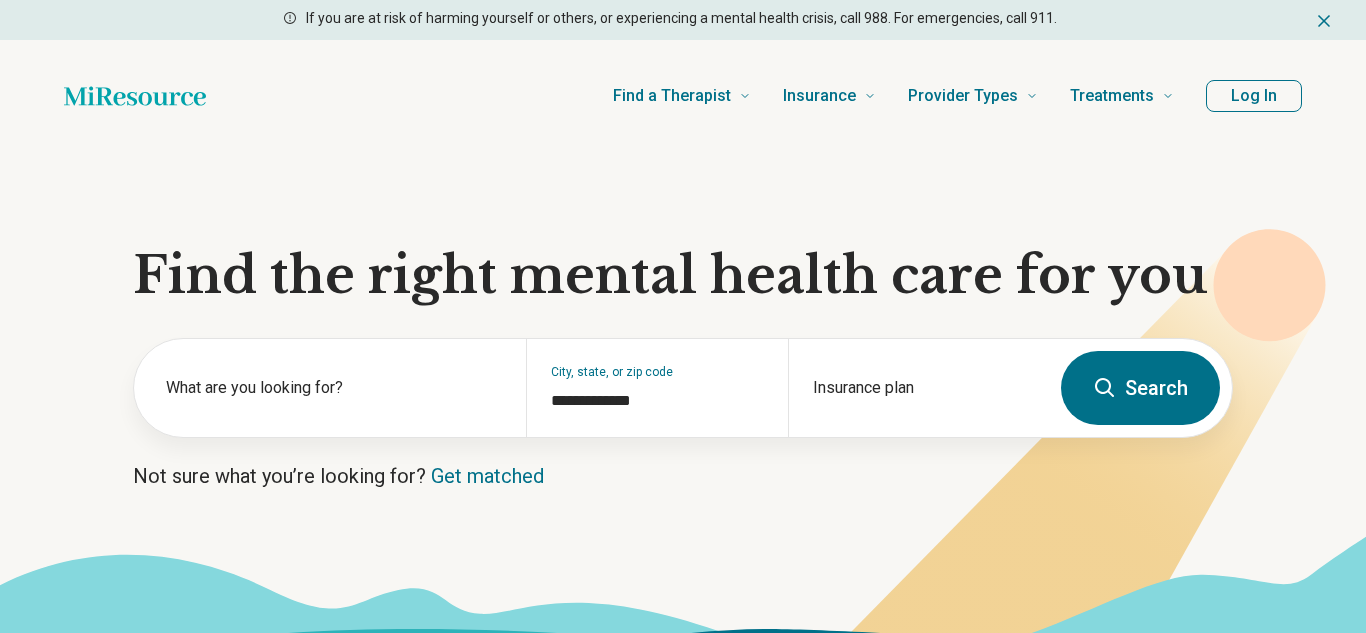 click on "What are you looking for?" at bounding box center (334, 388) 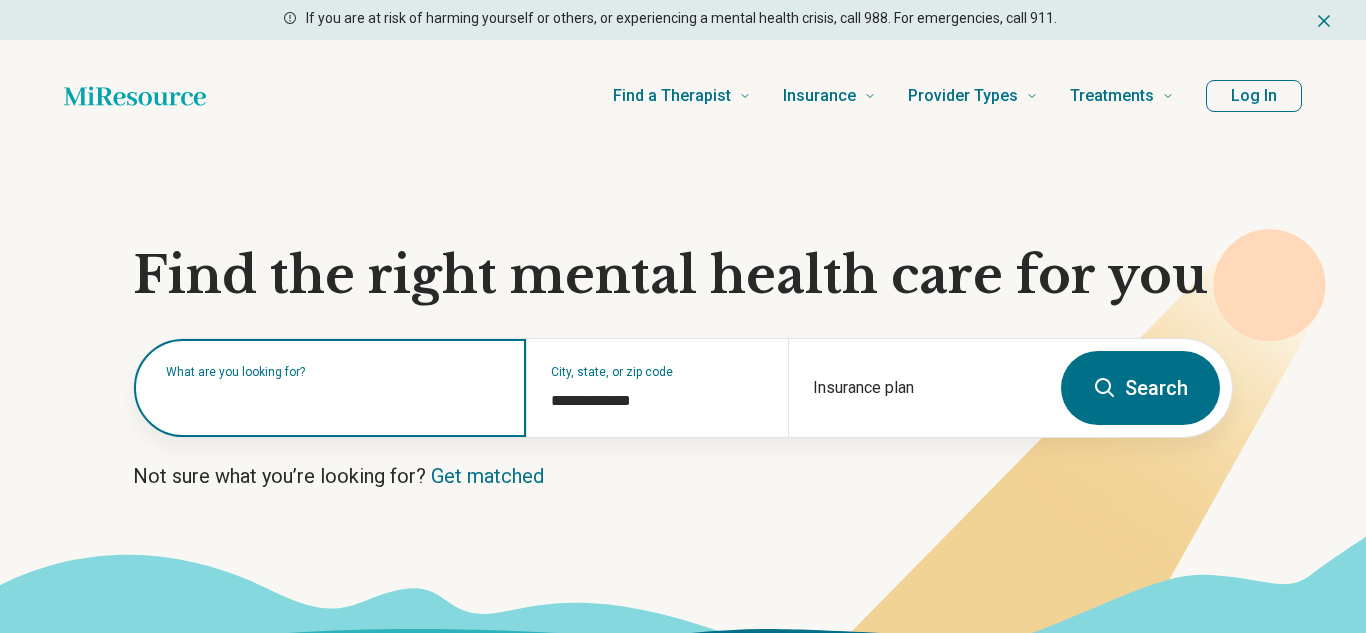 type 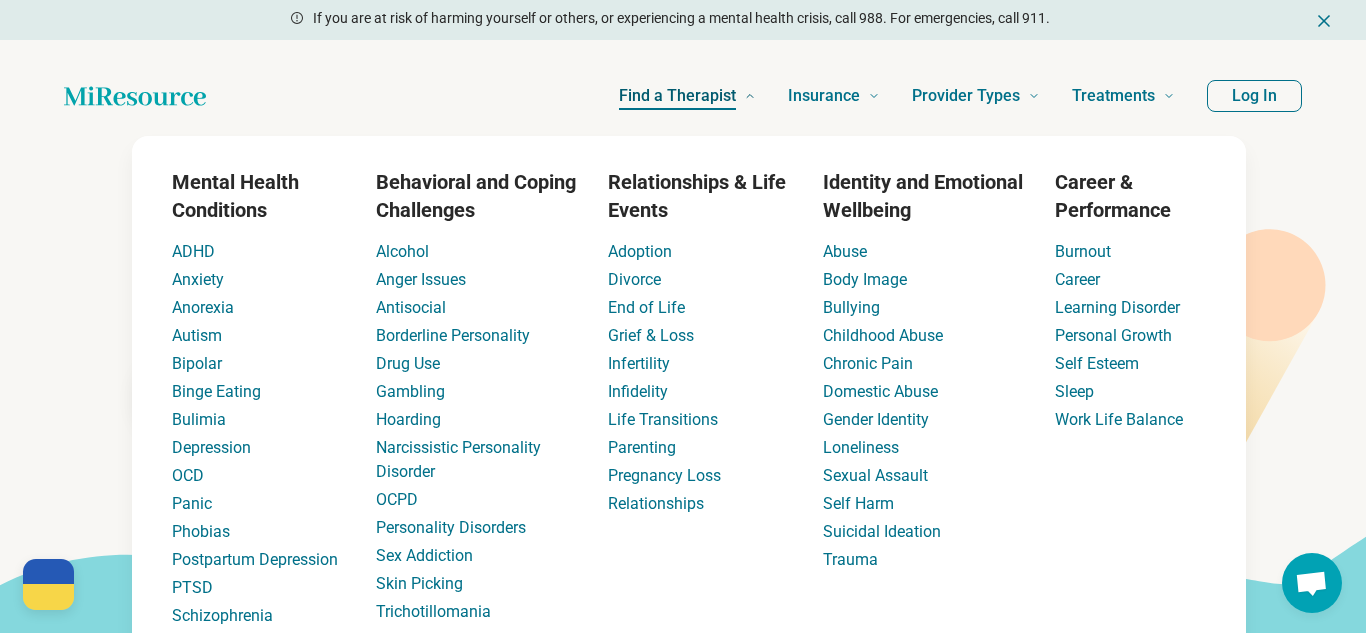 click on "Find a Therapist" at bounding box center (677, 96) 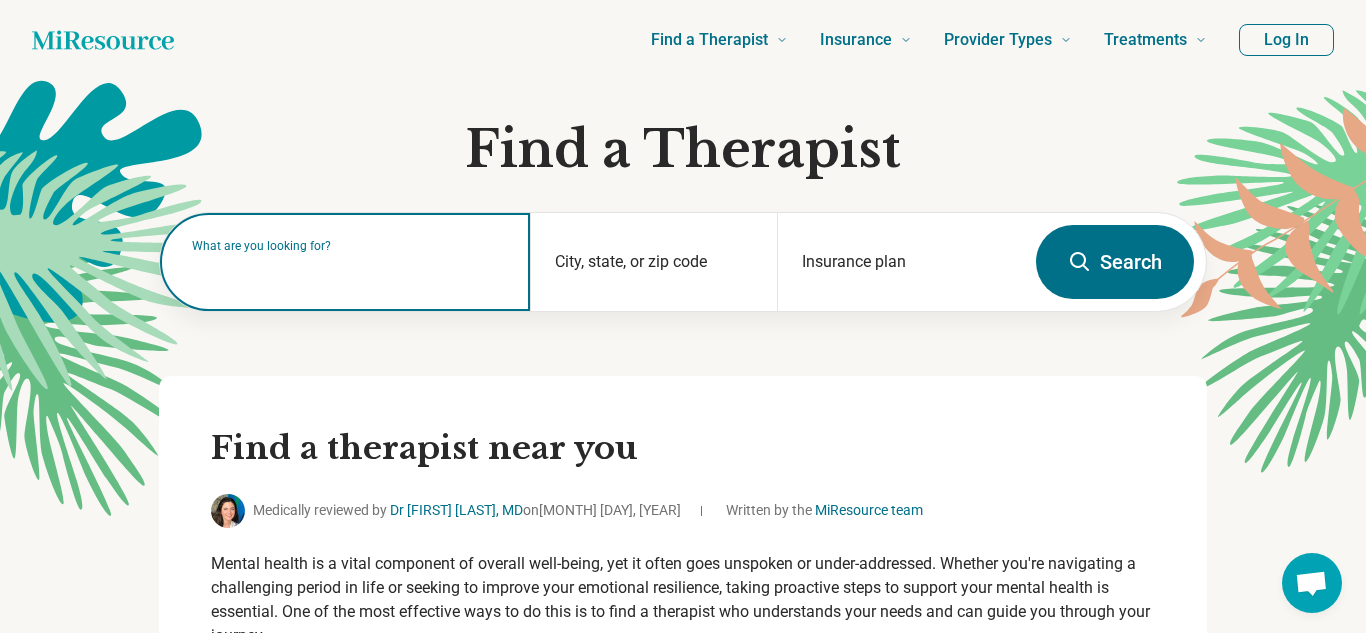 click on "What are you looking for?" at bounding box center (345, 262) 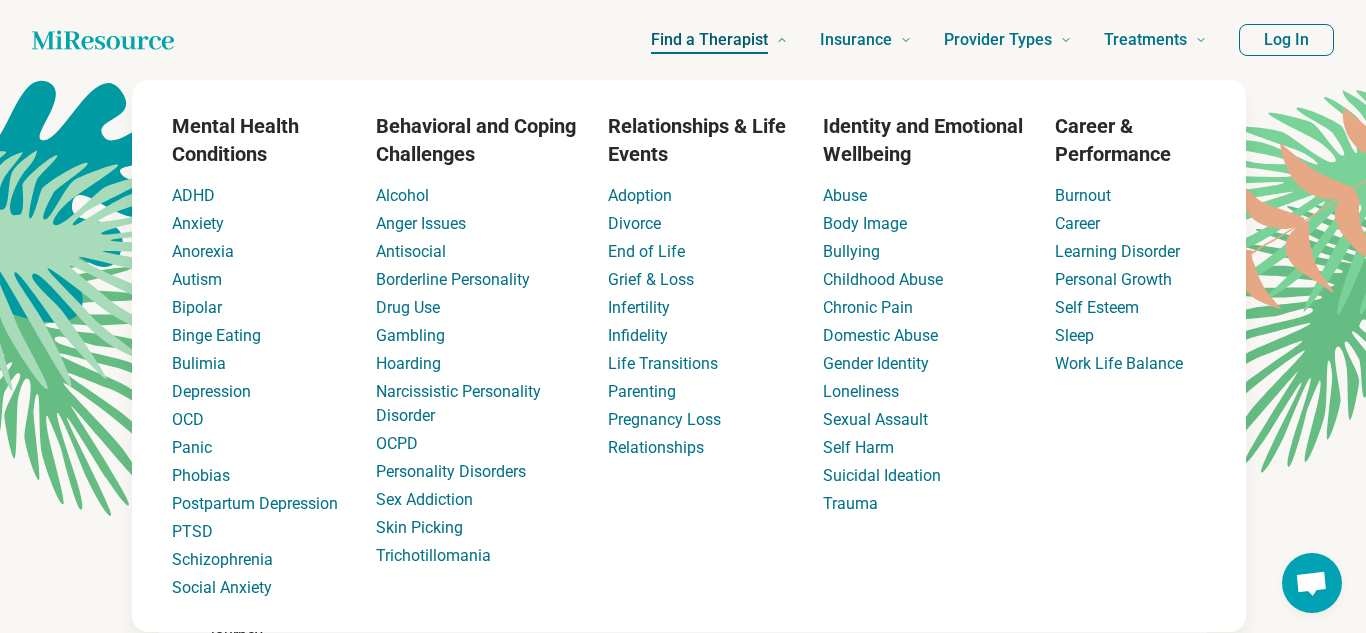 type on "*" 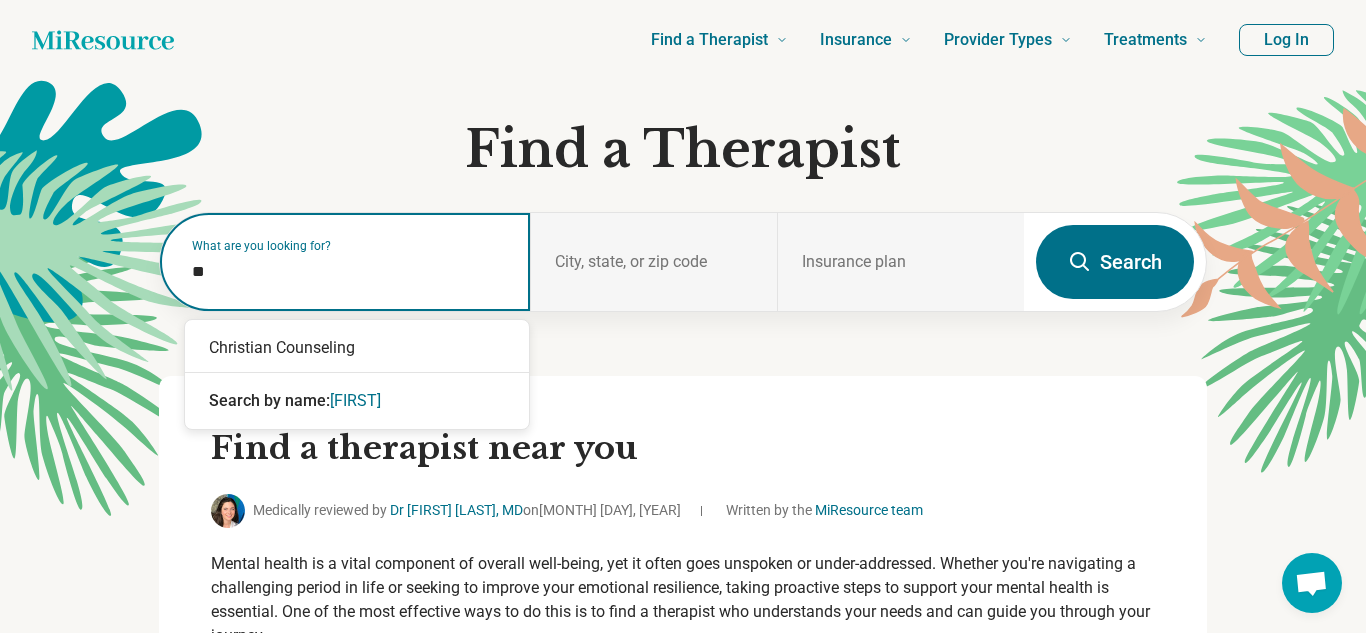 type on "*" 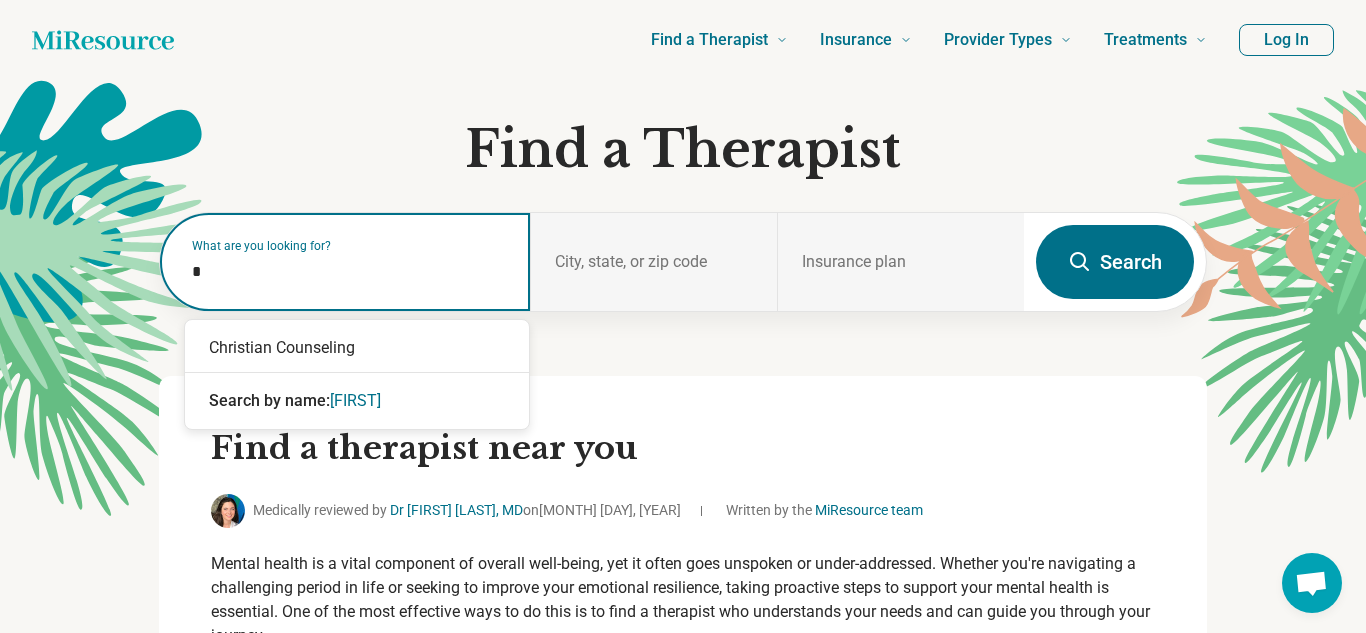 type 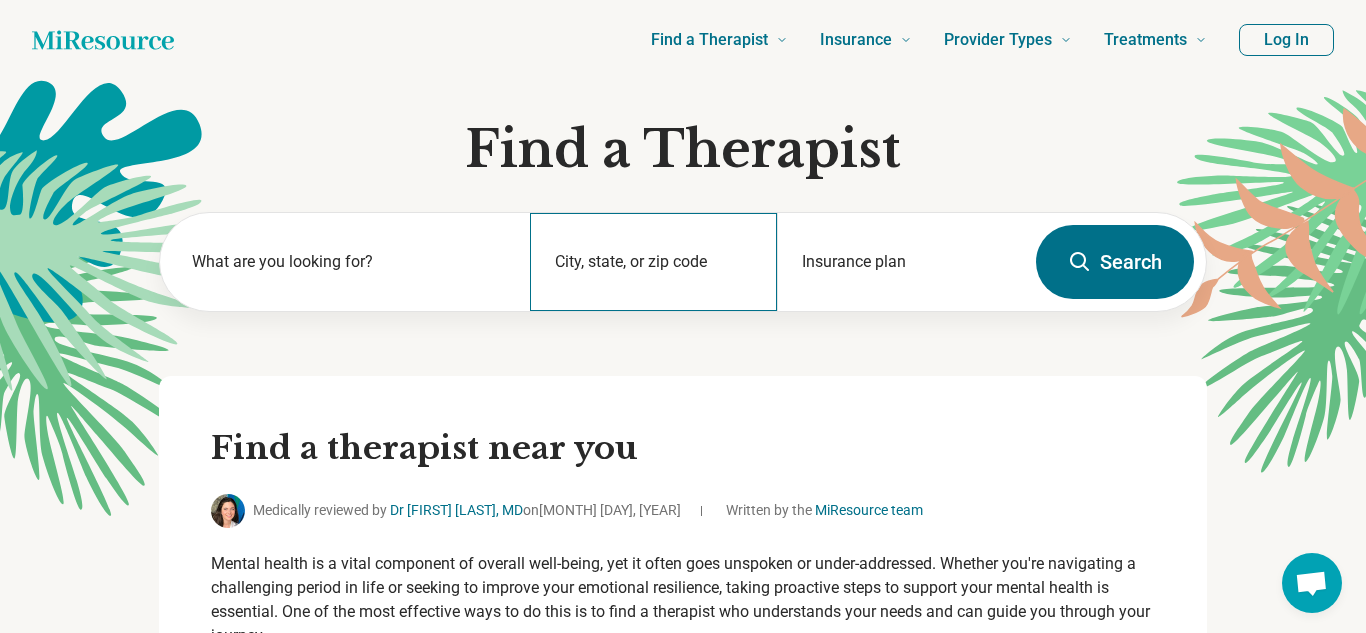 click on "City, state, or zip code" at bounding box center [653, 262] 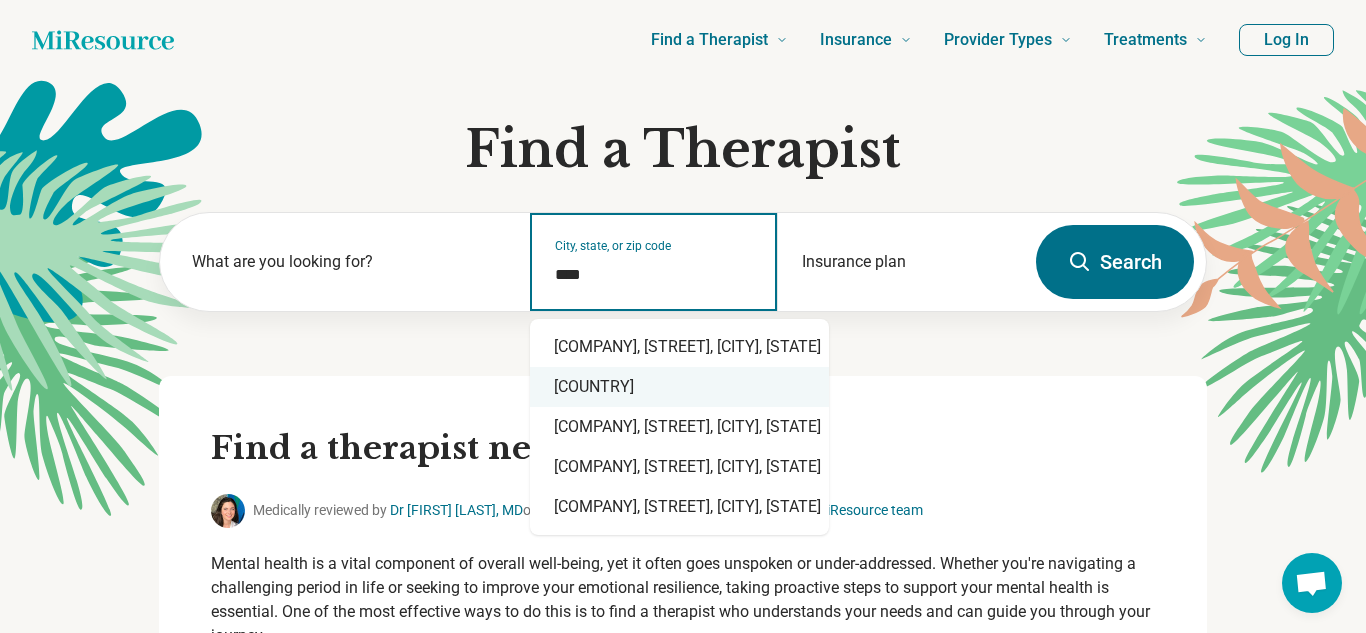 click on "[COUNTRY]" at bounding box center [679, 387] 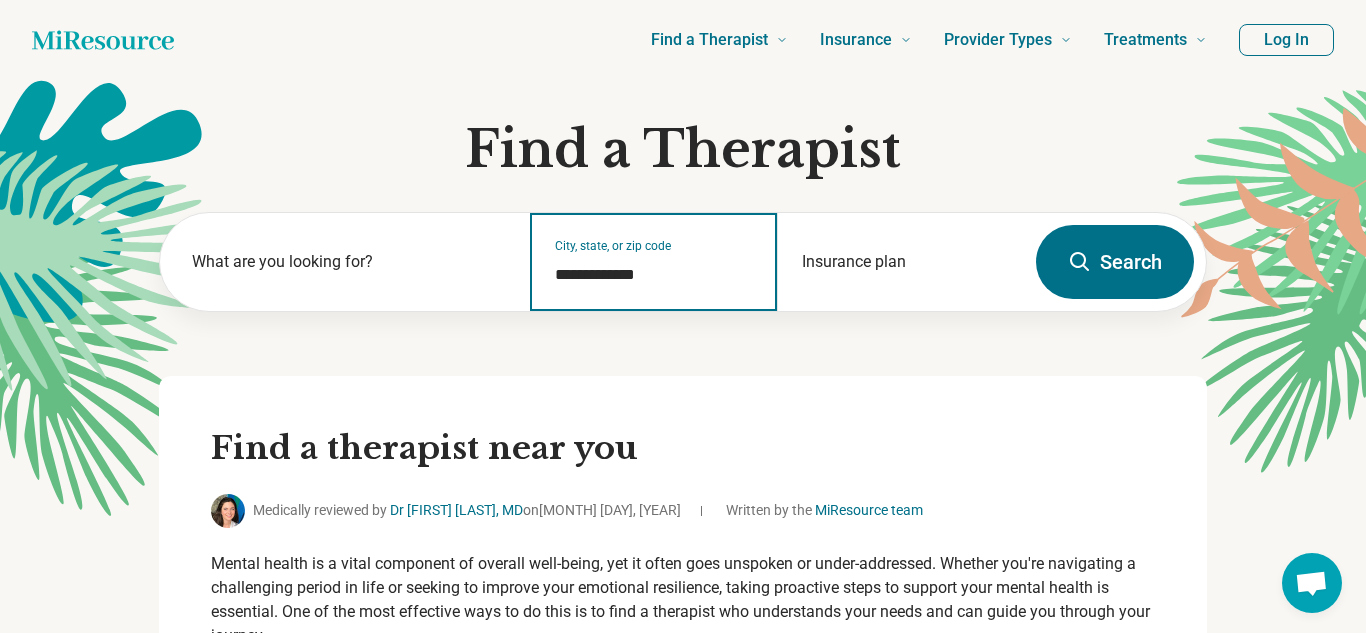 type on "**********" 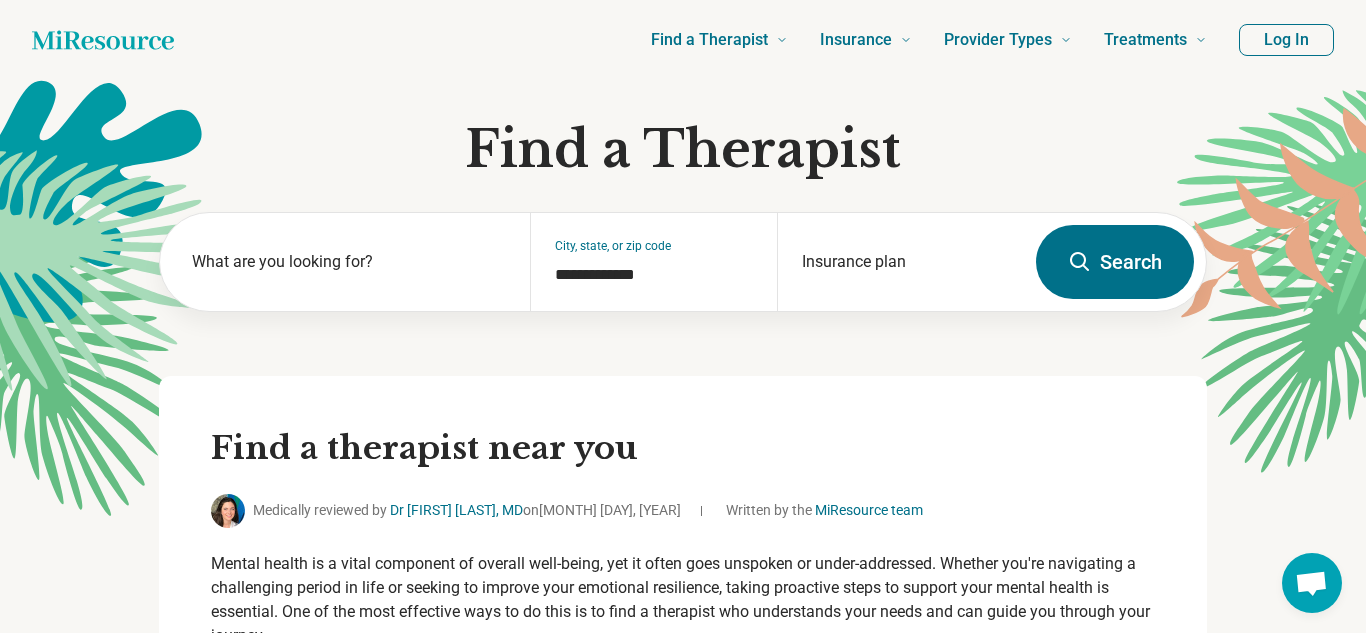 click on "Search" at bounding box center (1115, 262) 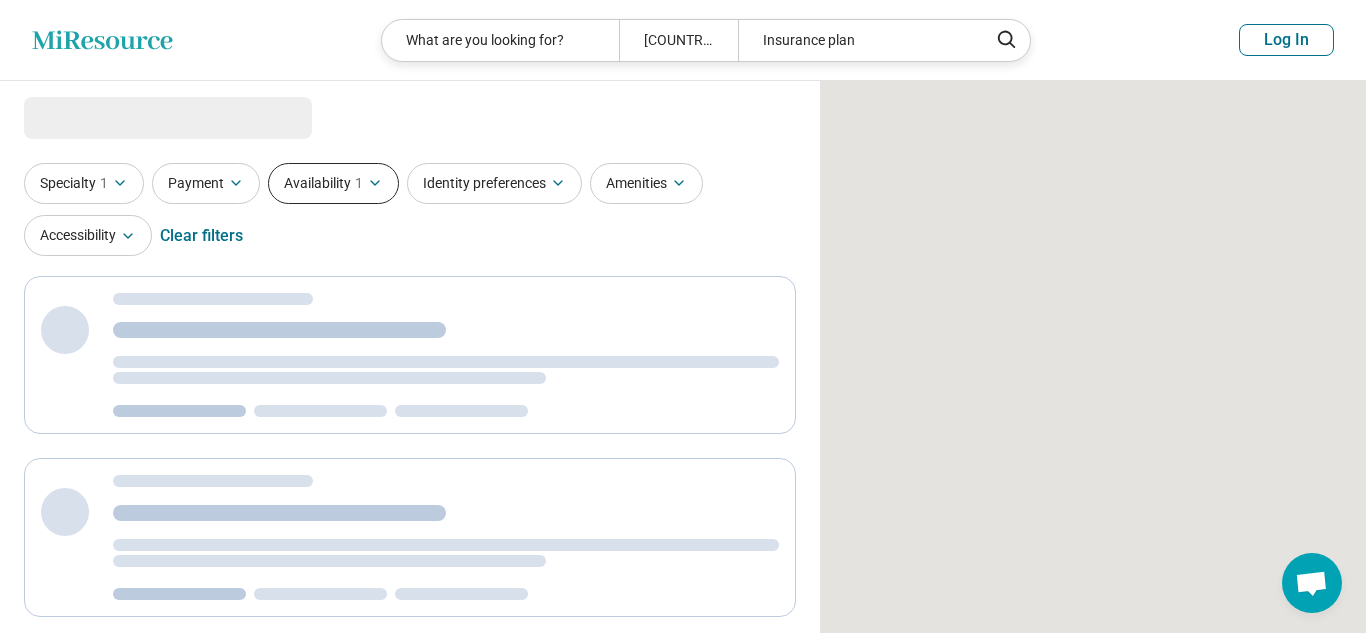 select on "***" 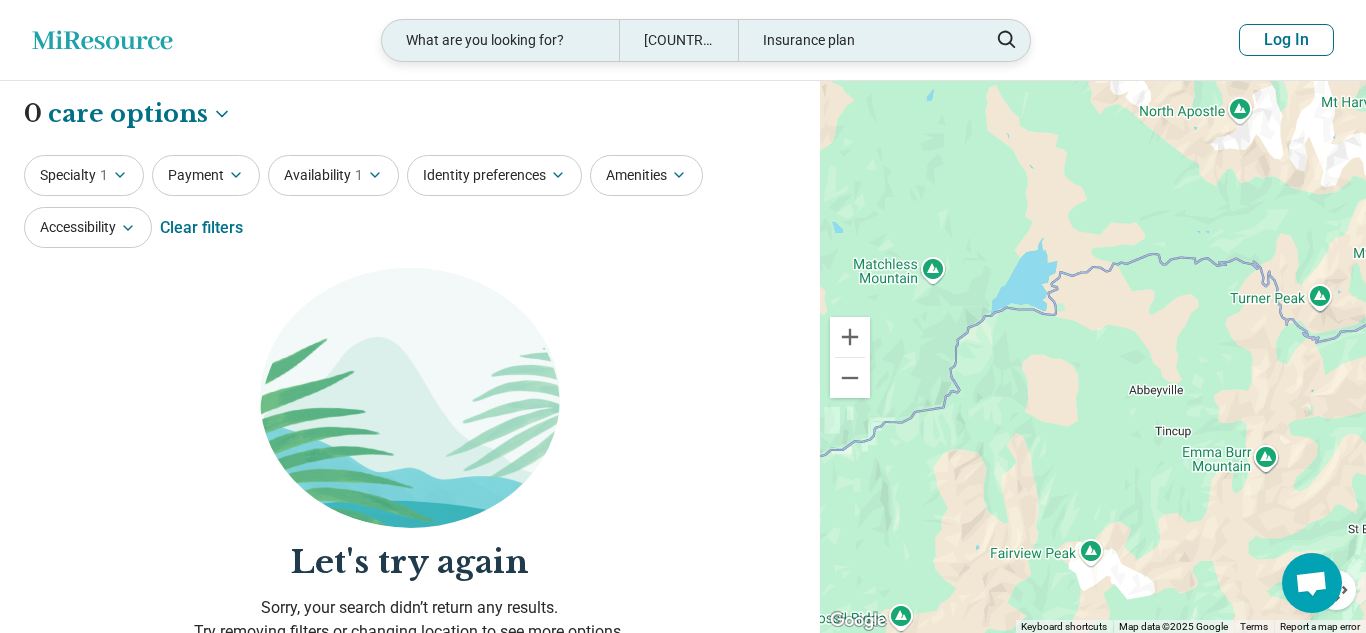 click on "What are you looking for?" at bounding box center (500, 40) 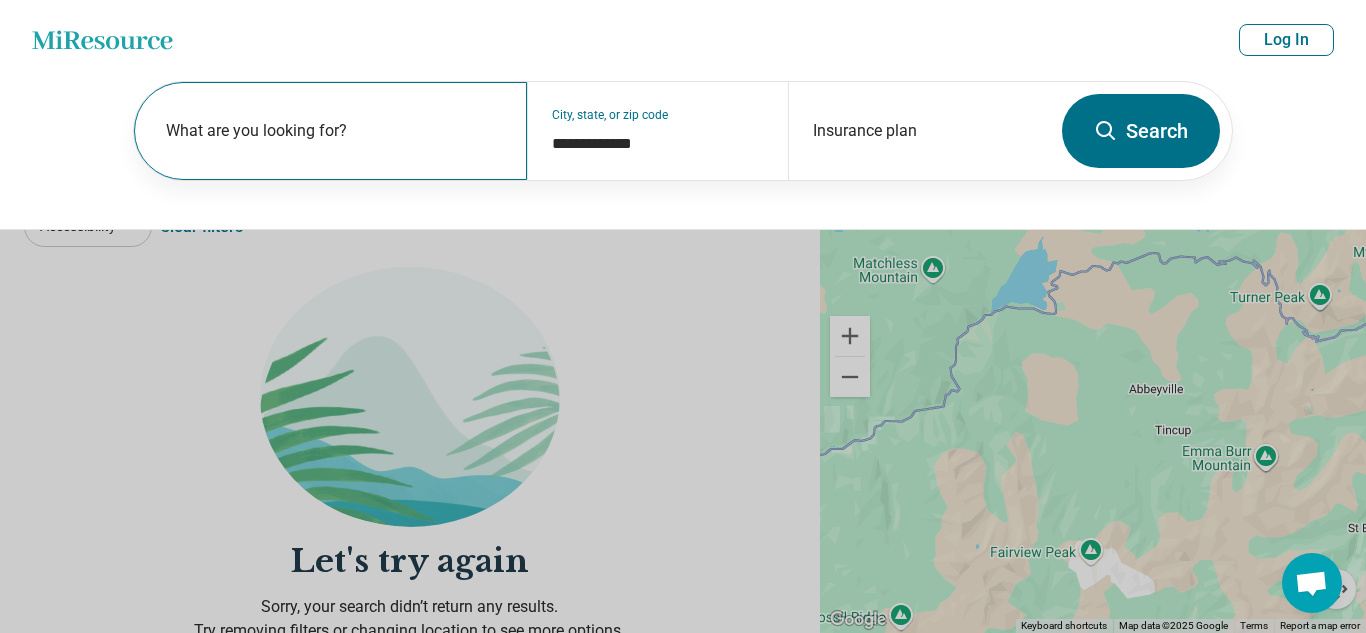 click on "What are you looking for?" at bounding box center [330, 131] 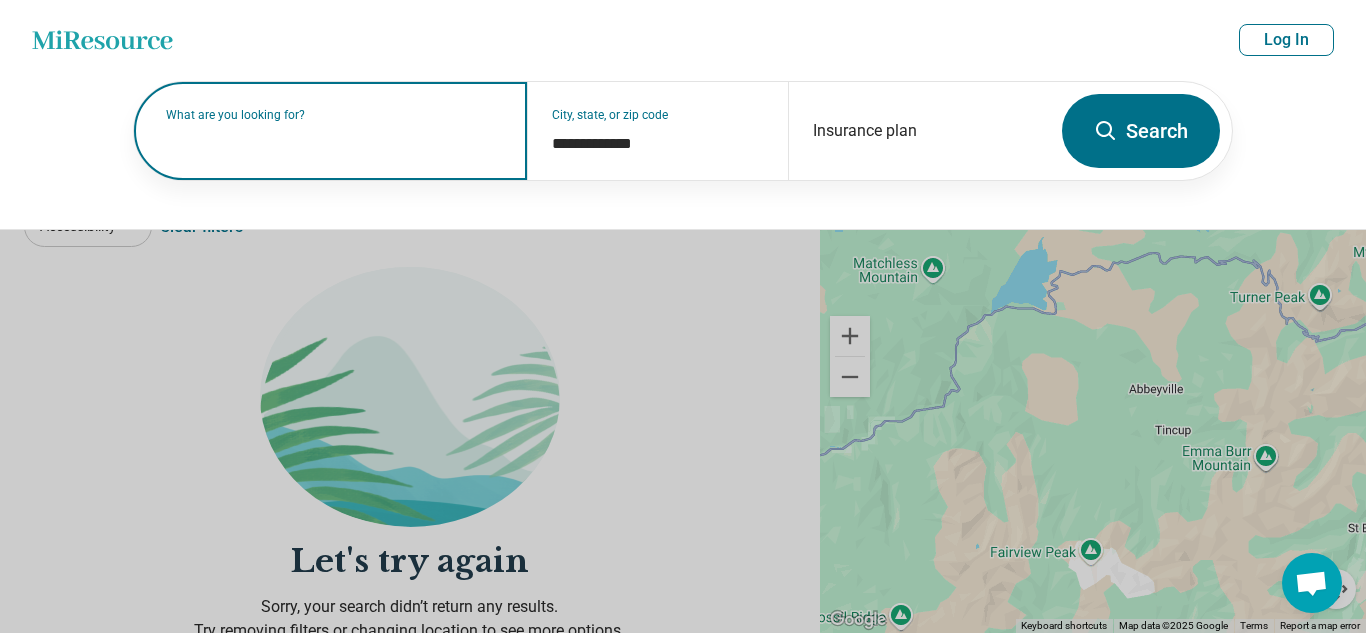 type on "*" 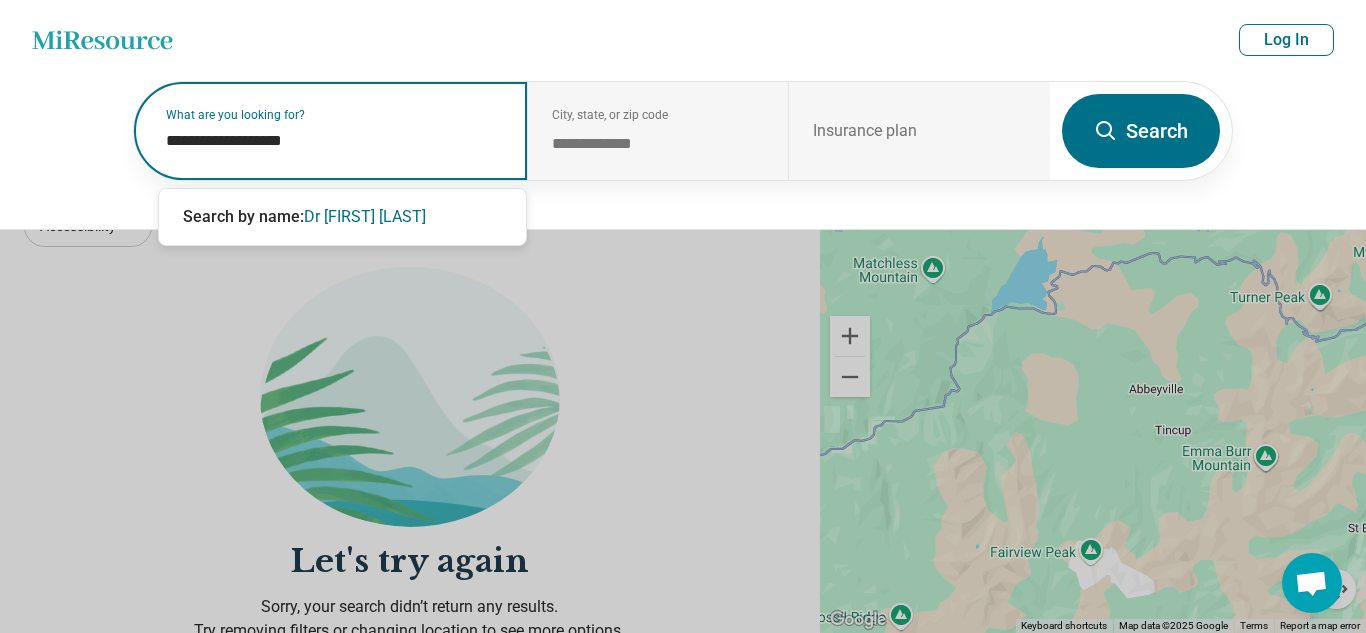 type on "**********" 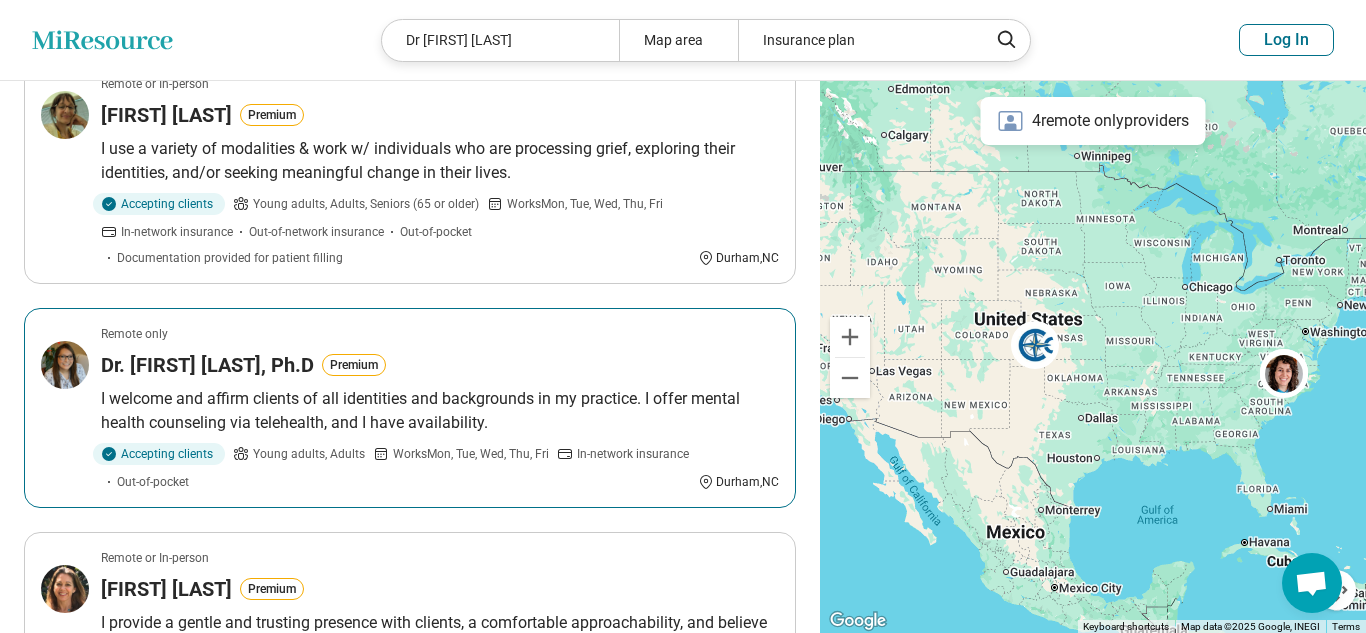 scroll, scrollTop: 214, scrollLeft: 0, axis: vertical 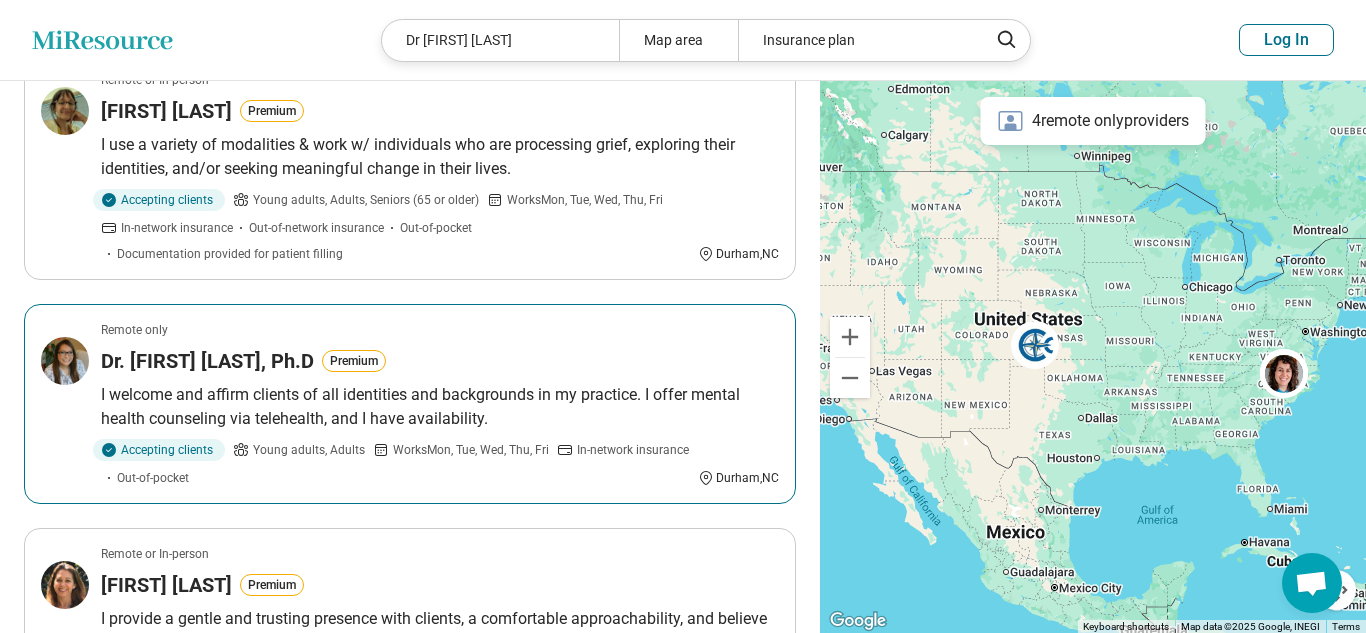 click on "I welcome and affirm clients of all identities and backgrounds in my practice. I offer mental health counseling via telehealth, and I have availability." at bounding box center [440, 407] 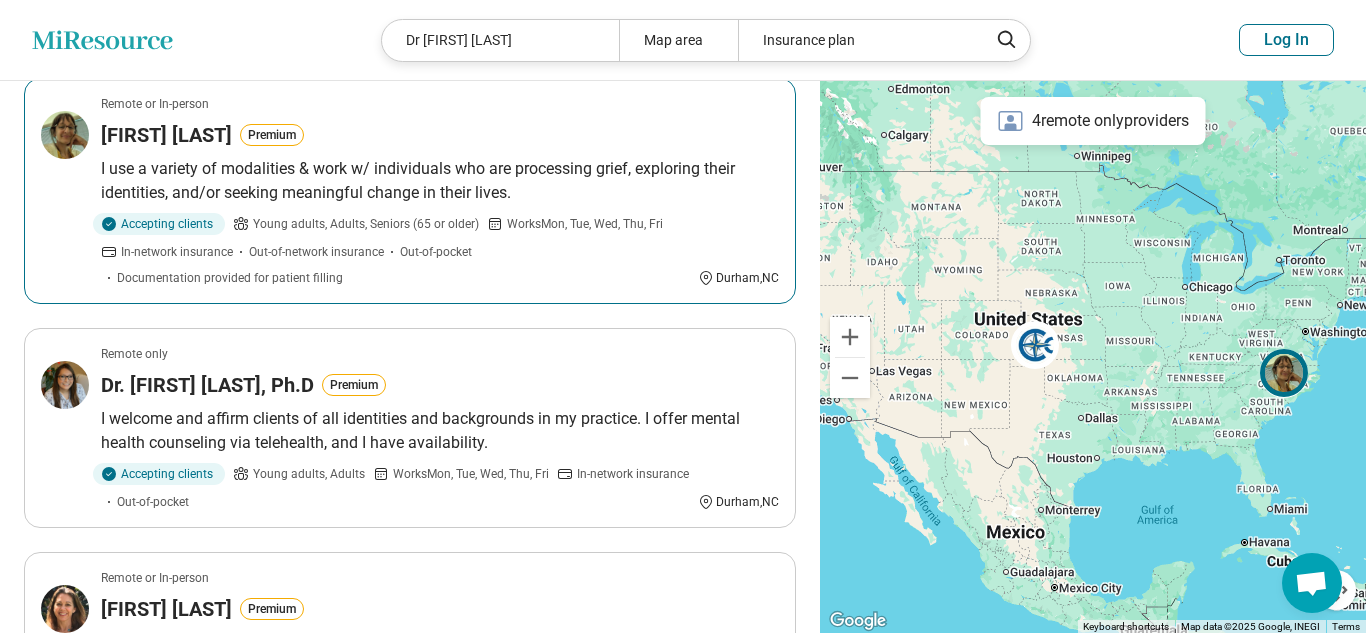 scroll, scrollTop: 194, scrollLeft: 0, axis: vertical 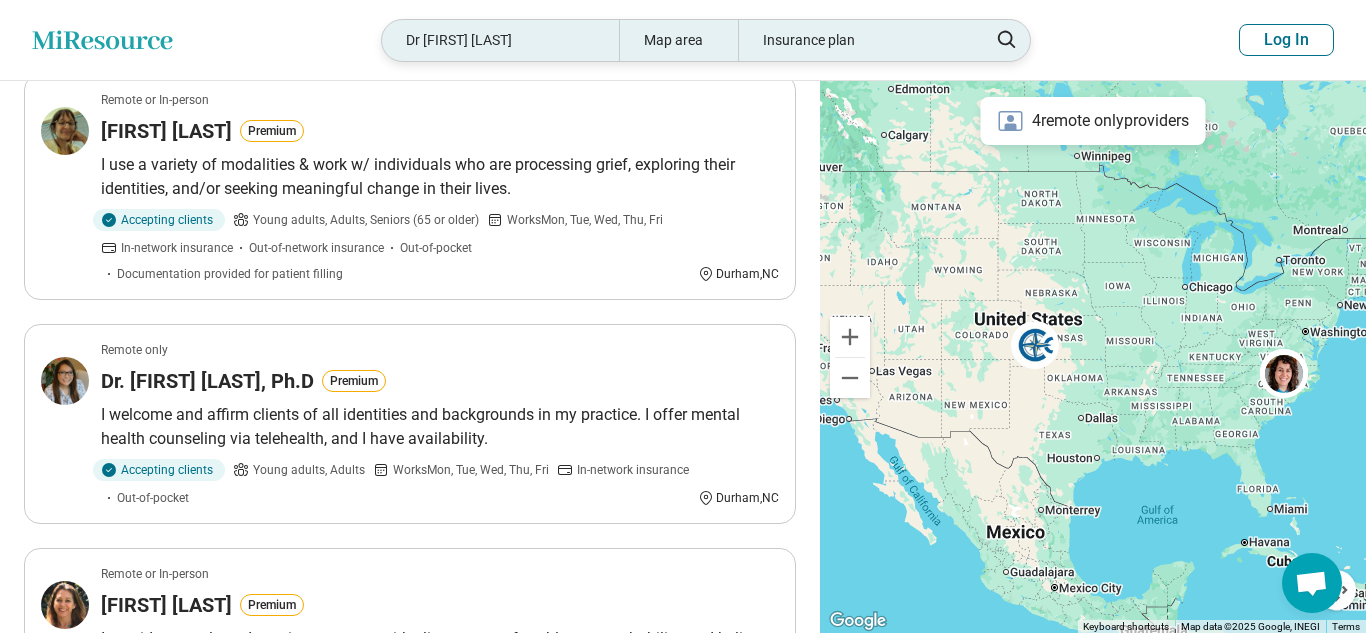 click on "Dr Christine Coleman" at bounding box center (500, 40) 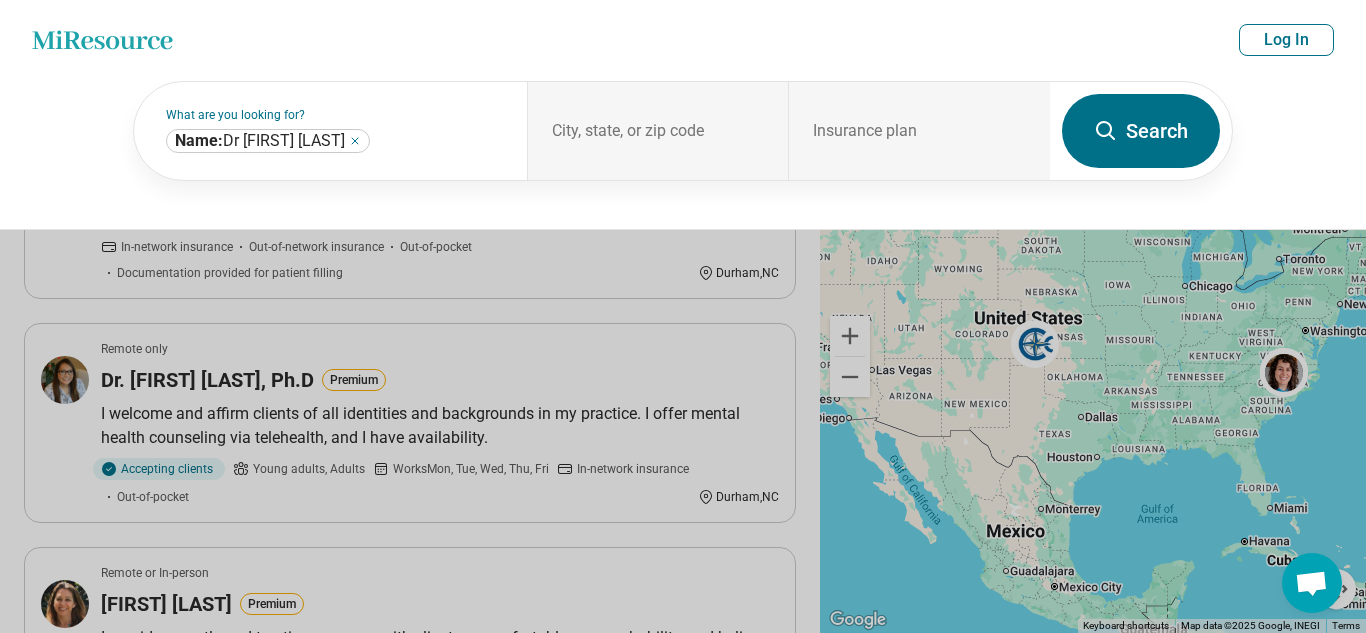 scroll, scrollTop: 193, scrollLeft: 0, axis: vertical 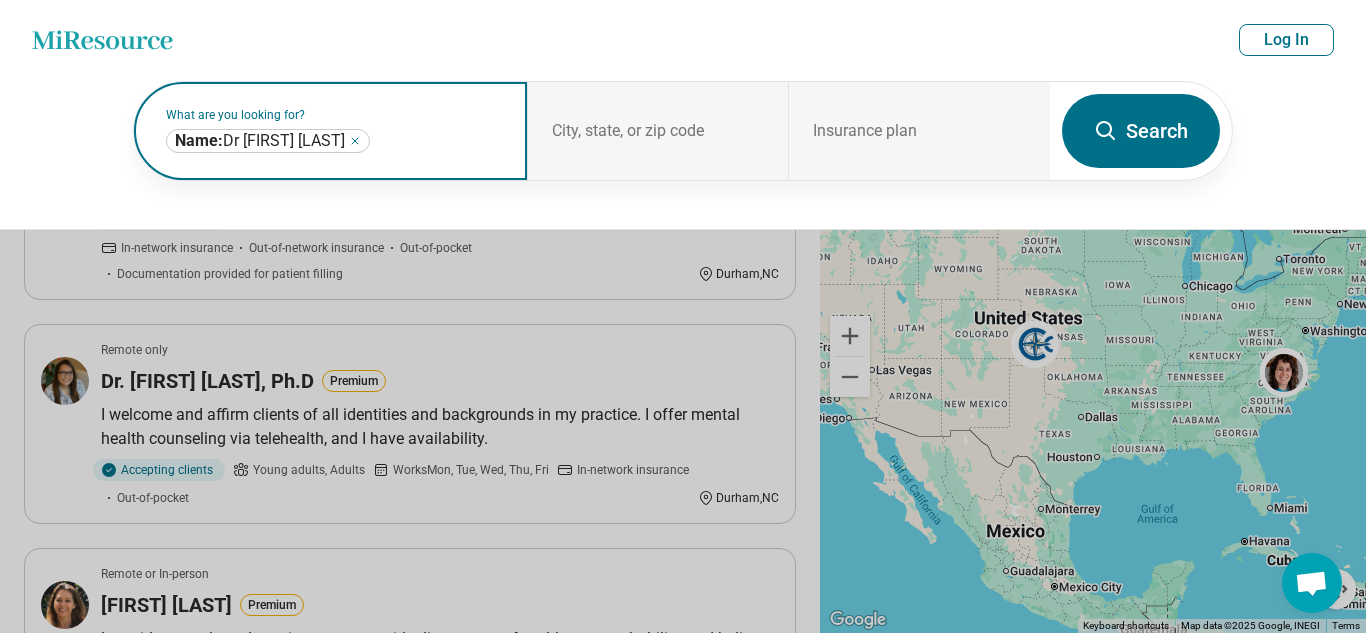 click 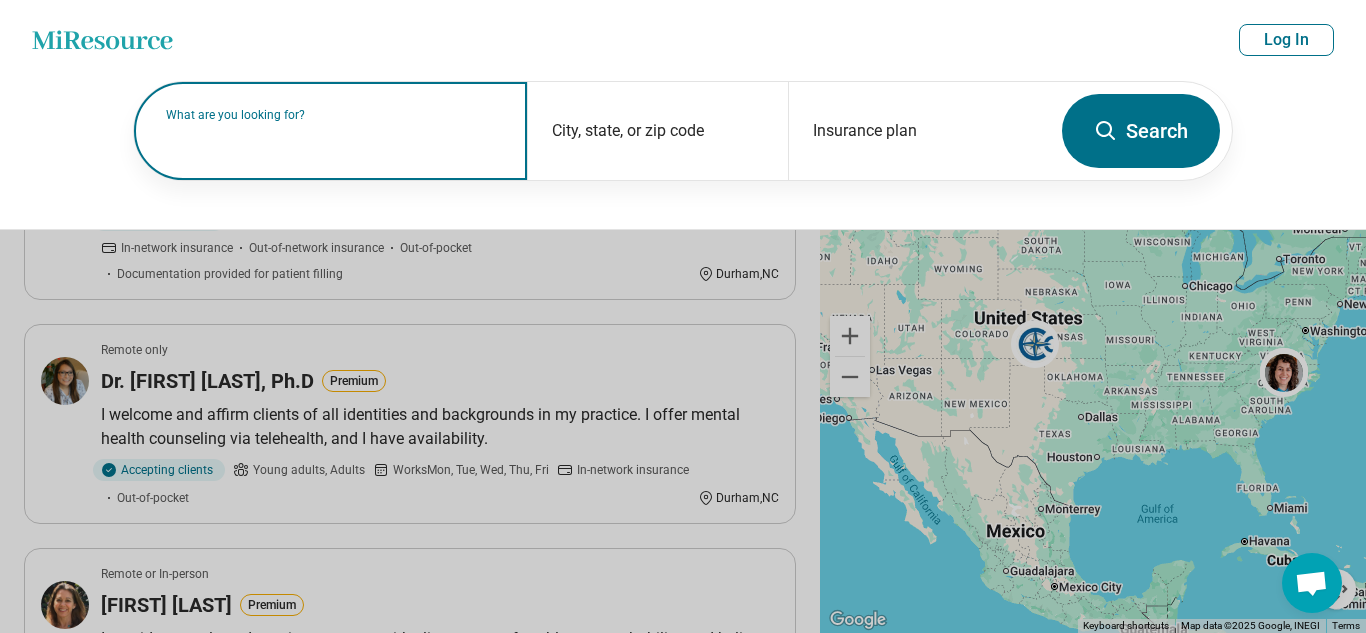 click on "What are you looking for?" at bounding box center [334, 115] 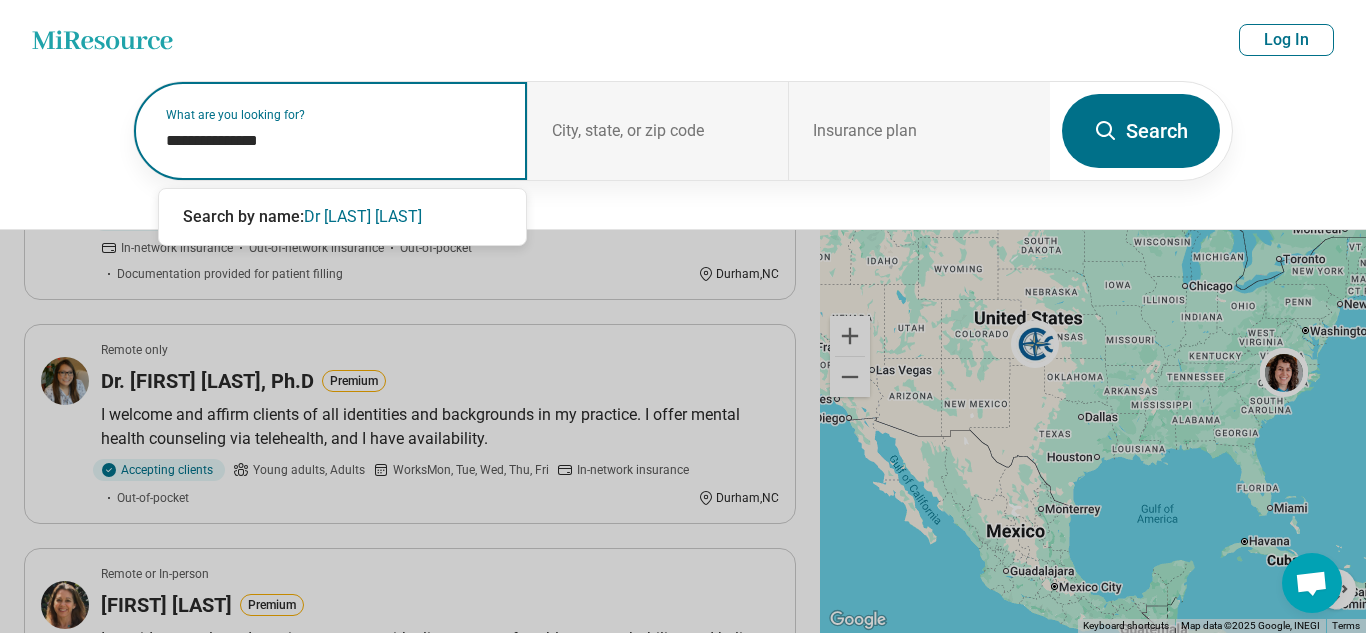 type on "**********" 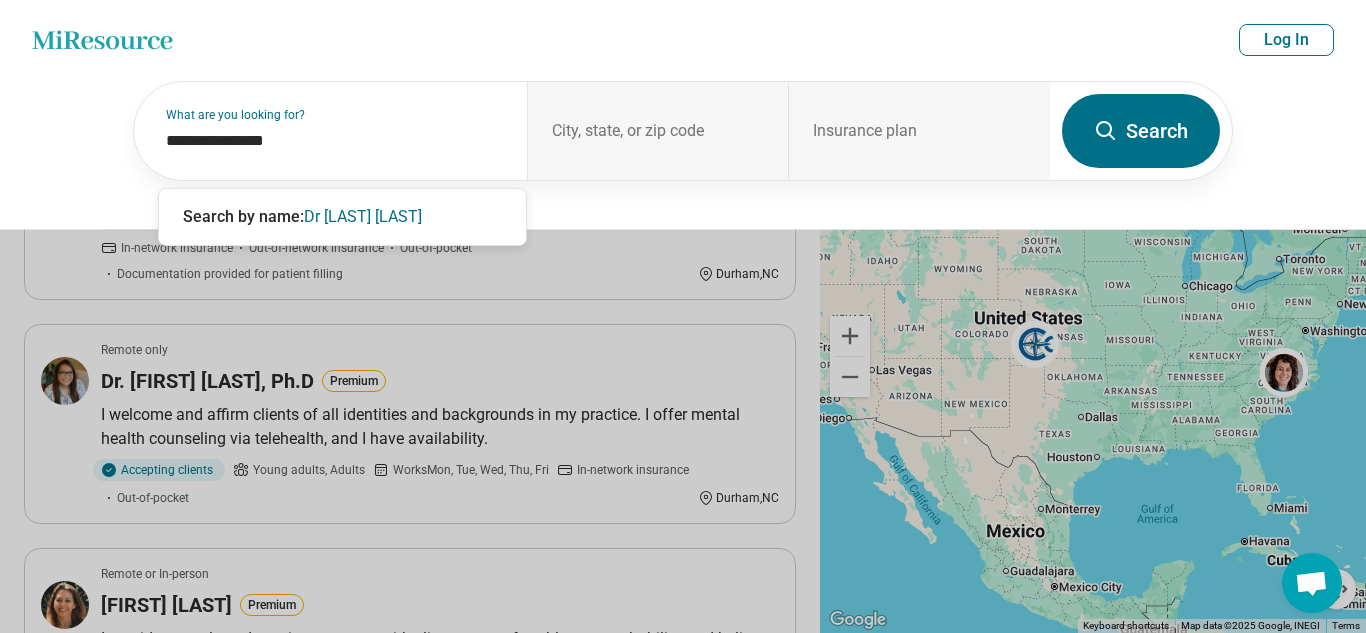 click on "Search" at bounding box center [1141, 131] 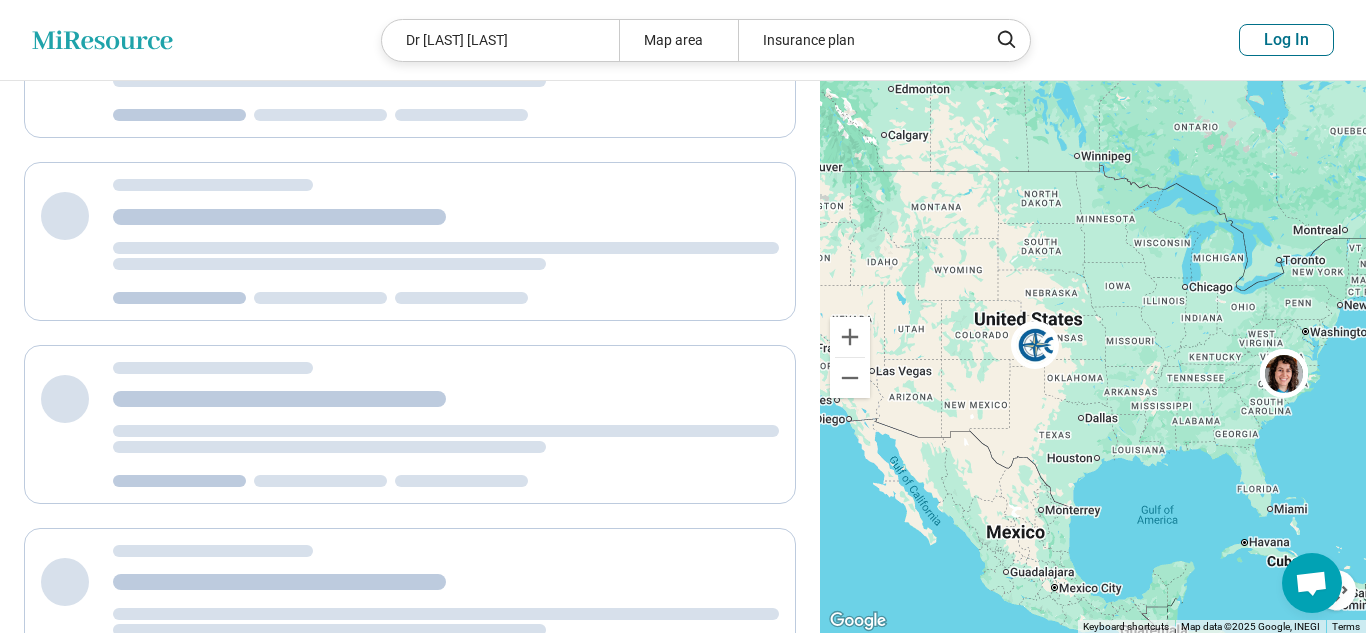 scroll, scrollTop: 0, scrollLeft: 0, axis: both 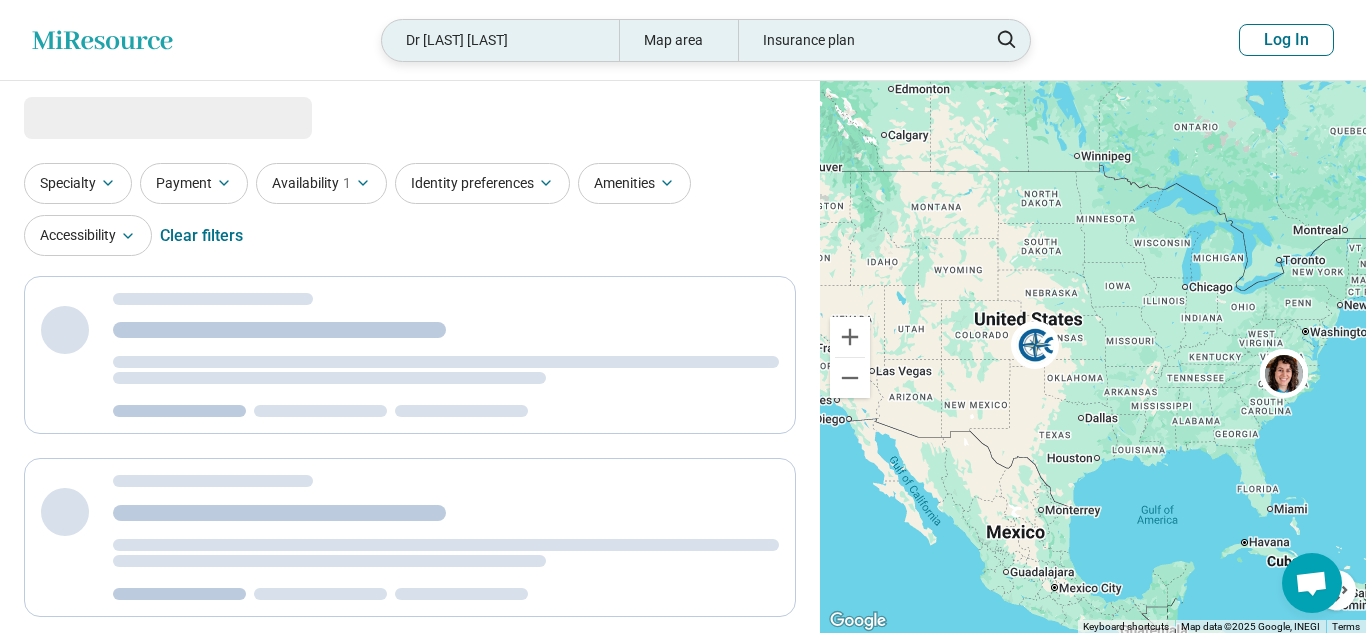 click on "Dr debra brosius" at bounding box center (500, 40) 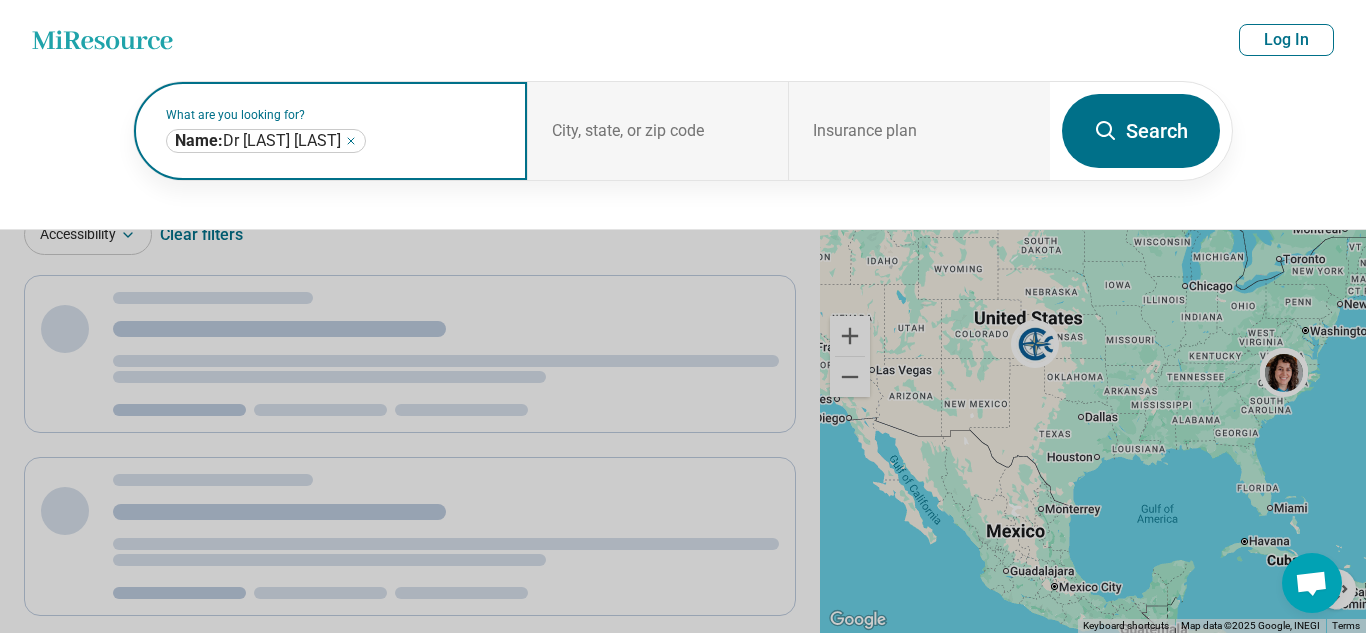 click on "Name:  Dr debra brosius" at bounding box center [258, 141] 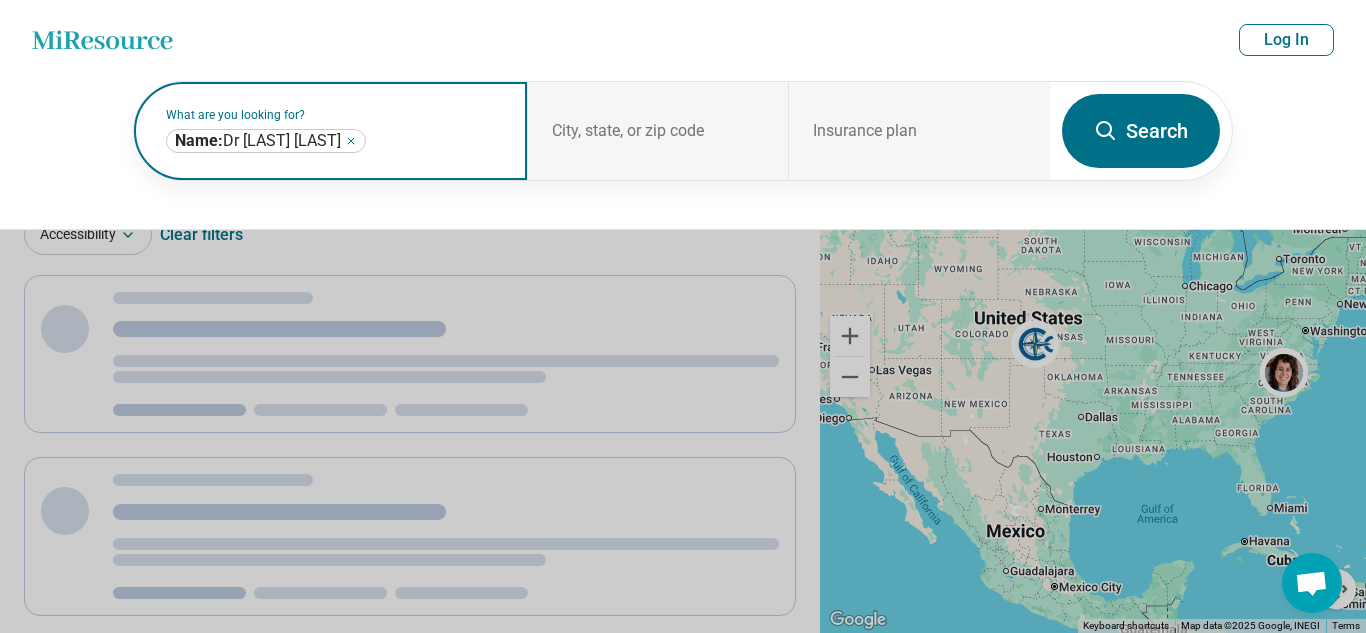 click on "Name:  Dr debra brosius" at bounding box center (258, 141) 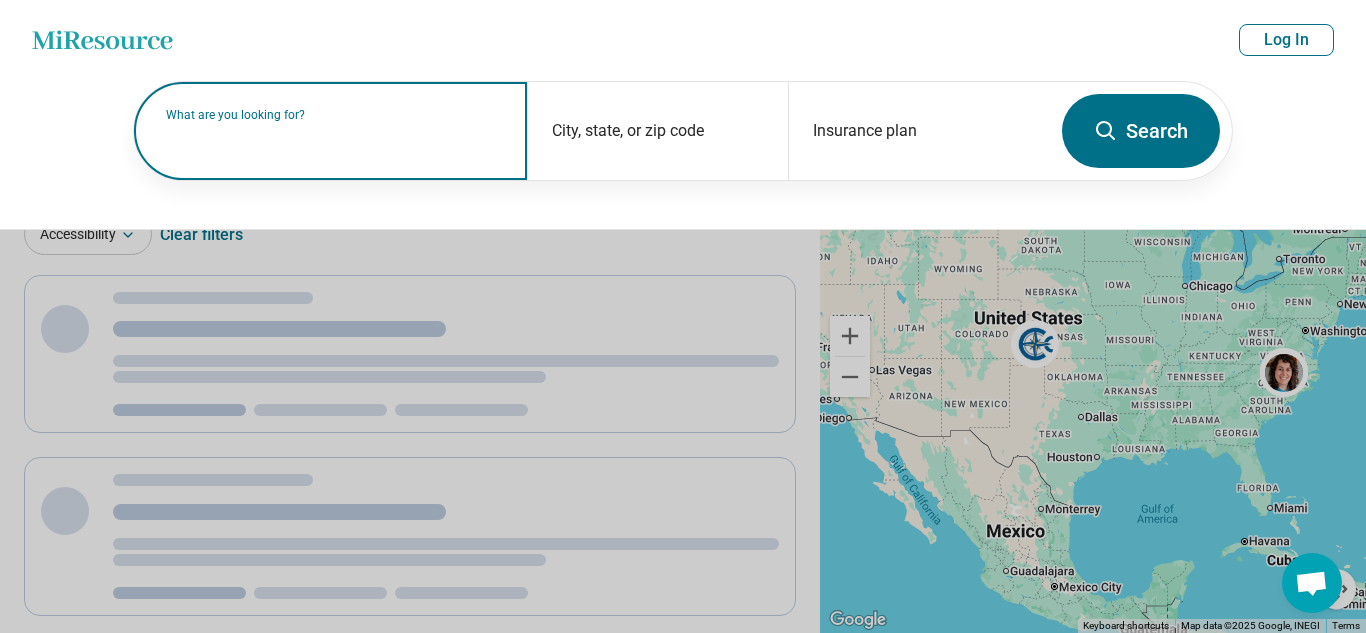 click on "What are you looking for?" at bounding box center (334, 115) 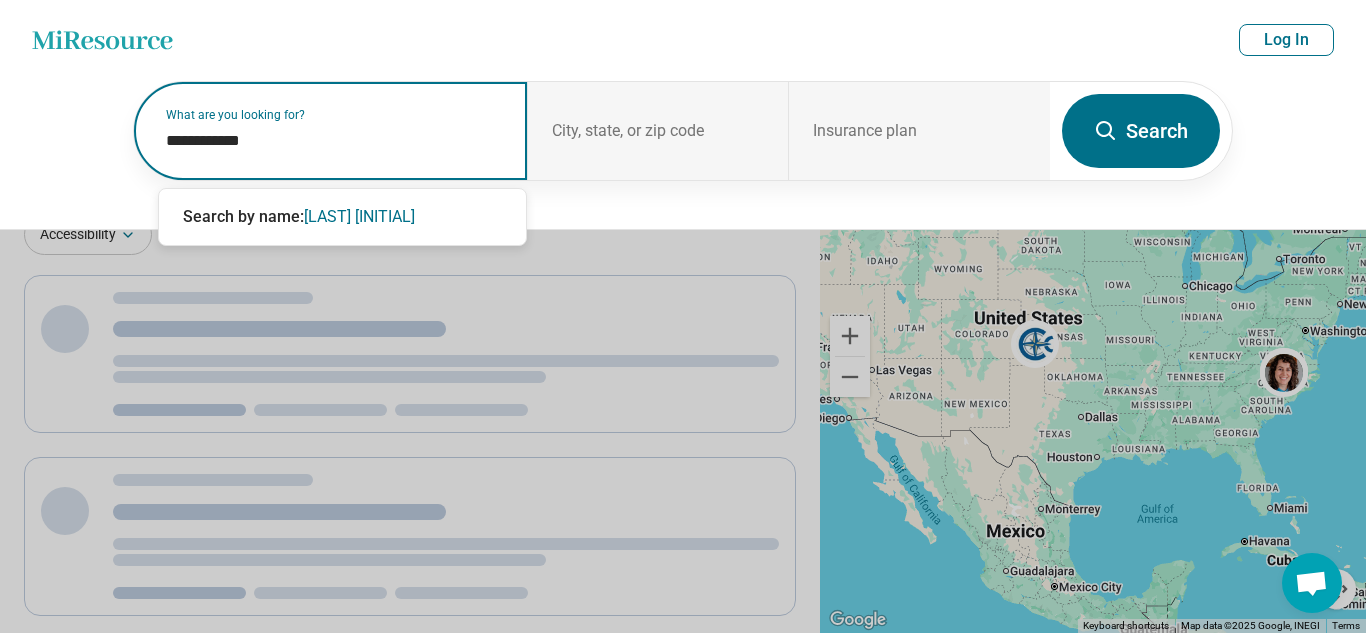 type on "**********" 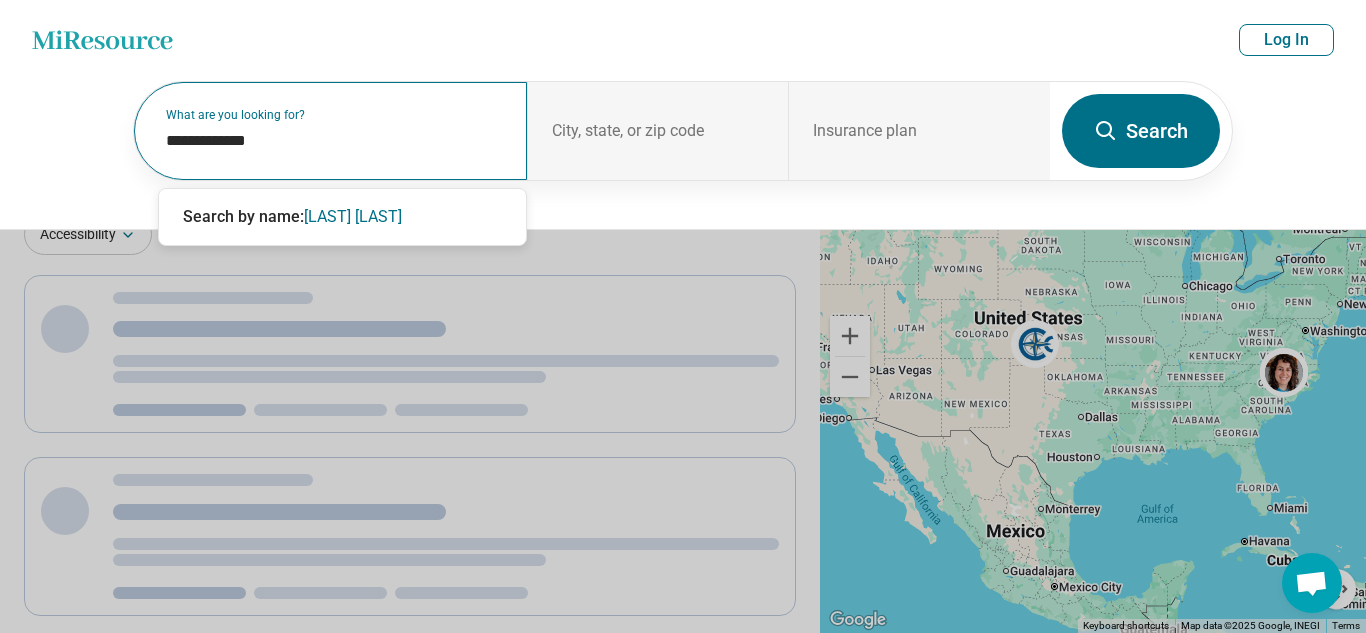 click on "Search" at bounding box center (1141, 131) 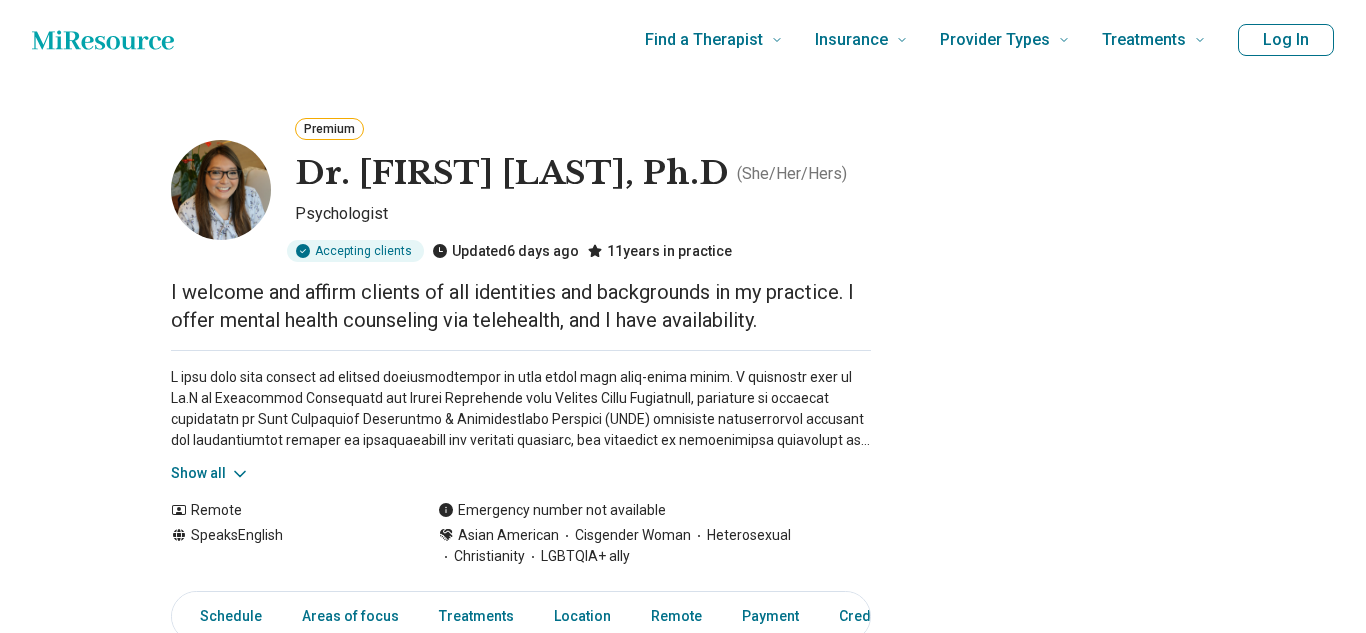 scroll, scrollTop: 0, scrollLeft: 0, axis: both 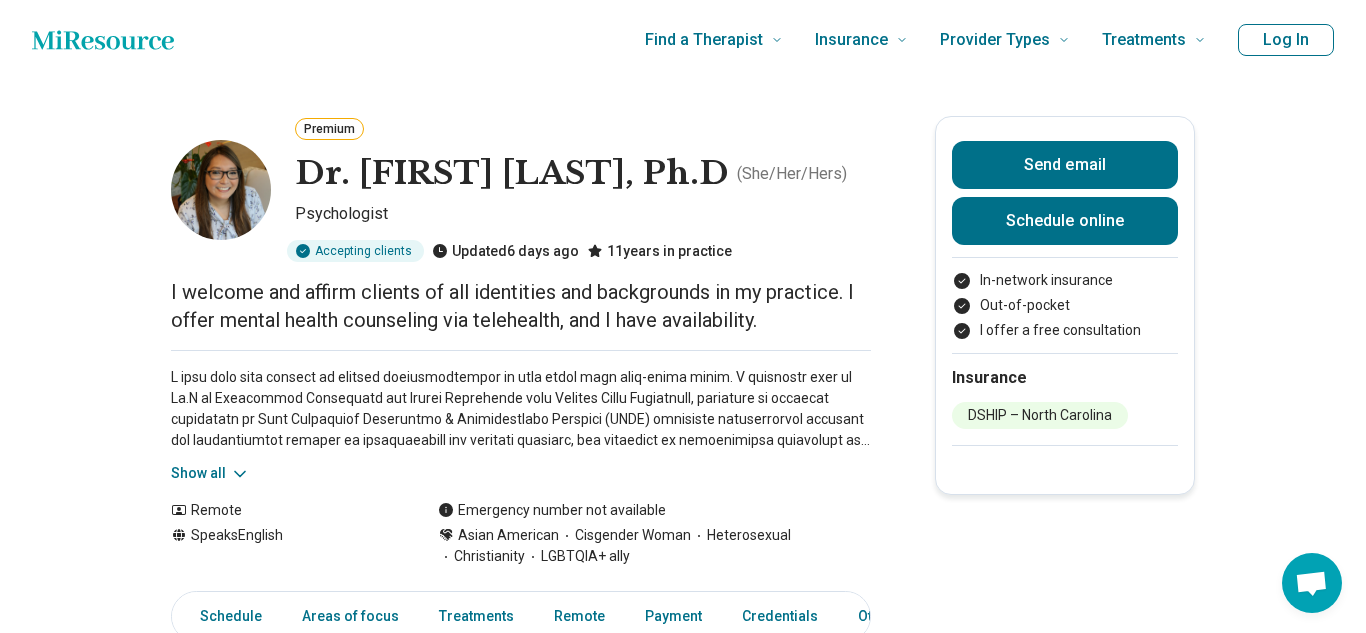 click on "Show all" at bounding box center (521, 417) 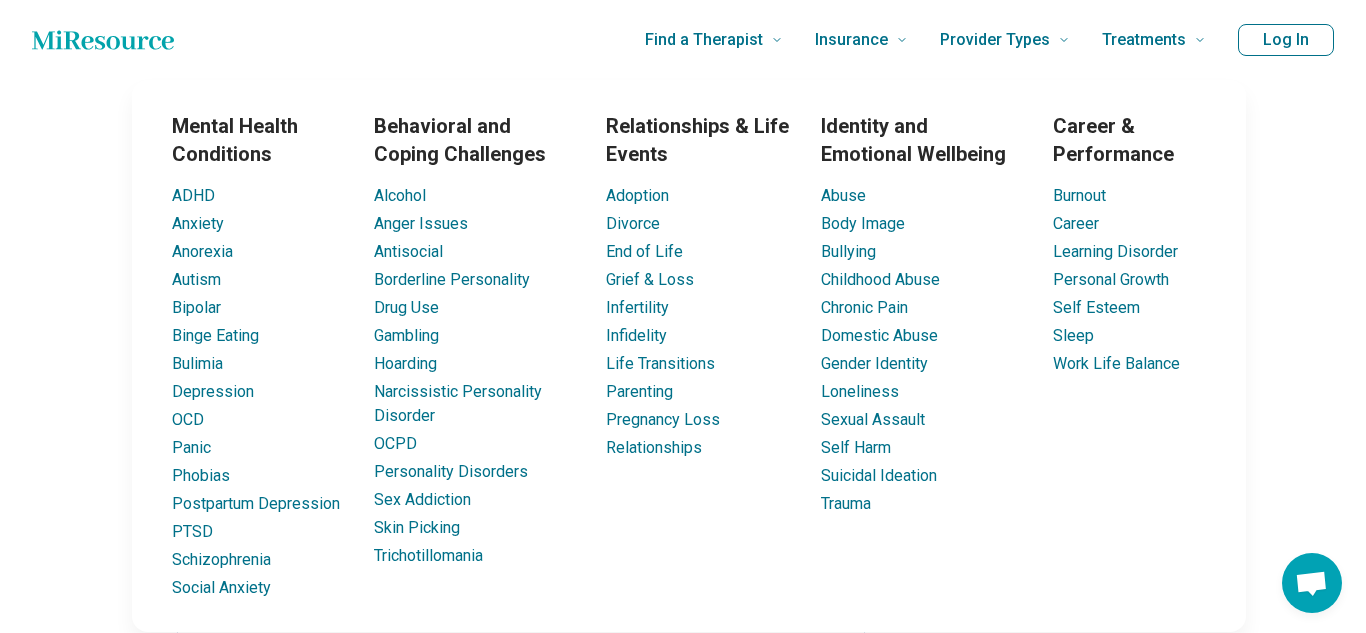click on "Premium Dr. Christine Coleman, Ph.D ( She/Her/Hers ) Psychologist Accepting clients Updated  6 days ago 11  years in practice I welcome and affirm clients of all identities and backgrounds in my practice. I offer mental health counseling via telehealth, and I have availability. Show all Remote Speaks  English Emergency number not available Asian American Cisgender Woman Heterosexual Christianity LGBTQIA+ ally Send email Schedule online In-network insurance Out-of-pocket I offer a free consultation Insurance DSHIP – North Carolina Schedule Areas of focus Treatments Remote Payment Credentials Other Practice hours  (EDT) Sun closed Mon 12:00 pm  –   4:00 pm Tue 12:00 pm  –   4:00 pm Wed 12:00 pm  –   4:00 pm Thu 12:00 pm  –   4:00 pm Fri 12:00 pm  –   4:00 pm Sat closed Areas of focus Areas of expertise Anxiety Attention Deficit Hyperactivity Disorder (ADHD) Burnout Career Depression Life Transitions Loneliness/Isolation Peer Difficulties Perfectionism Personal Growth Racial Identity School Concerns" at bounding box center [683, 1412] 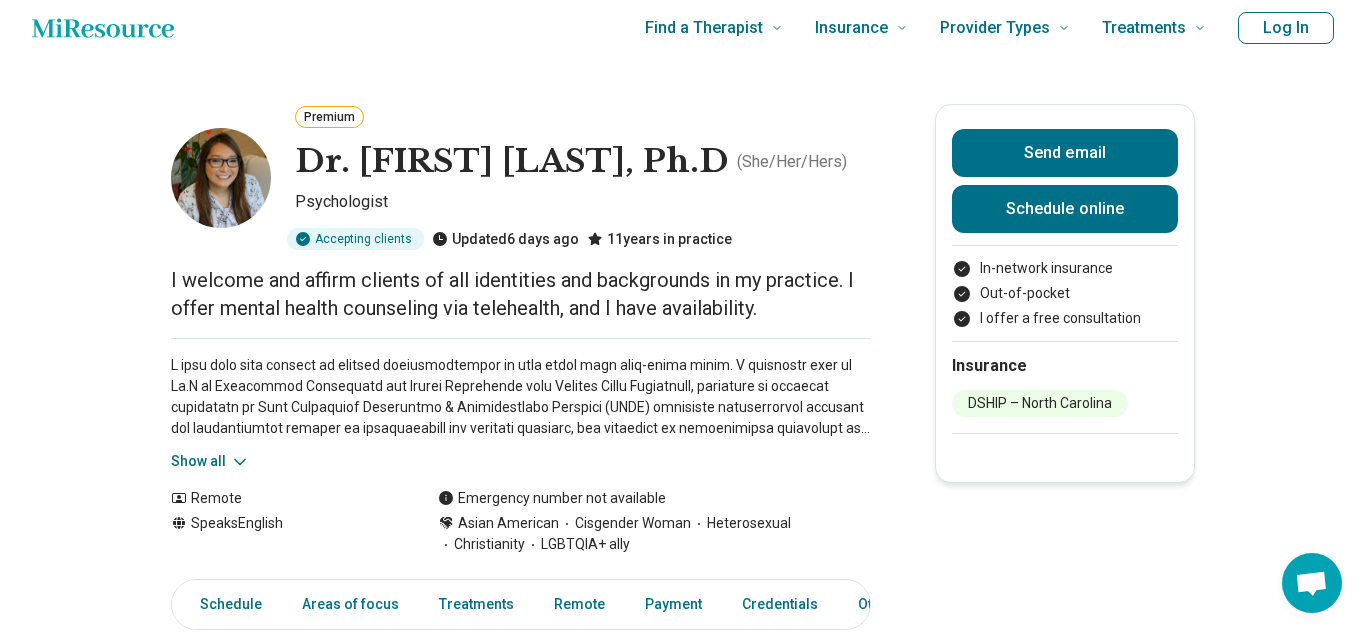 scroll, scrollTop: 16, scrollLeft: 0, axis: vertical 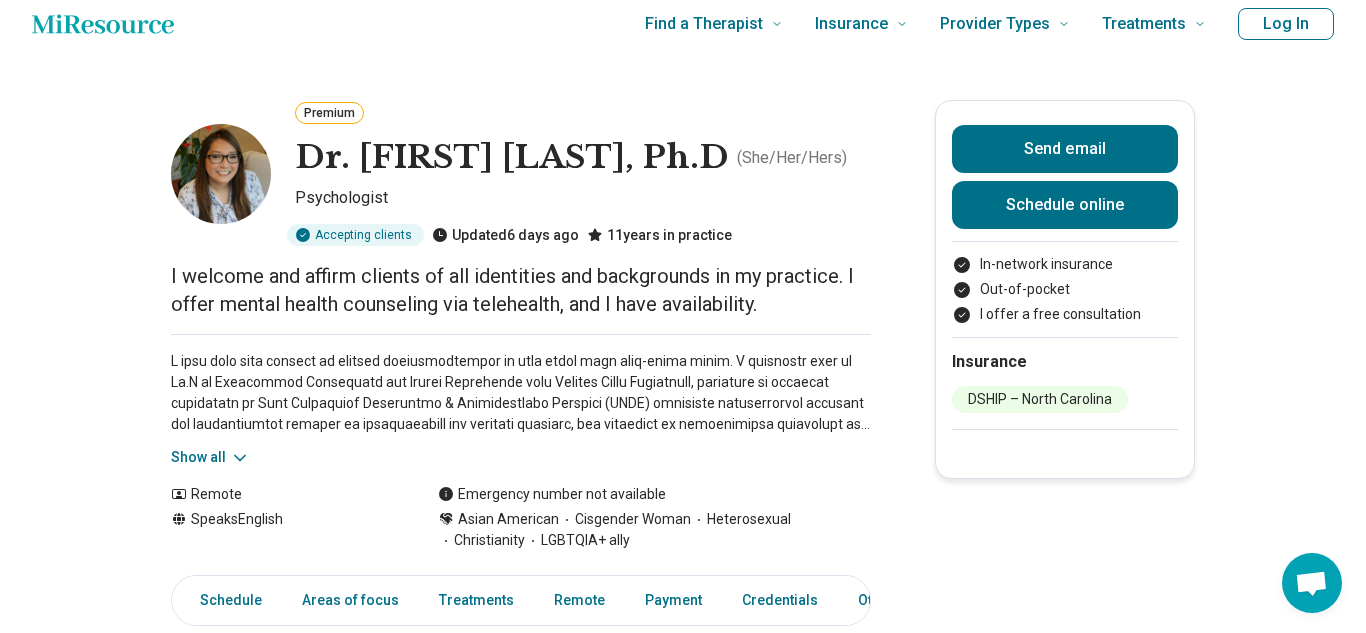 click 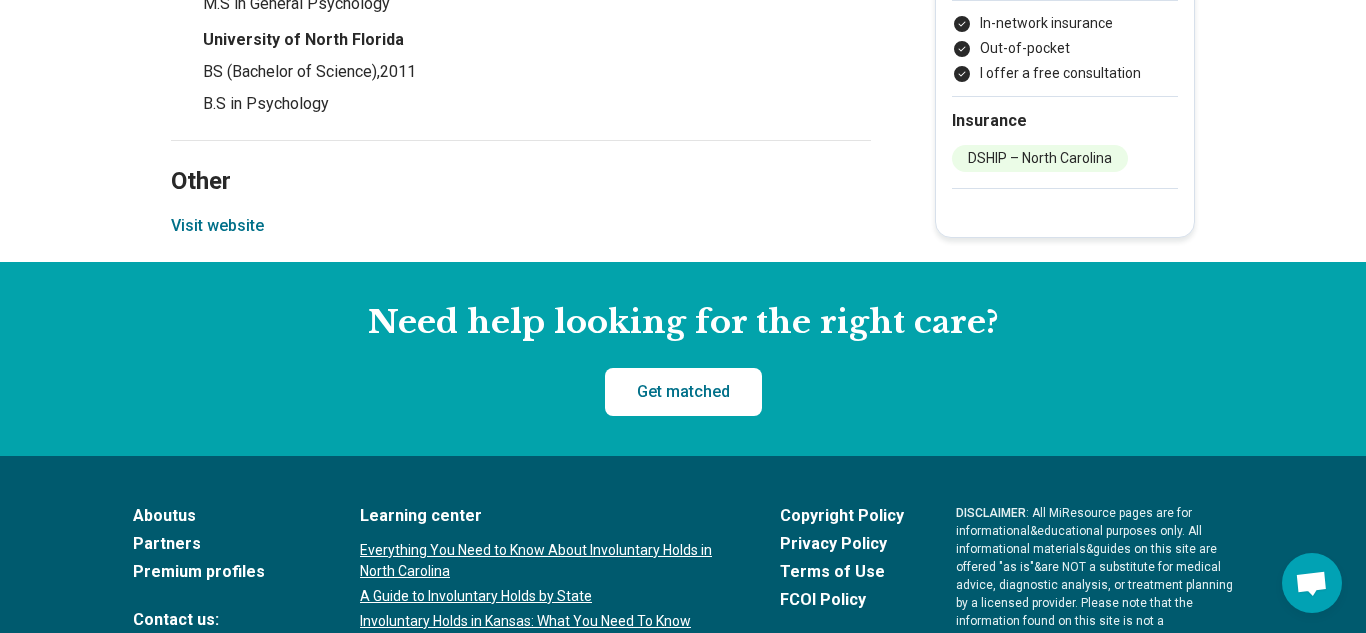 scroll, scrollTop: 2657, scrollLeft: 0, axis: vertical 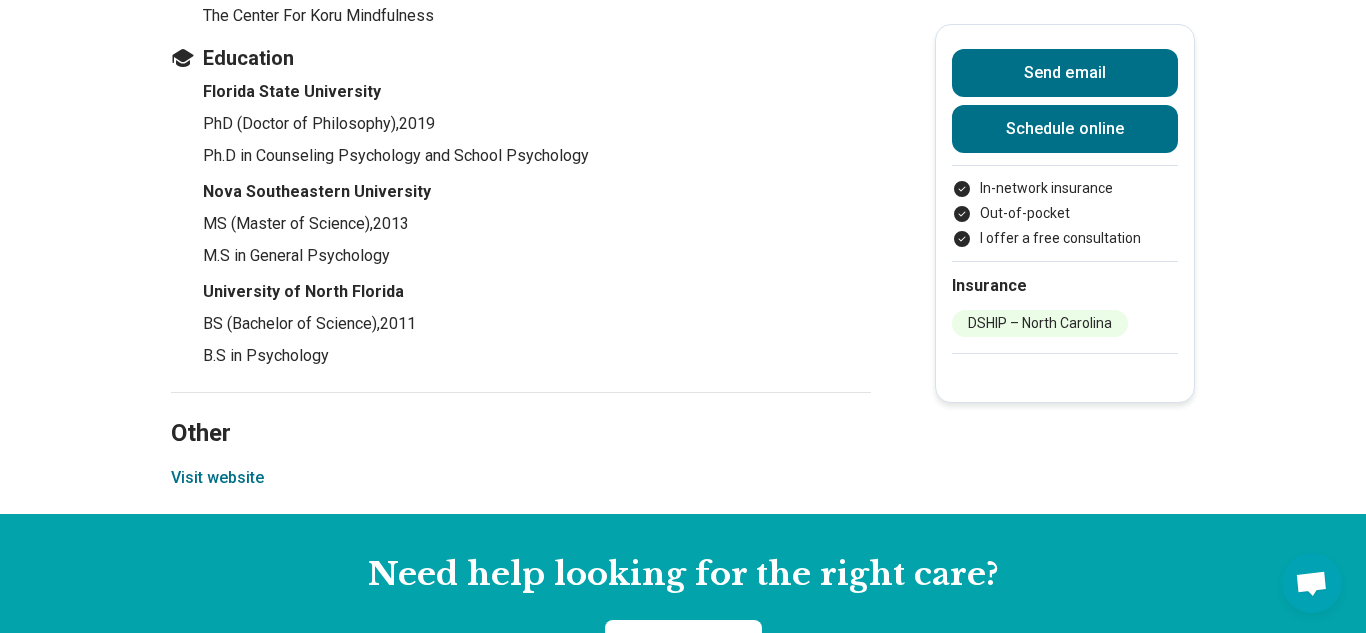 click on "Visit website" at bounding box center [217, 478] 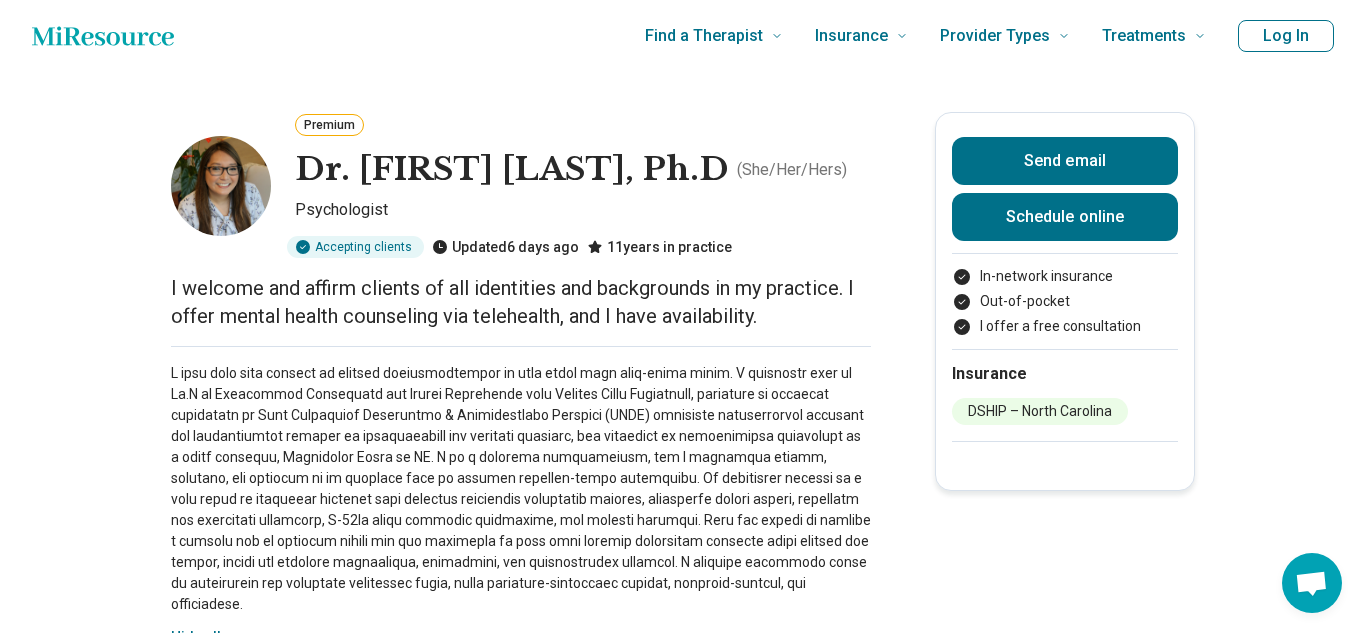 scroll, scrollTop: 0, scrollLeft: 0, axis: both 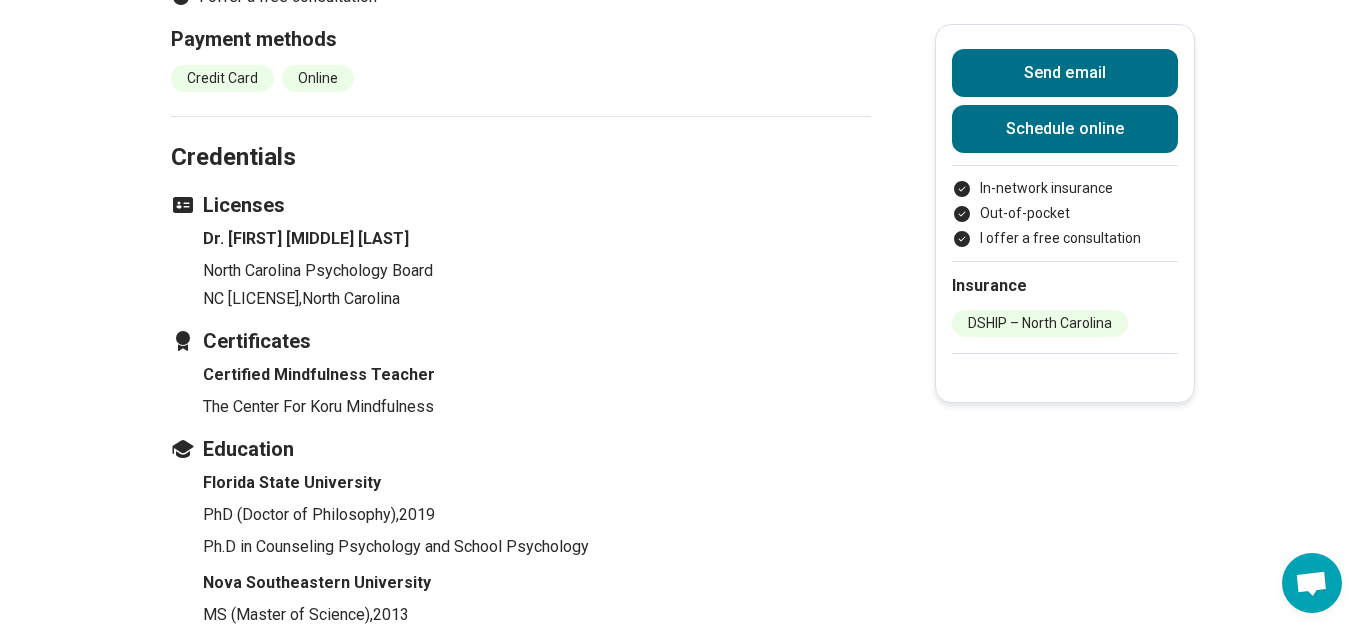 click on "NC 5850 ,  North Carolina" at bounding box center [537, 299] 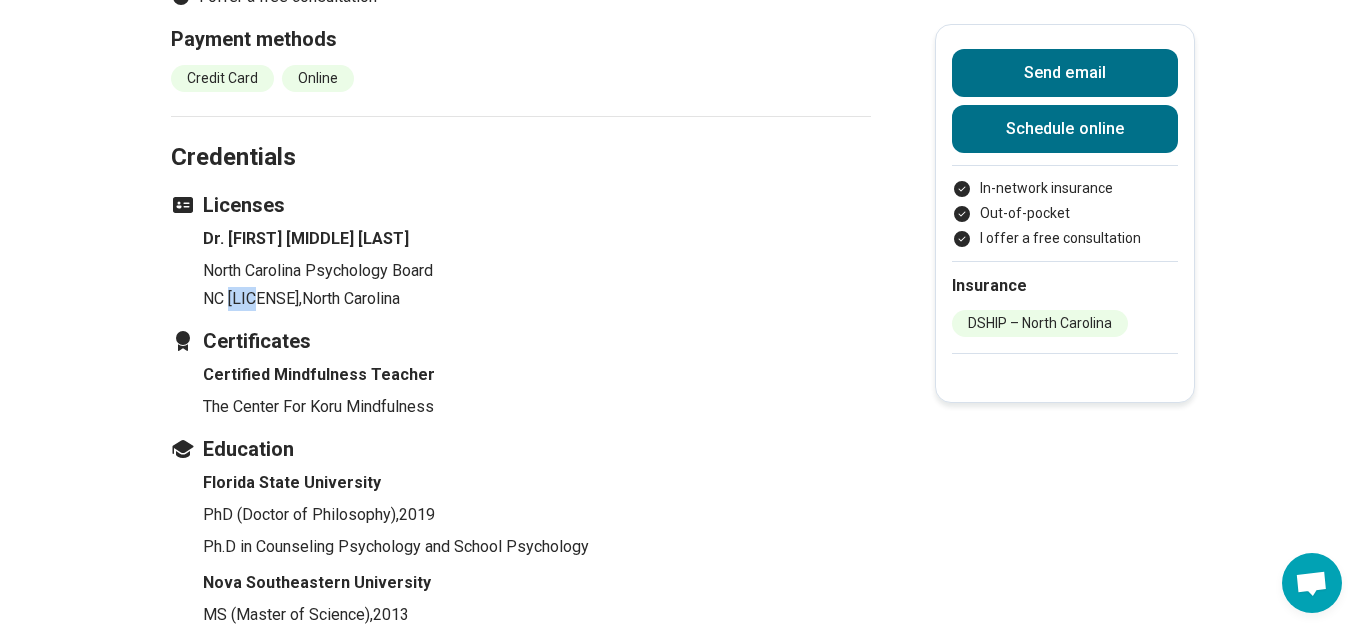 click on "NC 5850 ,  North Carolina" at bounding box center (537, 299) 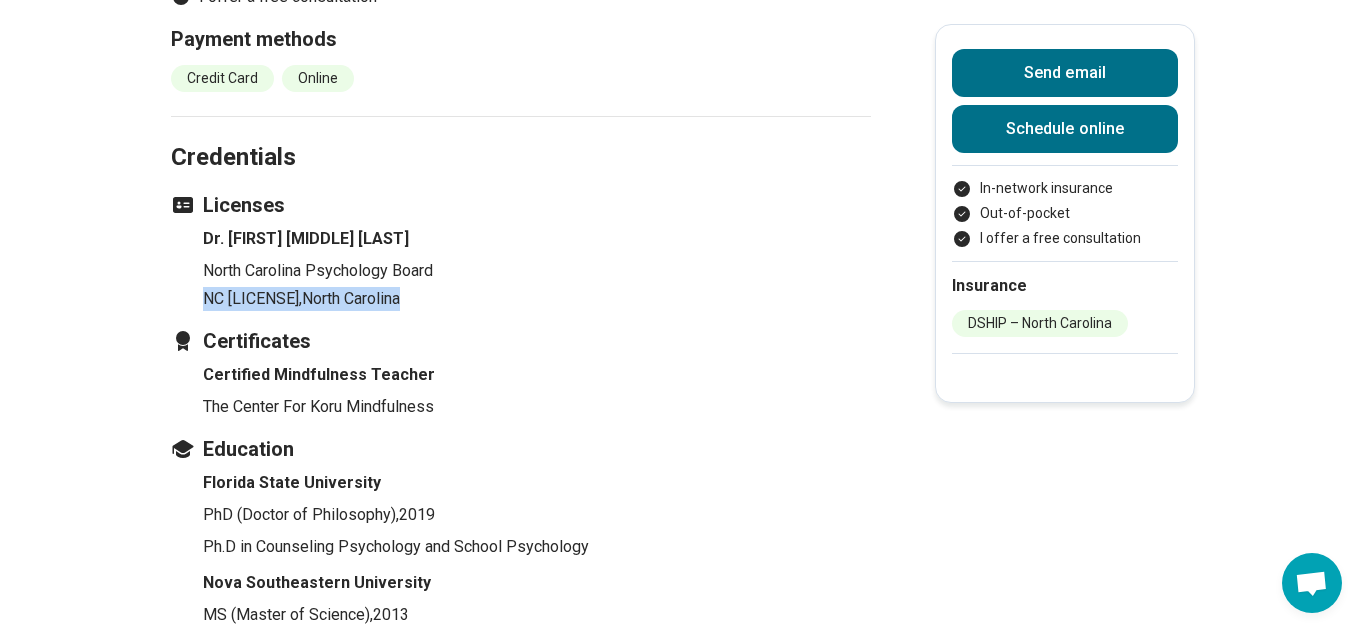 click on "NC 5850 ,  North Carolina" at bounding box center (537, 299) 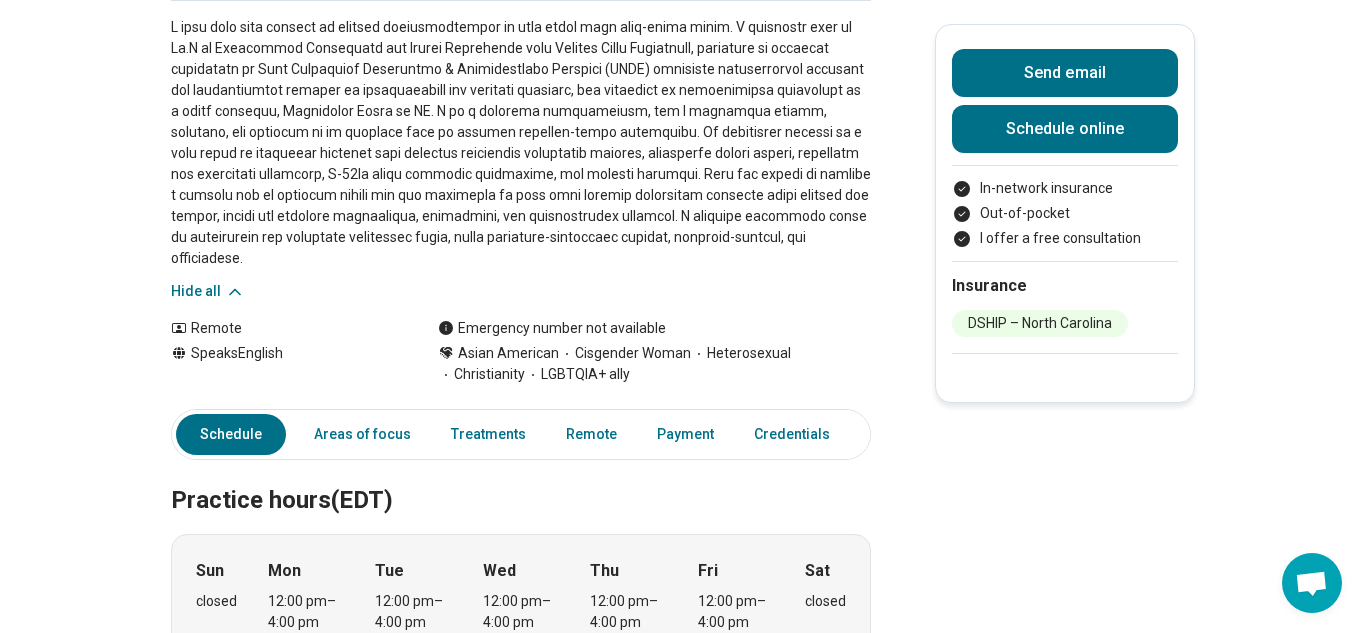 scroll, scrollTop: 0, scrollLeft: 0, axis: both 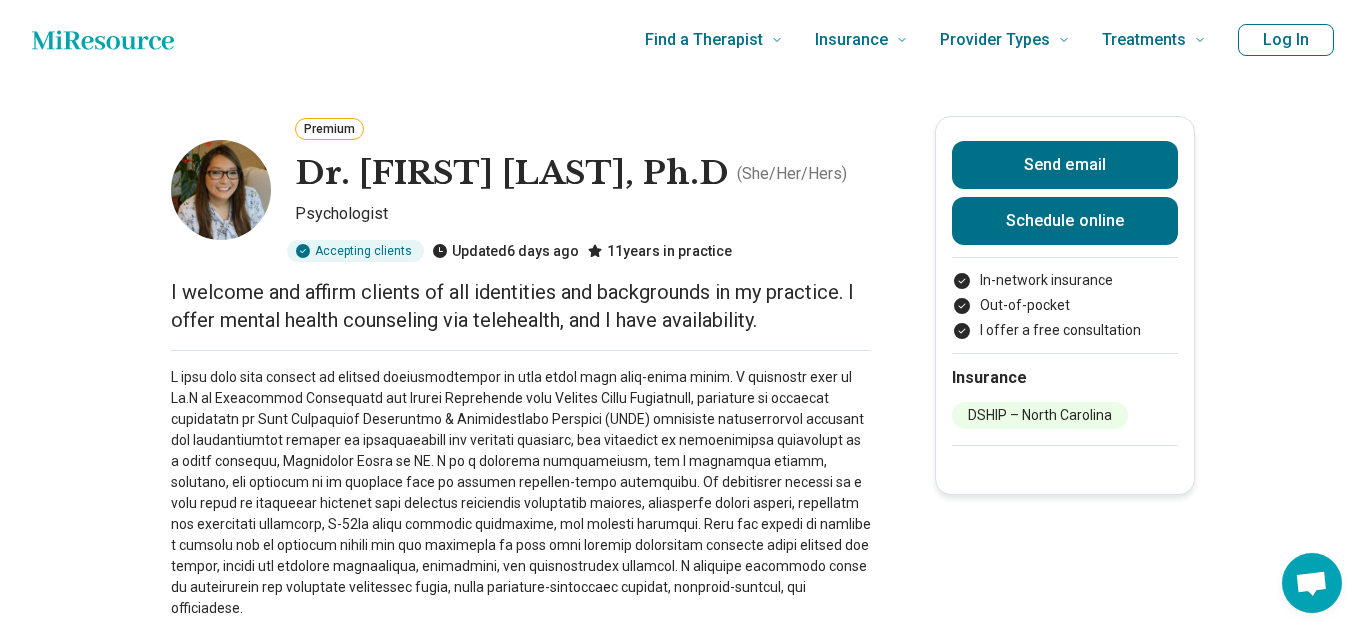 click on "Premium Dr. Christine Coleman, Ph.D ( She/Her/Hers ) Psychologist Accepting clients Updated  6 days ago 11  years in practice I welcome and affirm clients of all identities and backgrounds in my practice. I offer mental health counseling via telehealth, and I have availability. Hide all Remote Speaks  English Emergency number not available Asian American Cisgender Woman Heterosexual Christianity LGBTQIA+ ally Send email Schedule online In-network insurance Out-of-pocket I offer a free consultation Insurance DSHIP – North Carolina Schedule Areas of focus Treatments Remote Payment Credentials Other Practice hours  (EDT) Sun closed Mon 12:00 pm  –   4:00 pm Tue 12:00 pm  –   4:00 pm Wed 12:00 pm  –   4:00 pm Thu 12:00 pm  –   4:00 pm Fri 12:00 pm  –   4:00 pm Sat closed Areas of focus Areas of expertise Anxiety Attention Deficit Hyperactivity Disorder (ADHD) Burnout Career Depression Life Transitions Loneliness/Isolation Peer Difficulties Perfectionism Personal Growth Racial Identity School Concerns" at bounding box center (683, 1496) 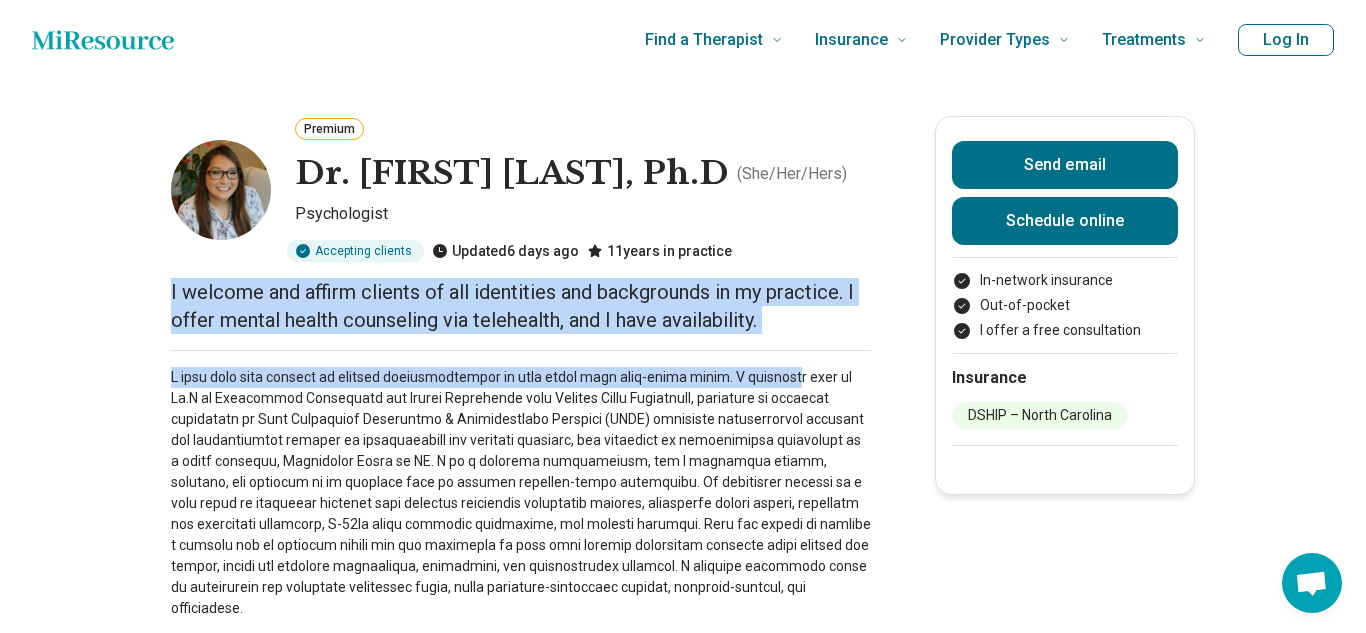 drag, startPoint x: 170, startPoint y: 300, endPoint x: 784, endPoint y: 352, distance: 616.198 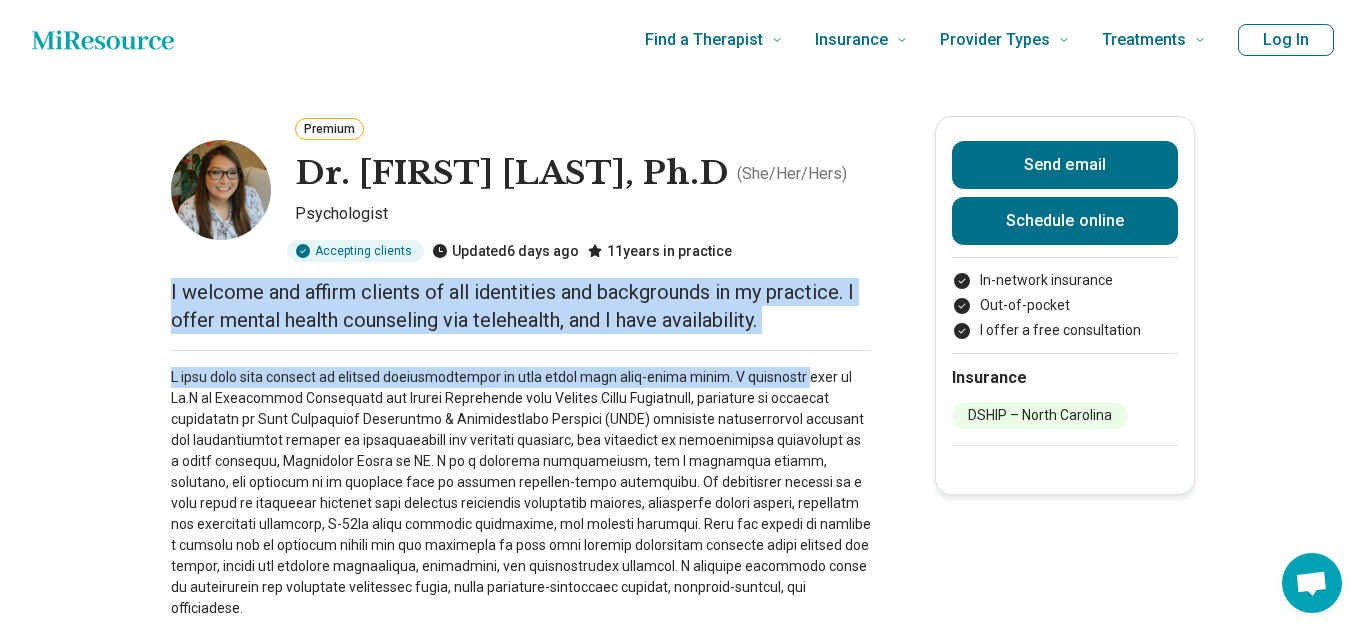 click on "Premium Dr. Christine Coleman, Ph.D ( She/Her/Hers ) Psychologist Accepting clients Updated  6 days ago 11  years in practice I welcome and affirm clients of all identities and backgrounds in my practice. I offer mental health counseling via telehealth, and I have availability. Hide all Remote Speaks  English Emergency number not available Asian American Cisgender Woman Heterosexual Christianity LGBTQIA+ ally Send email Schedule online In-network insurance Out-of-pocket I offer a free consultation Insurance DSHIP – North Carolina Schedule Areas of focus Treatments Remote Payment Credentials Other Practice hours  (EDT) Sun closed Mon 12:00 pm  –   4:00 pm Tue 12:00 pm  –   4:00 pm Wed 12:00 pm  –   4:00 pm Thu 12:00 pm  –   4:00 pm Fri 12:00 pm  –   4:00 pm Sat closed Areas of focus Areas of expertise Anxiety Attention Deficit Hyperactivity Disorder (ADHD) Burnout Career Depression Life Transitions Loneliness/Isolation Peer Difficulties Perfectionism Personal Growth Racial Identity School Concerns" at bounding box center (683, 1496) 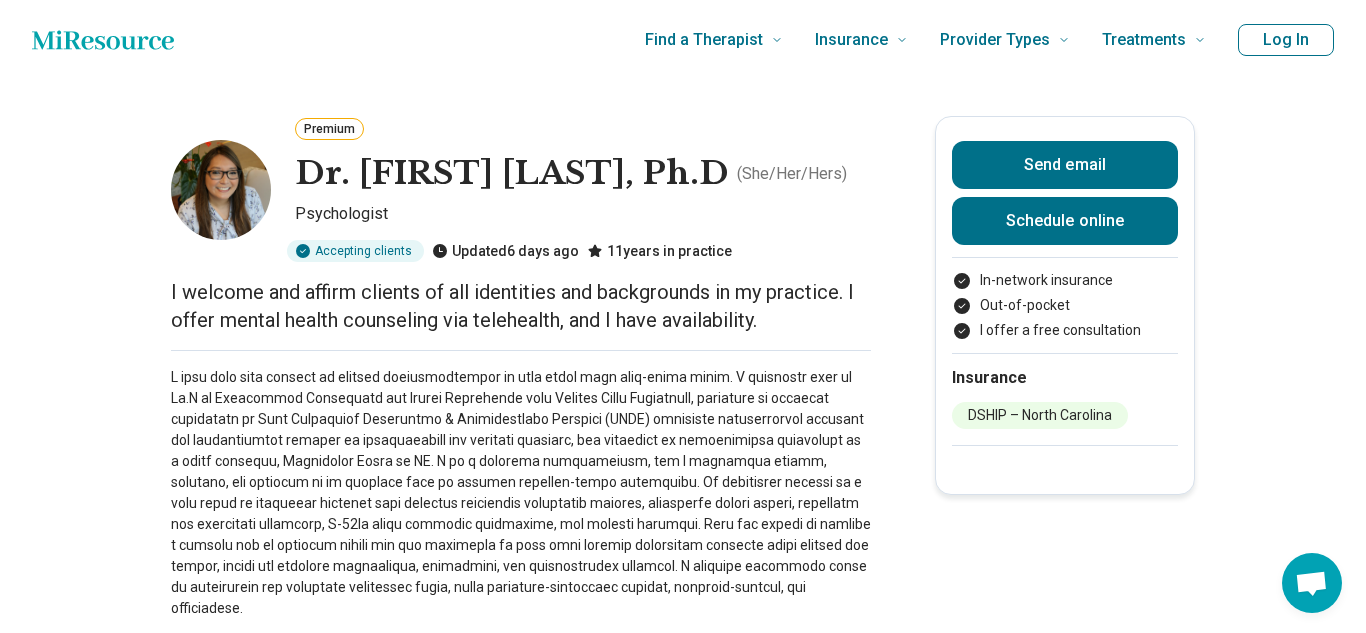 click on "Premium Dr. Christine Coleman, Ph.D ( She/Her/Hers ) Psychologist Accepting clients Updated  6 days ago 11  years in practice I welcome and affirm clients of all identities and backgrounds in my practice. I offer mental health counseling via telehealth, and I have availability. Hide all Remote Speaks  English Emergency number not available Asian American Cisgender Woman Heterosexual Christianity LGBTQIA+ ally Send email Schedule online In-network insurance Out-of-pocket I offer a free consultation Insurance DSHIP – North Carolina Schedule Areas of focus Treatments Remote Payment Credentials Other Practice hours  (EDT) Sun closed Mon 12:00 pm  –   4:00 pm Tue 12:00 pm  –   4:00 pm Wed 12:00 pm  –   4:00 pm Thu 12:00 pm  –   4:00 pm Fri 12:00 pm  –   4:00 pm Sat closed Areas of focus Areas of expertise Anxiety Attention Deficit Hyperactivity Disorder (ADHD) Burnout Career Depression Life Transitions Loneliness/Isolation Peer Difficulties Perfectionism Personal Growth Racial Identity School Concerns" at bounding box center [683, 1496] 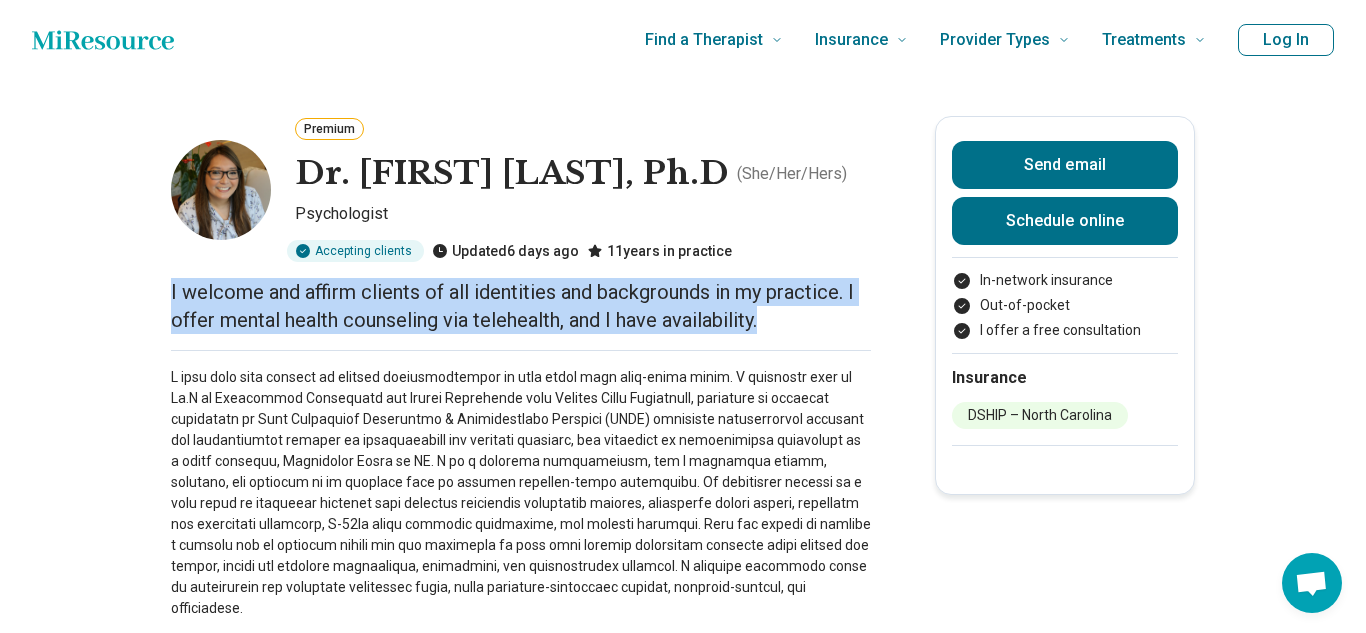 drag, startPoint x: 171, startPoint y: 299, endPoint x: 770, endPoint y: 330, distance: 599.80164 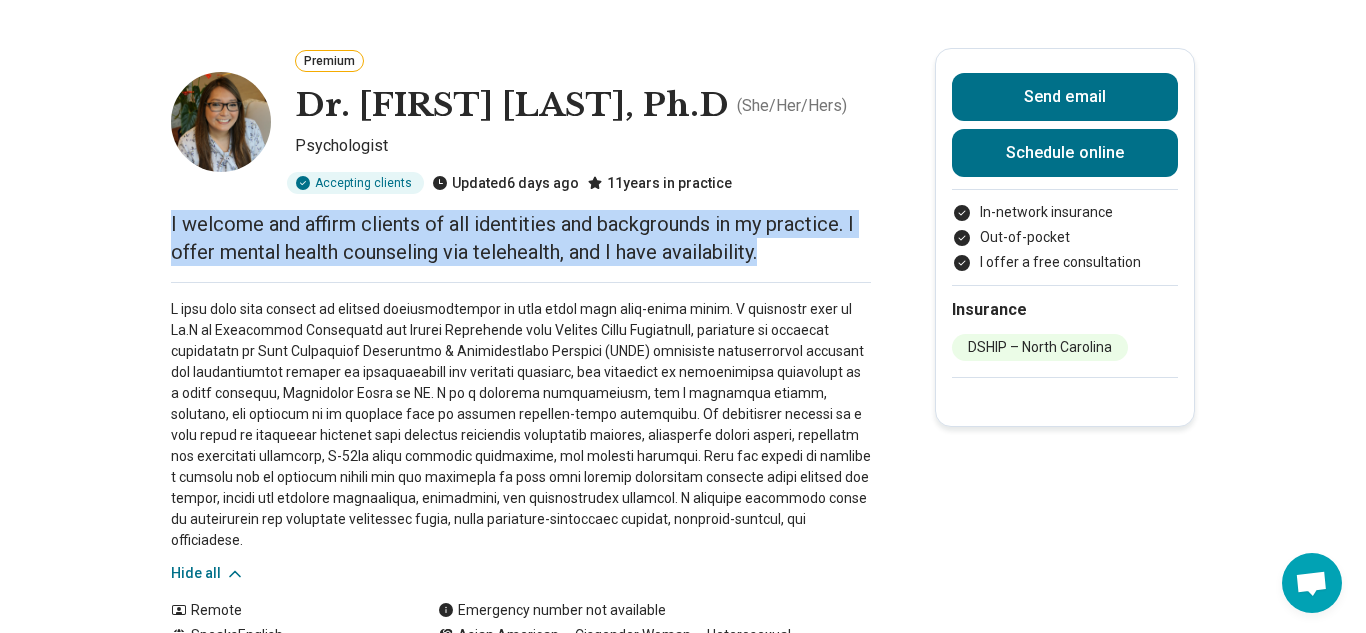 click on "Premium Dr. Christine Coleman, Ph.D ( She/Her/Hers ) Psychologist Accepting clients Updated  6 days ago 11  years in practice I welcome and affirm clients of all identities and backgrounds in my practice. I offer mental health counseling via telehealth, and I have availability. Hide all Remote Speaks  English Emergency number not available Asian American Cisgender Woman Heterosexual Christianity LGBTQIA+ ally Send email Schedule online In-network insurance Out-of-pocket I offer a free consultation Insurance DSHIP – North Carolina Schedule Areas of focus Treatments Remote Payment Credentials Other Practice hours  (EDT) Sun closed Mon 12:00 pm  –   4:00 pm Tue 12:00 pm  –   4:00 pm Wed 12:00 pm  –   4:00 pm Thu 12:00 pm  –   4:00 pm Fri 12:00 pm  –   4:00 pm Sat closed Areas of focus Areas of expertise Anxiety Attention Deficit Hyperactivity Disorder (ADHD) Burnout Career Depression Life Transitions Loneliness/Isolation Peer Difficulties Perfectionism Personal Growth Racial Identity School Concerns" at bounding box center (683, 1428) 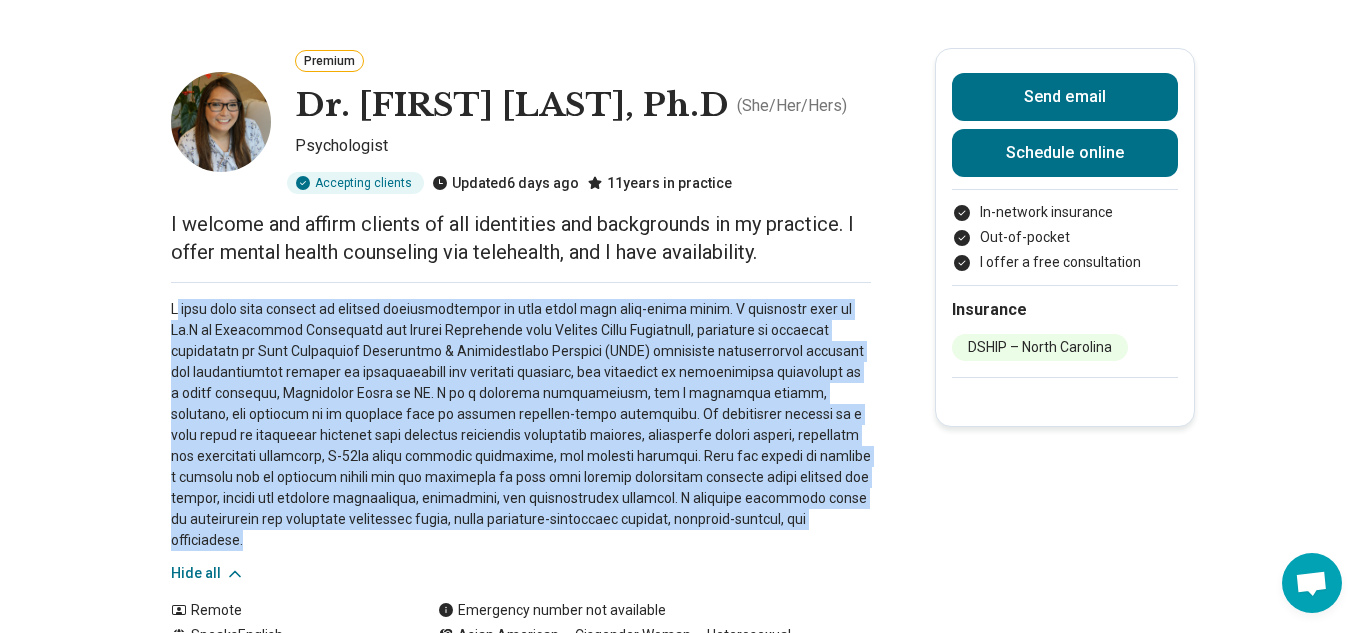 drag, startPoint x: 173, startPoint y: 311, endPoint x: 816, endPoint y: 522, distance: 676.7348 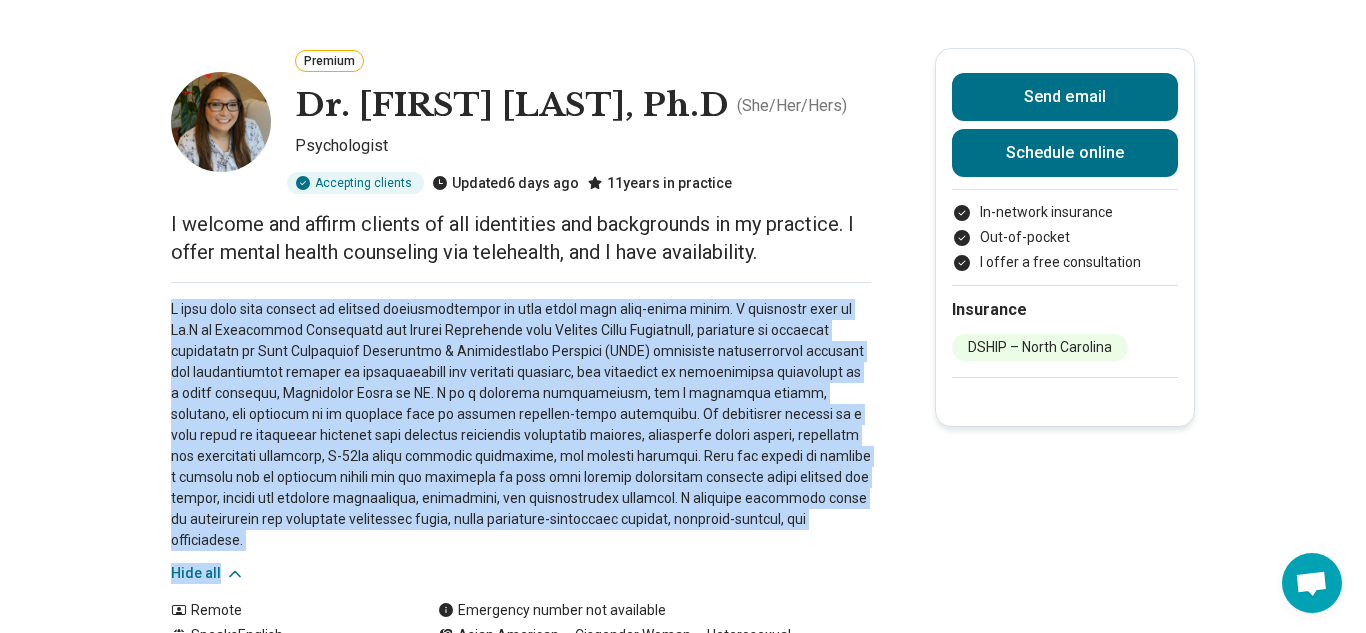 drag, startPoint x: 172, startPoint y: 317, endPoint x: 798, endPoint y: 546, distance: 666.5711 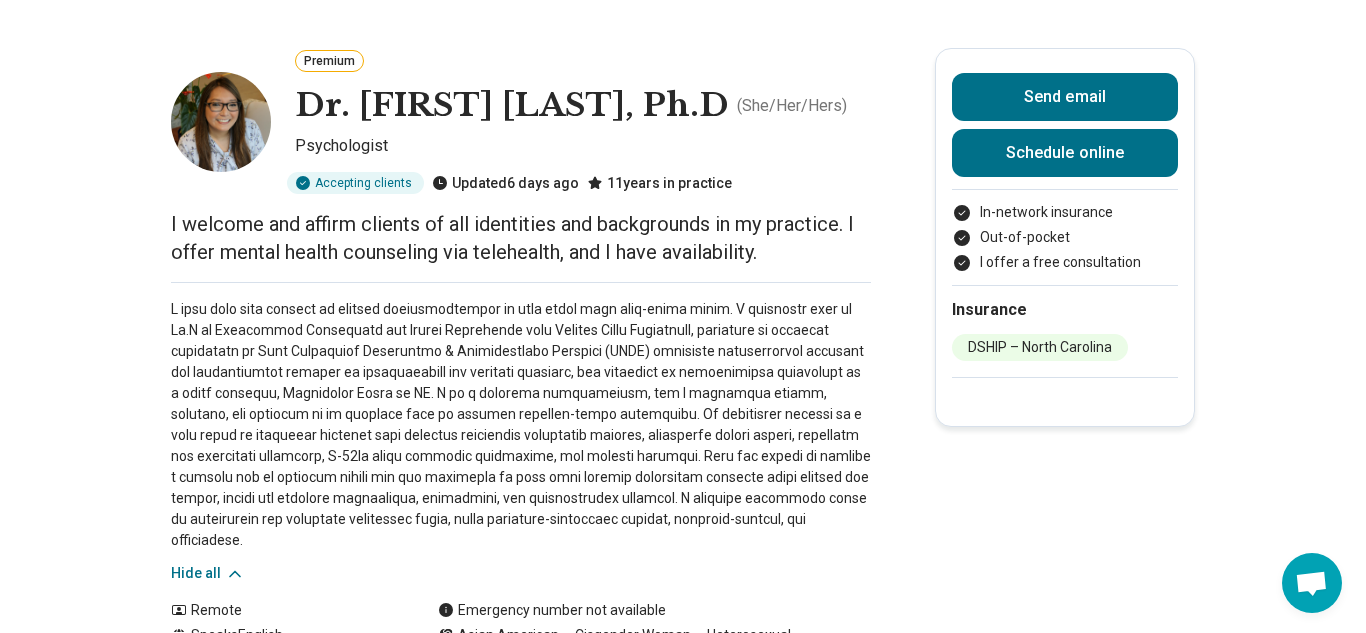 click on "Premium Dr. Christine Coleman, Ph.D ( She/Her/Hers ) Psychologist Accepting clients Updated  6 days ago 11  years in practice I welcome and affirm clients of all identities and backgrounds in my practice. I offer mental health counseling via telehealth, and I have availability. Hide all Remote Speaks  English Emergency number not available Asian American Cisgender Woman Heterosexual Christianity LGBTQIA+ ally Send email Schedule online In-network insurance Out-of-pocket I offer a free consultation Insurance DSHIP – North Carolina Schedule Areas of focus Treatments Remote Payment Credentials Other Practice hours  (EDT) Sun closed Mon 12:00 pm  –   4:00 pm Tue 12:00 pm  –   4:00 pm Wed 12:00 pm  –   4:00 pm Thu 12:00 pm  –   4:00 pm Fri 12:00 pm  –   4:00 pm Sat closed Areas of focus Areas of expertise Anxiety Attention Deficit Hyperactivity Disorder (ADHD) Burnout Career Depression Life Transitions Loneliness/Isolation Peer Difficulties Perfectionism Personal Growth Racial Identity School Concerns" at bounding box center (683, 1428) 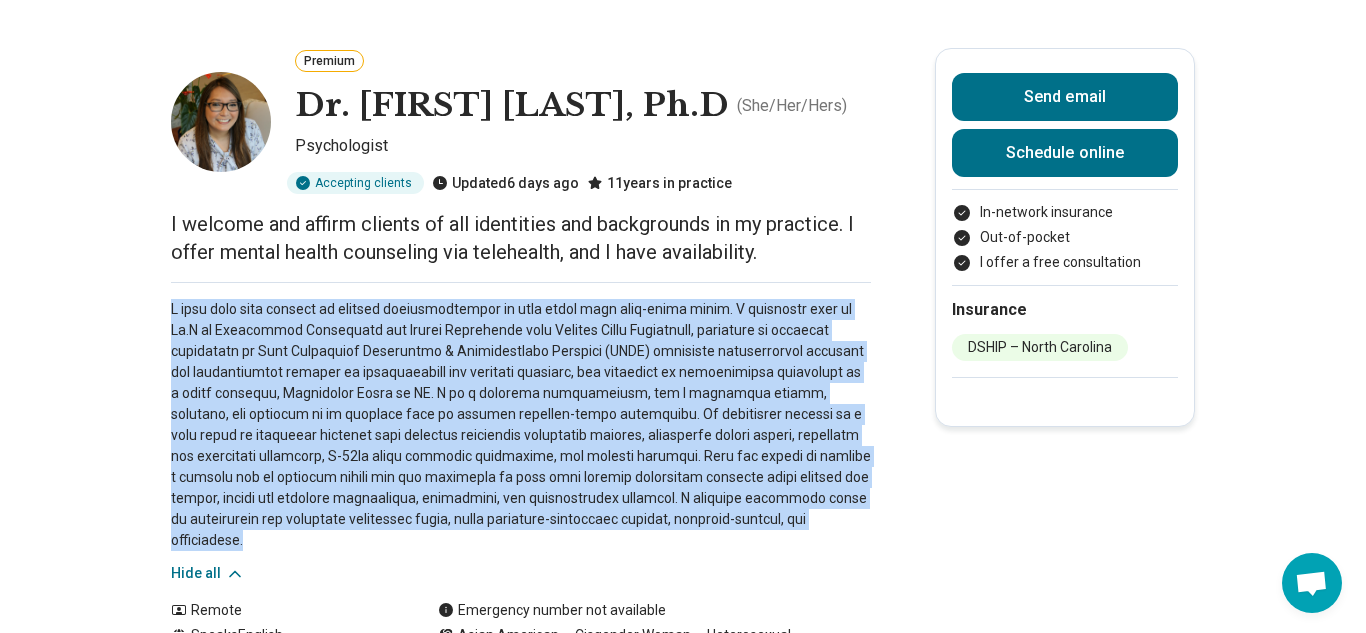 drag, startPoint x: 172, startPoint y: 314, endPoint x: 809, endPoint y: 524, distance: 670.7227 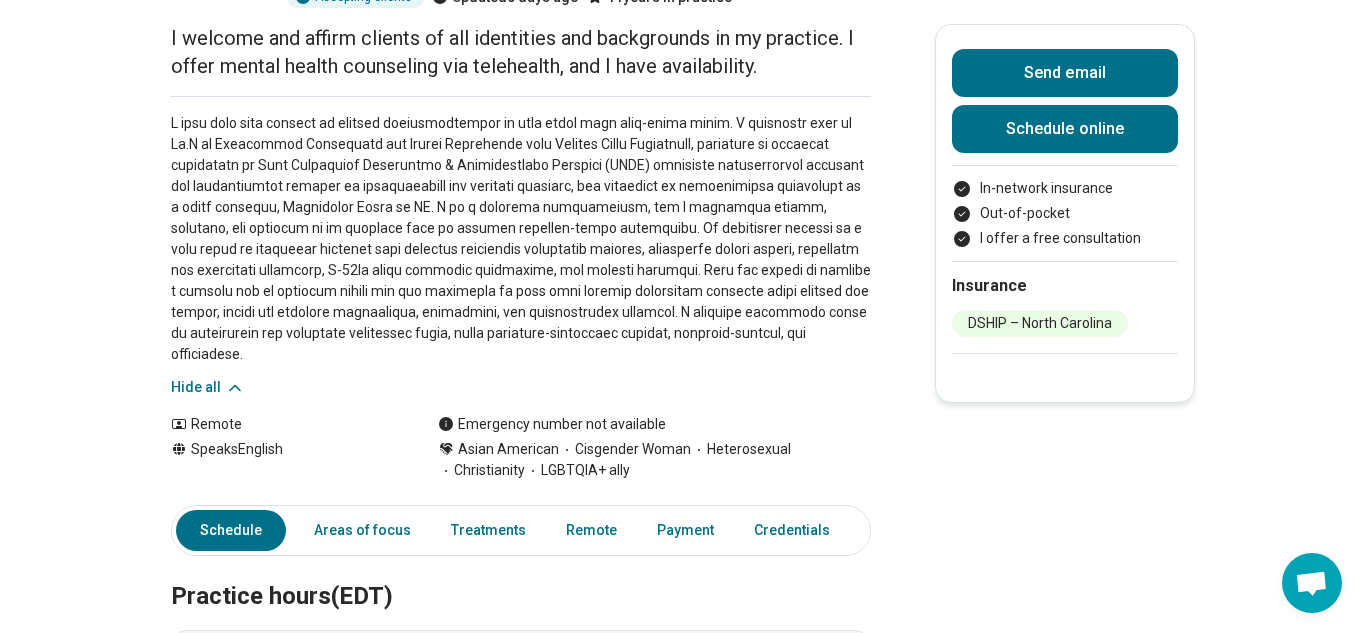 scroll, scrollTop: 0, scrollLeft: 0, axis: both 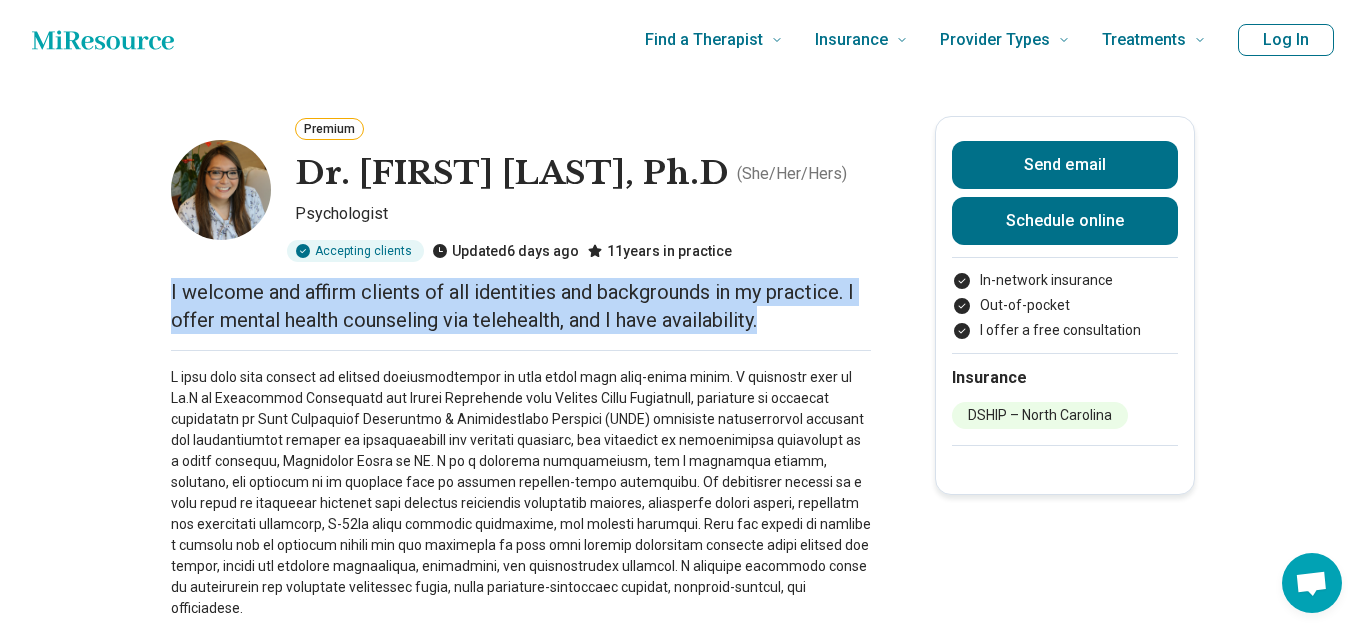 drag, startPoint x: 172, startPoint y: 299, endPoint x: 842, endPoint y: 315, distance: 670.19104 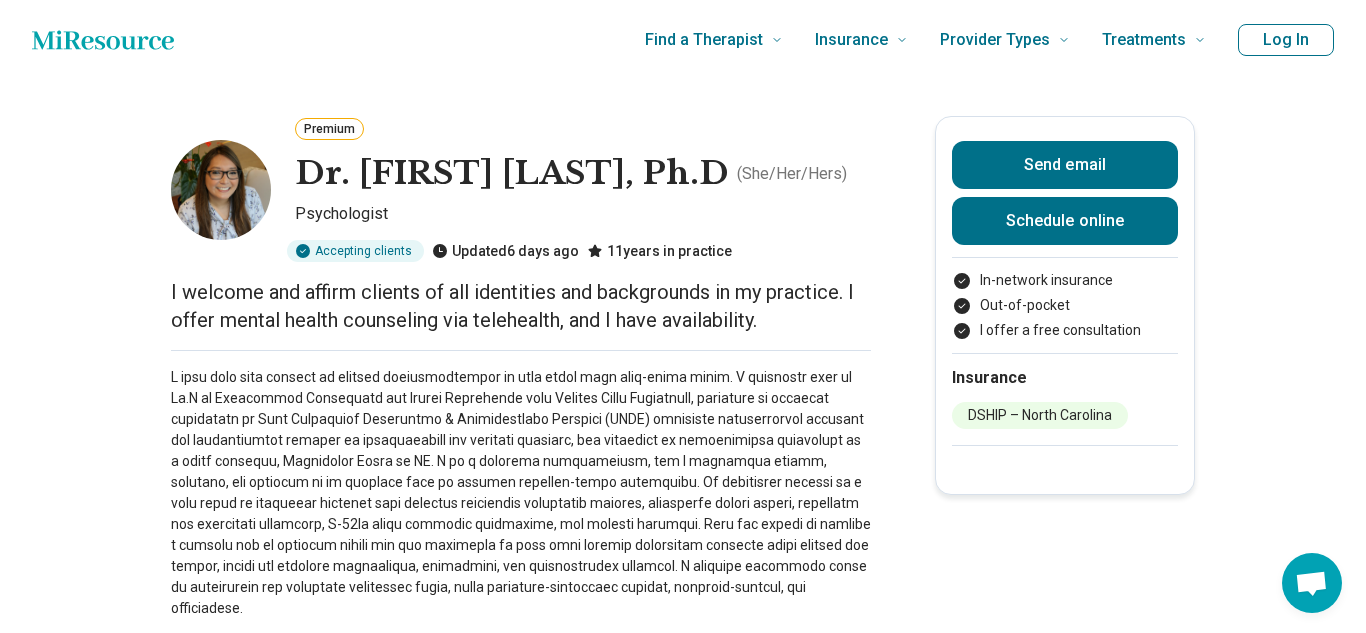 click on "Premium Dr. Christine Coleman, Ph.D ( She/Her/Hers ) Psychologist Accepting clients Updated  6 days ago 11  years in practice I welcome and affirm clients of all identities and backgrounds in my practice. I offer mental health counseling via telehealth, and I have availability. Hide all Remote Speaks  English Emergency number not available Asian American Cisgender Woman Heterosexual Christianity LGBTQIA+ ally Send email Schedule online In-network insurance Out-of-pocket I offer a free consultation Insurance DSHIP – North Carolina Schedule Areas of focus Treatments Remote Payment Credentials Other Practice hours  (EDT) Sun closed Mon 12:00 pm  –   4:00 pm Tue 12:00 pm  –   4:00 pm Wed 12:00 pm  –   4:00 pm Thu 12:00 pm  –   4:00 pm Fri 12:00 pm  –   4:00 pm Sat closed Areas of focus Areas of expertise Anxiety Attention Deficit Hyperactivity Disorder (ADHD) Burnout Career Depression Life Transitions Loneliness/Isolation Peer Difficulties Perfectionism Personal Growth Racial Identity School Concerns" at bounding box center (683, 1496) 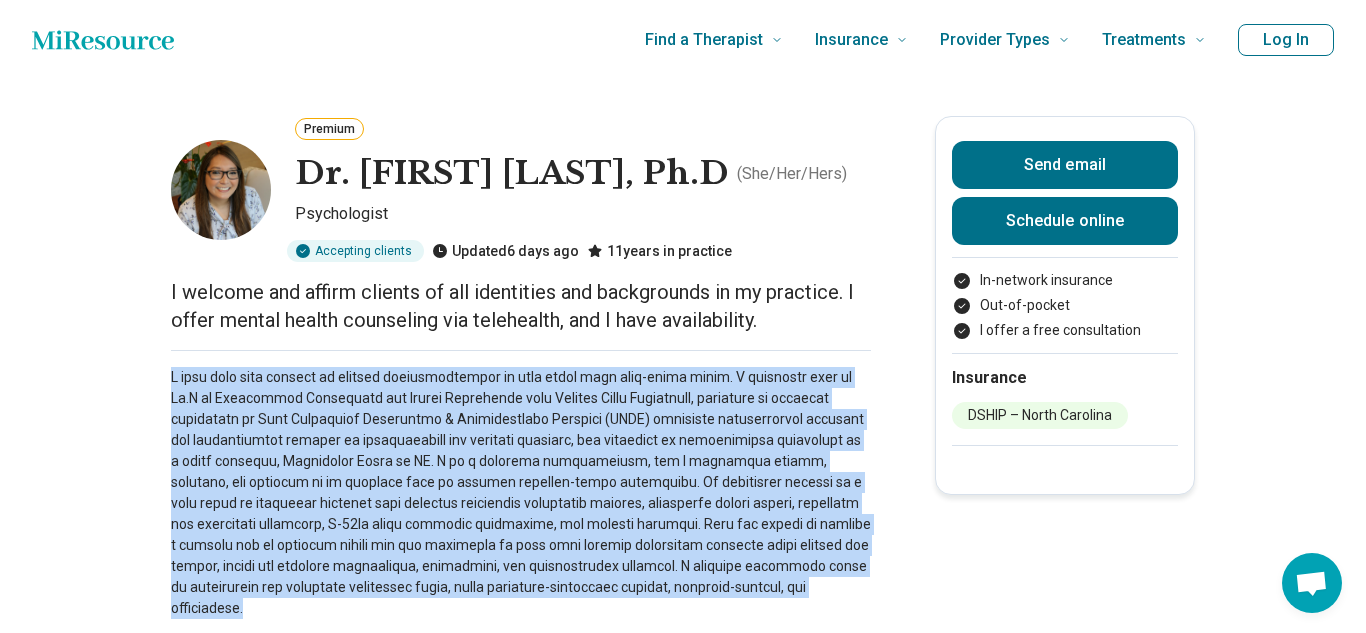 drag, startPoint x: 172, startPoint y: 382, endPoint x: 790, endPoint y: 595, distance: 653.6765 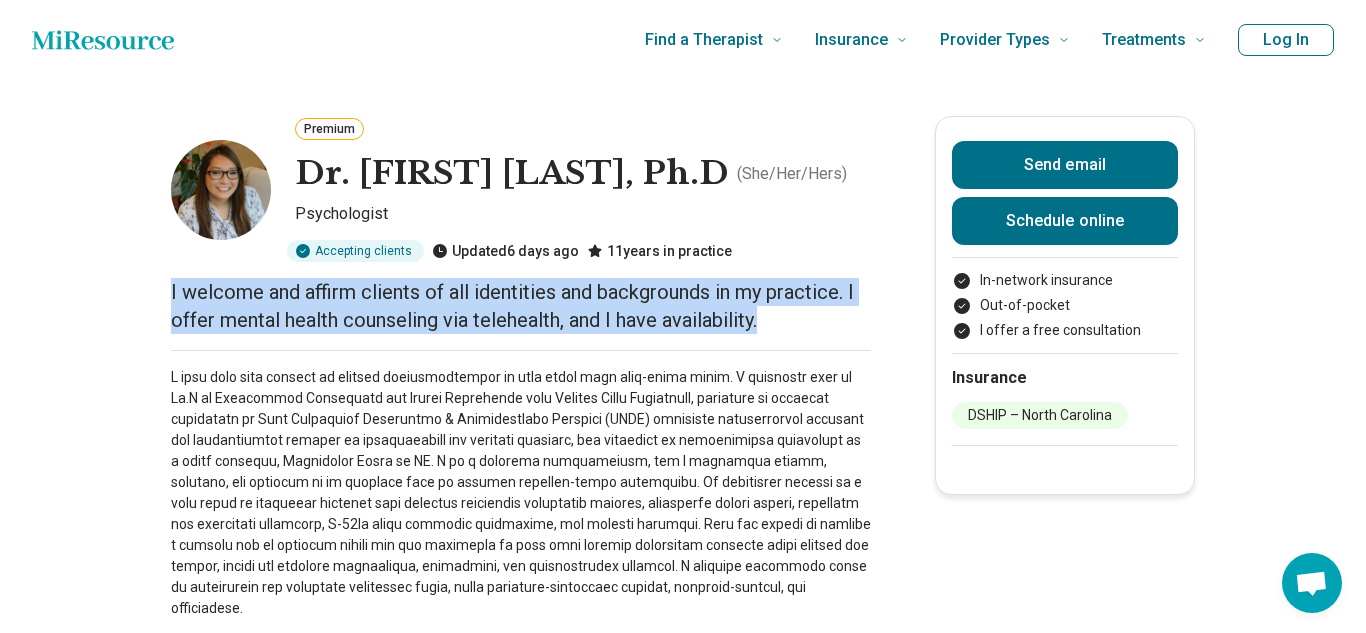 drag, startPoint x: 173, startPoint y: 298, endPoint x: 814, endPoint y: 316, distance: 641.2527 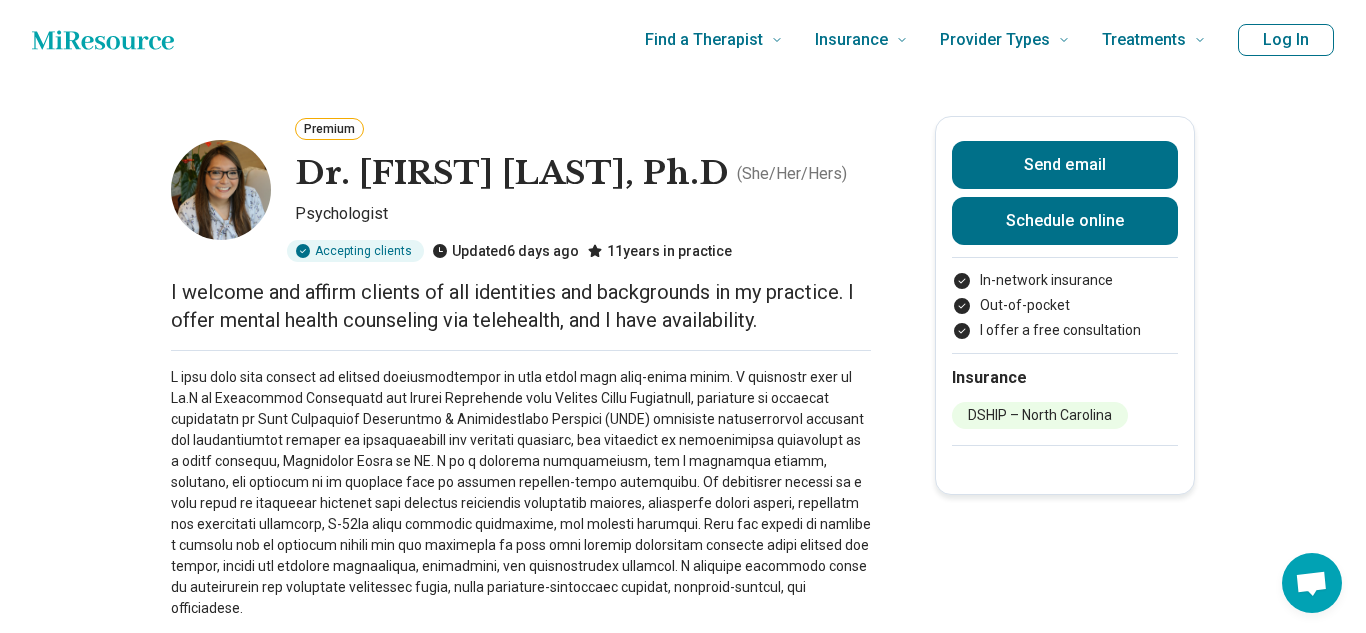 click at bounding box center [521, 493] 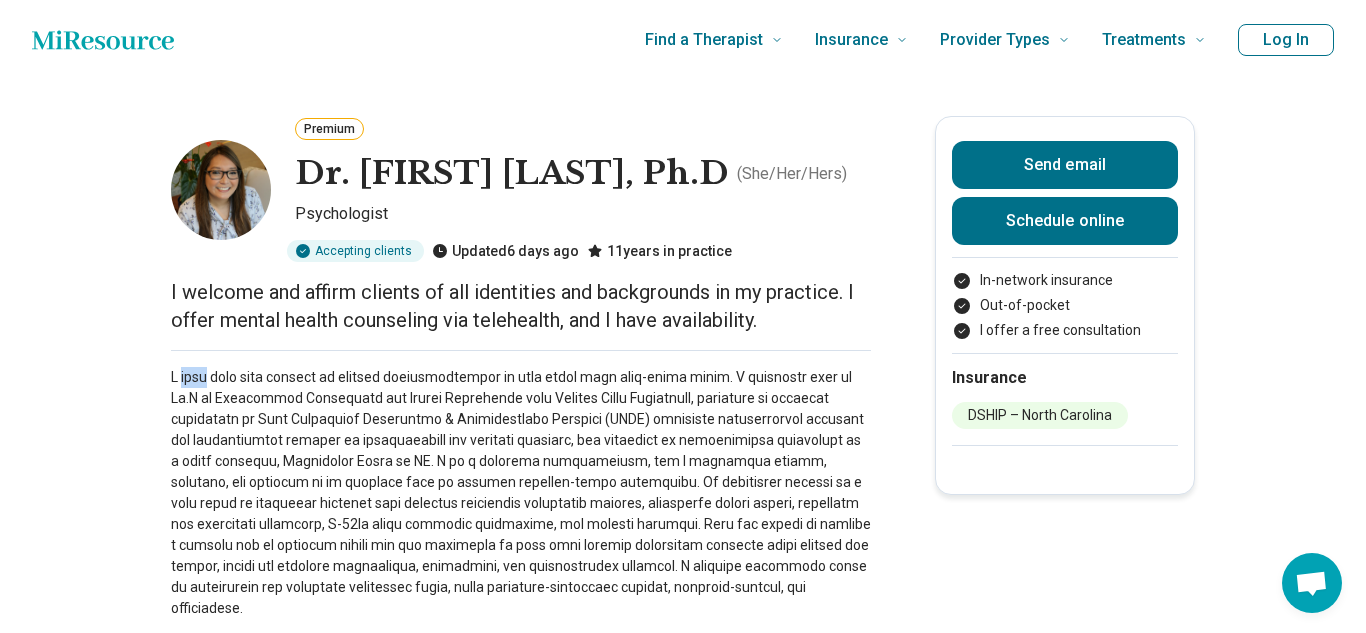 click at bounding box center [521, 493] 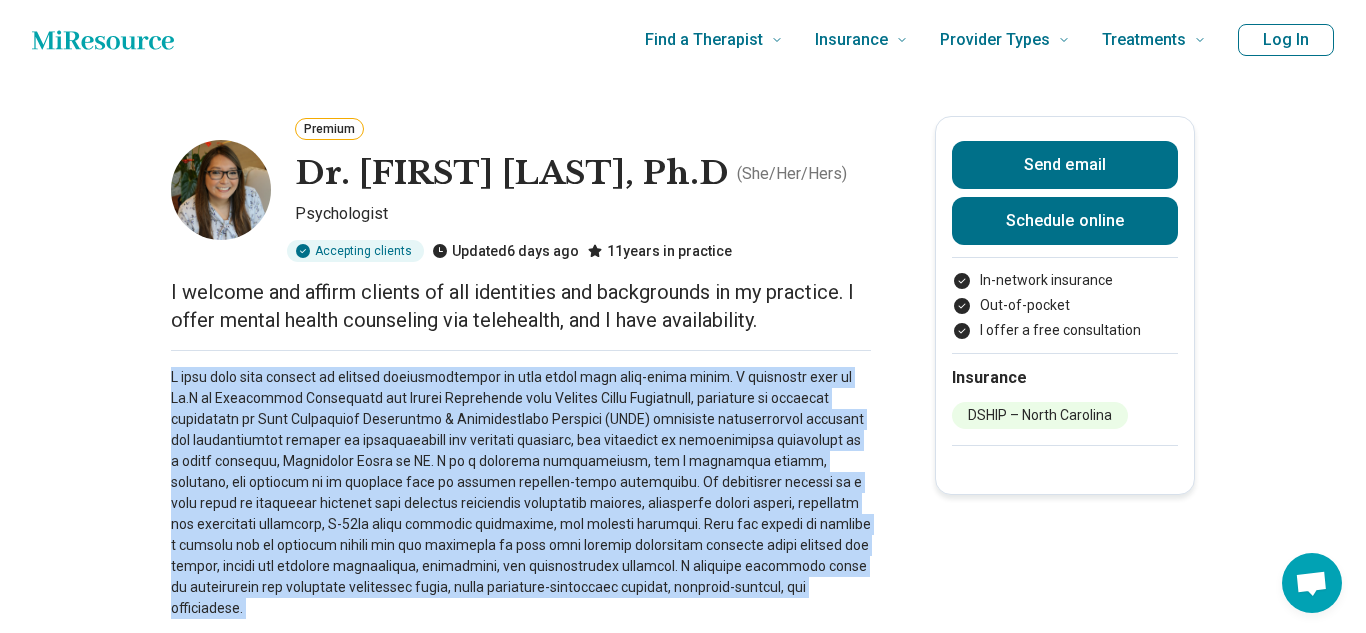 copy on "I very much look forward to working collaboratively to help reach your well-being goals. I graduated with my Ph.D in Counseling Psychology and School Psychology from Florida State University, completed my doctoral internship at Duke University Counseling & Psychological Services (CAPS) providing psychotherapy services and psychological testing to undergraduate and graduate students, and completed my postdoctoral fellowship in a group practice, Developing Minds of NC. I am a licensed psychologist, and I integrate theory, research, and practice in my clinical work to provide evidence-based treatments. My experience working in a wide range of treatment settings have included university counseling centers, university career center, inpatient and outpatient hospitals, K-12th grade guidance department, and private practice. This has helped me develop a diverse set of clinical skills and the privilege to work with various presenting concerns among various age ranges, racial and cultural backgrounds, identities, a..." 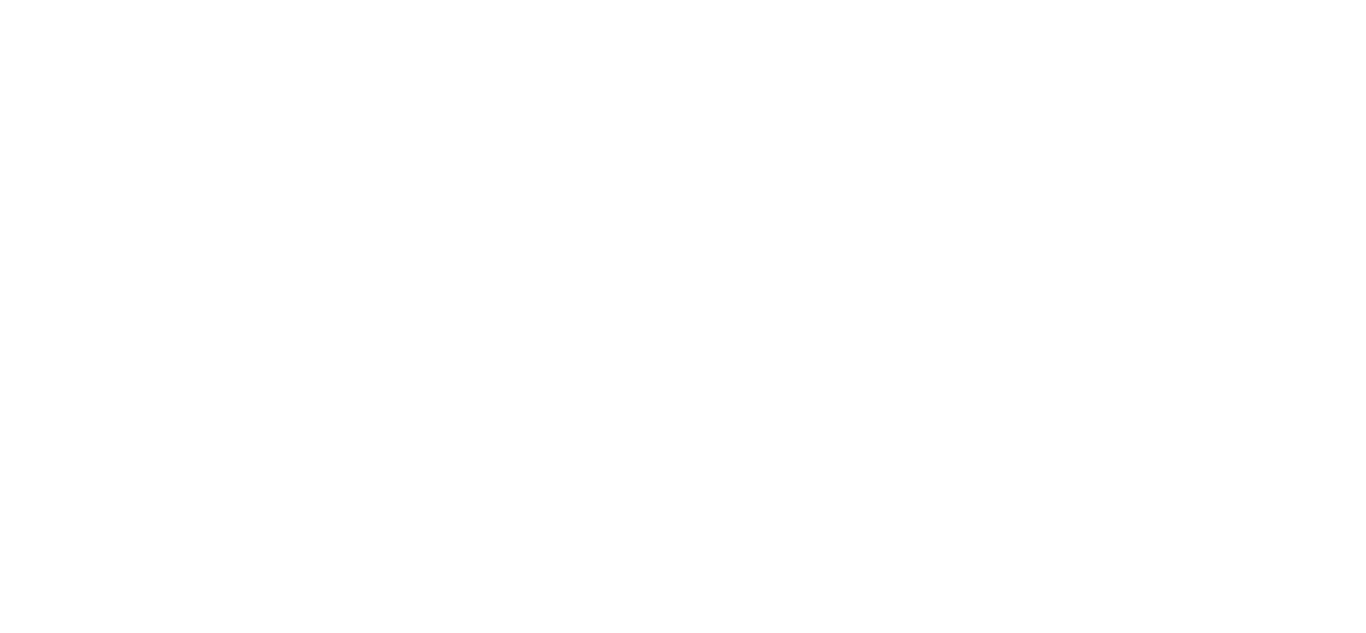 scroll, scrollTop: 0, scrollLeft: 0, axis: both 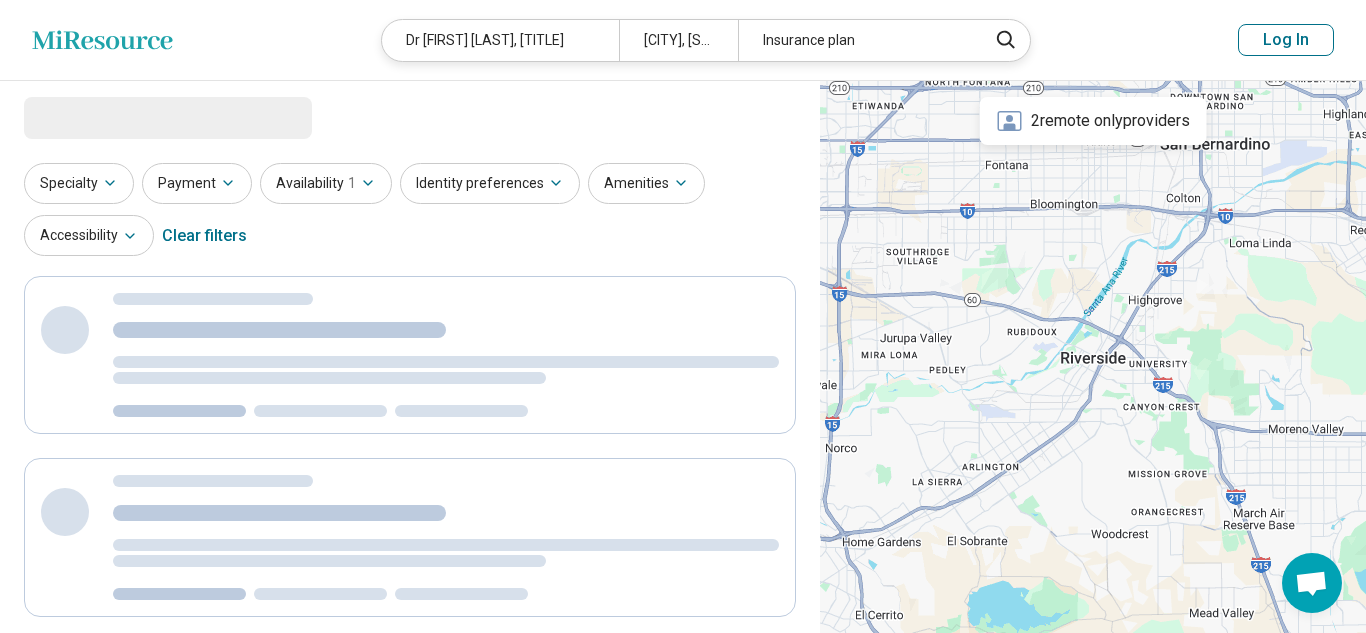select on "***" 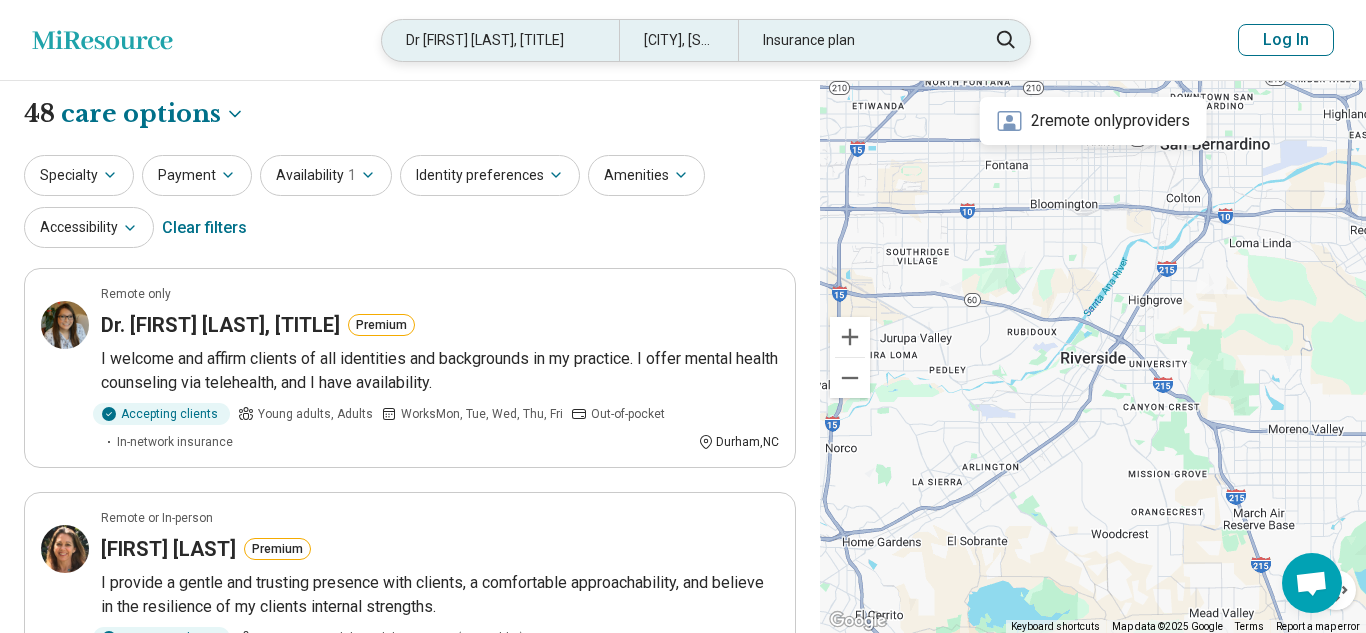 click on "Dr Christine Coleman" at bounding box center (500, 40) 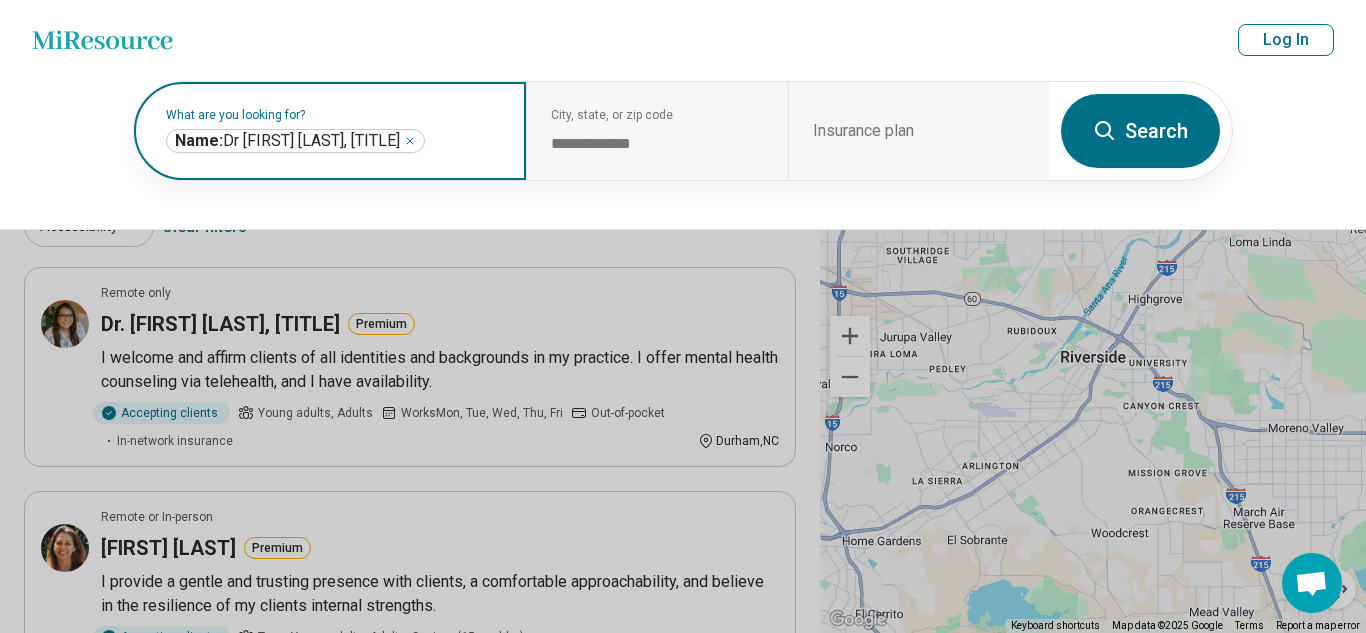 click 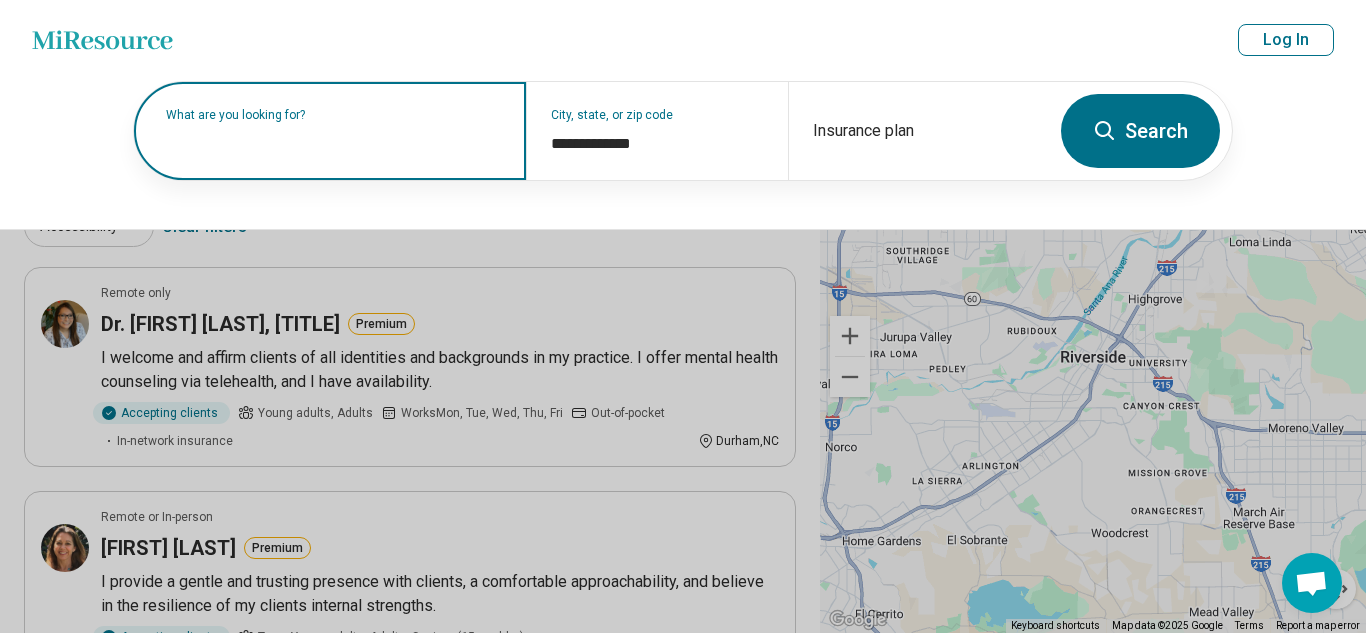 click at bounding box center (334, 141) 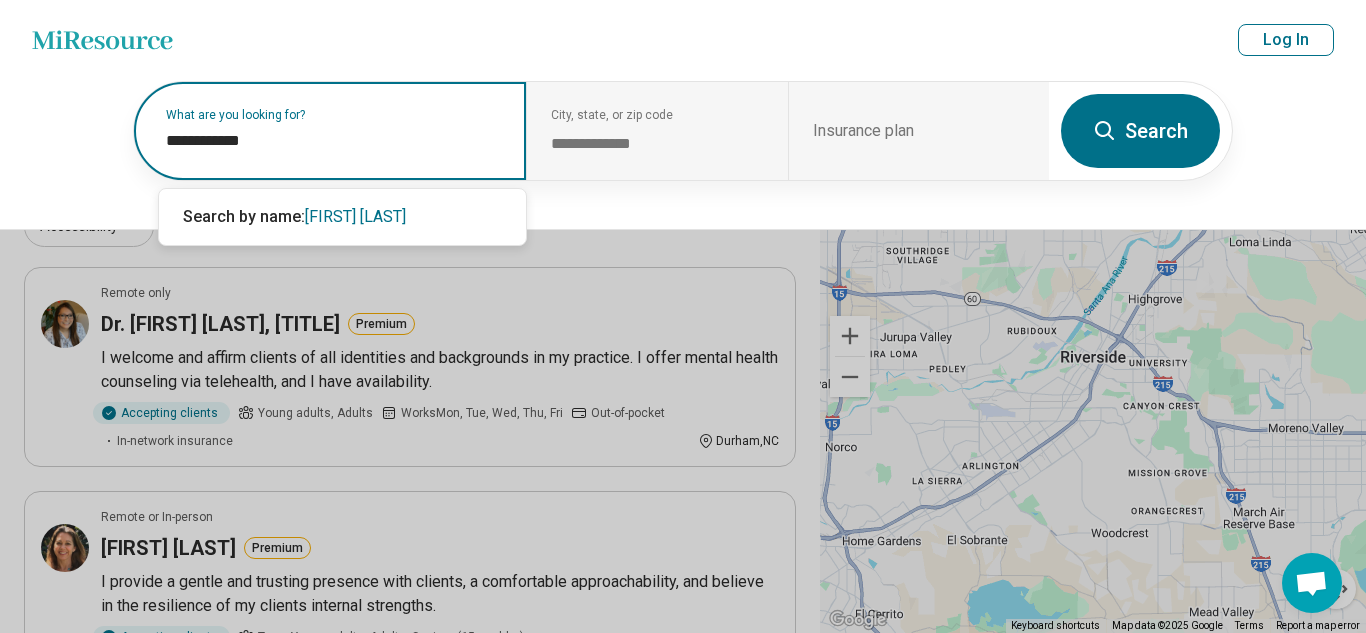 type on "**********" 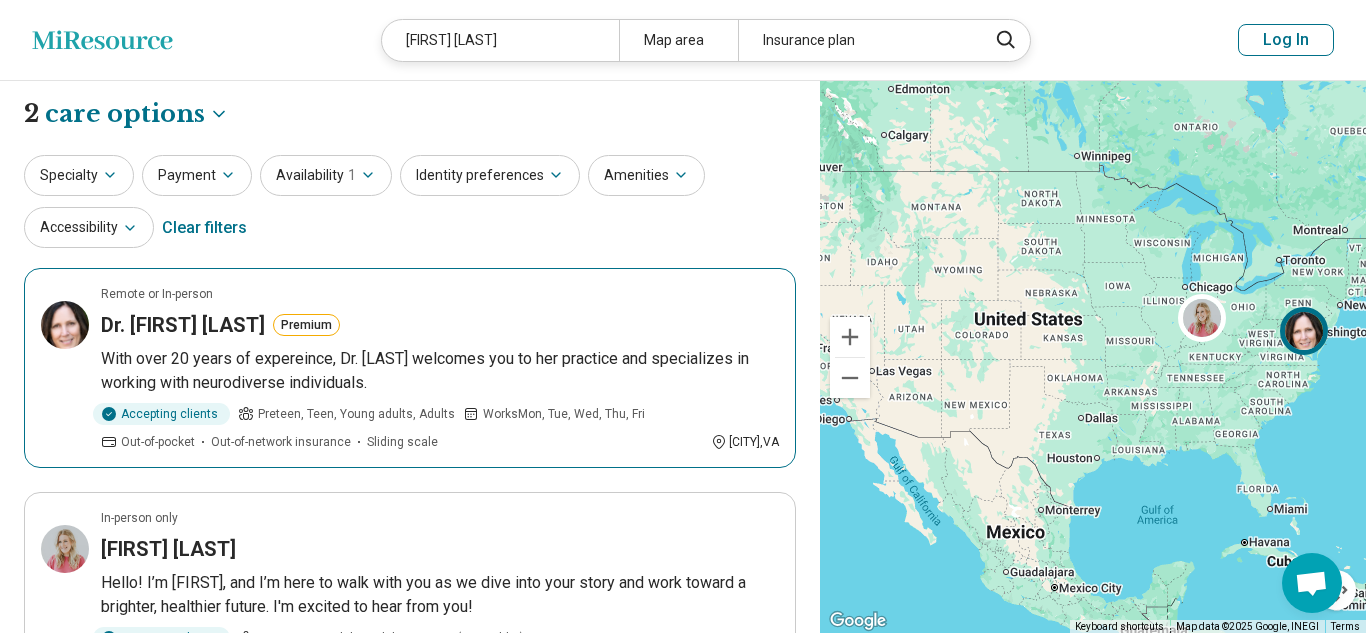 click on "With over 20 years of expereince, Dr. Brosius welcomes you to her practice and specializes in working with neurodiverse individuals." at bounding box center [440, 371] 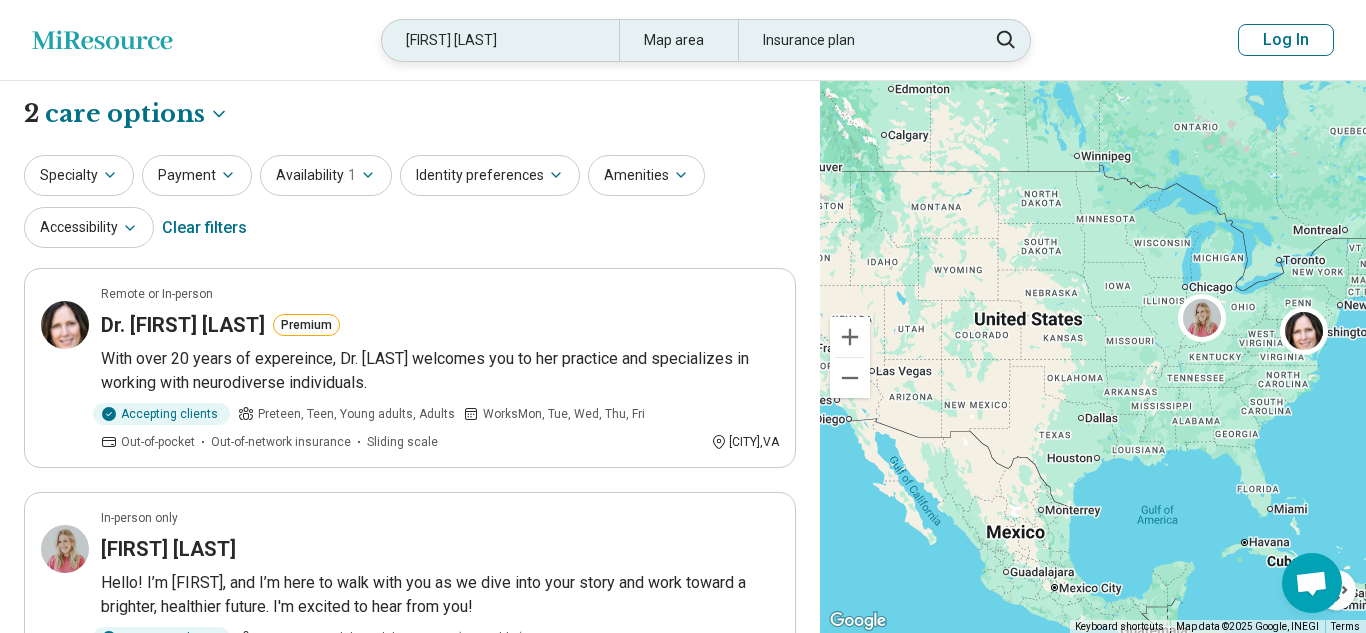click on "[LAST] [LAST]" at bounding box center [500, 40] 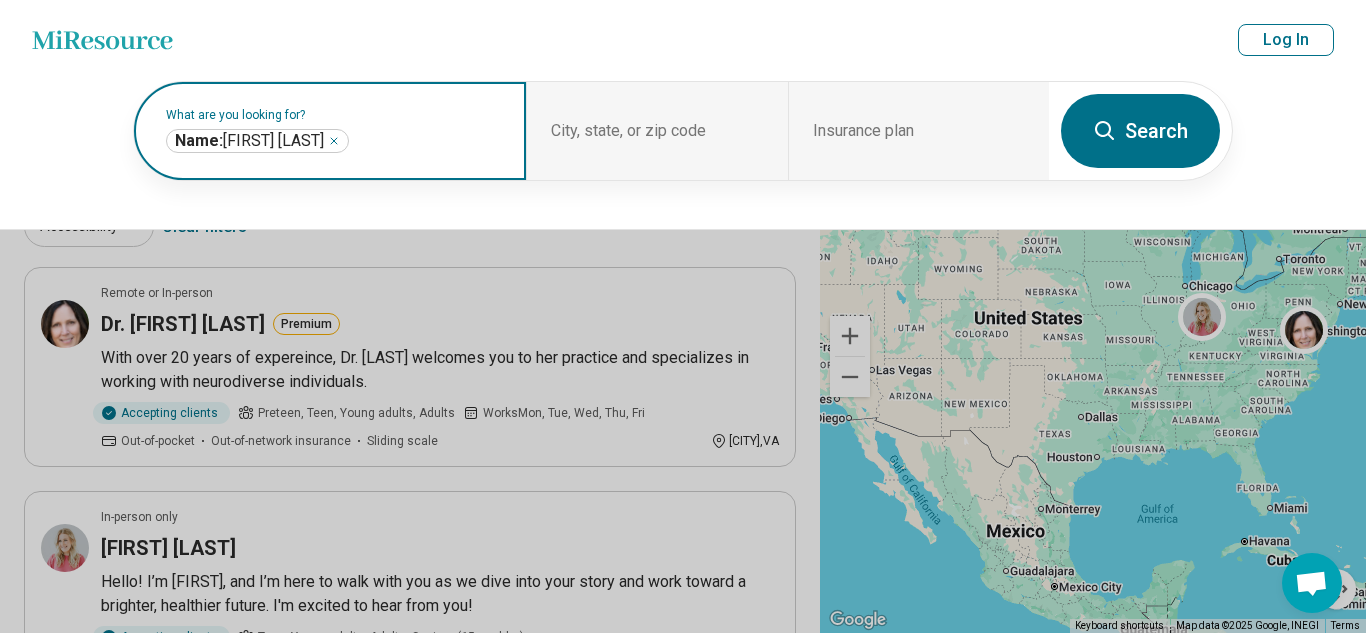 click 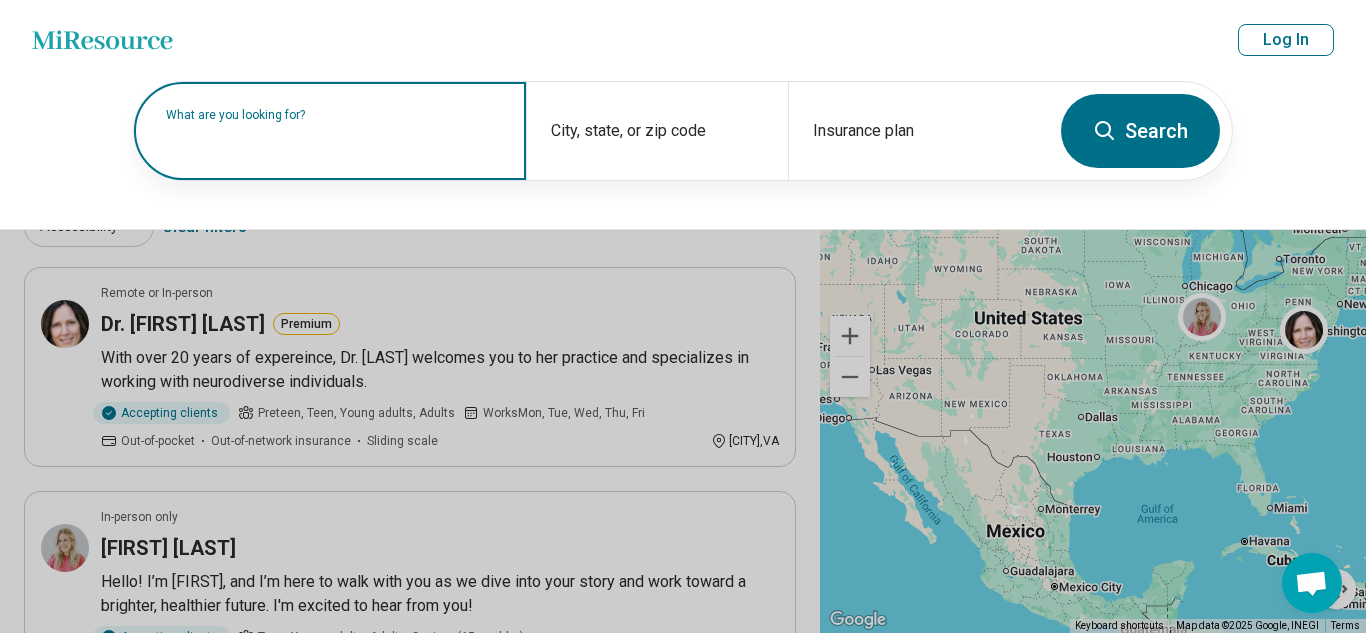 click on "What are you looking for?" at bounding box center (334, 115) 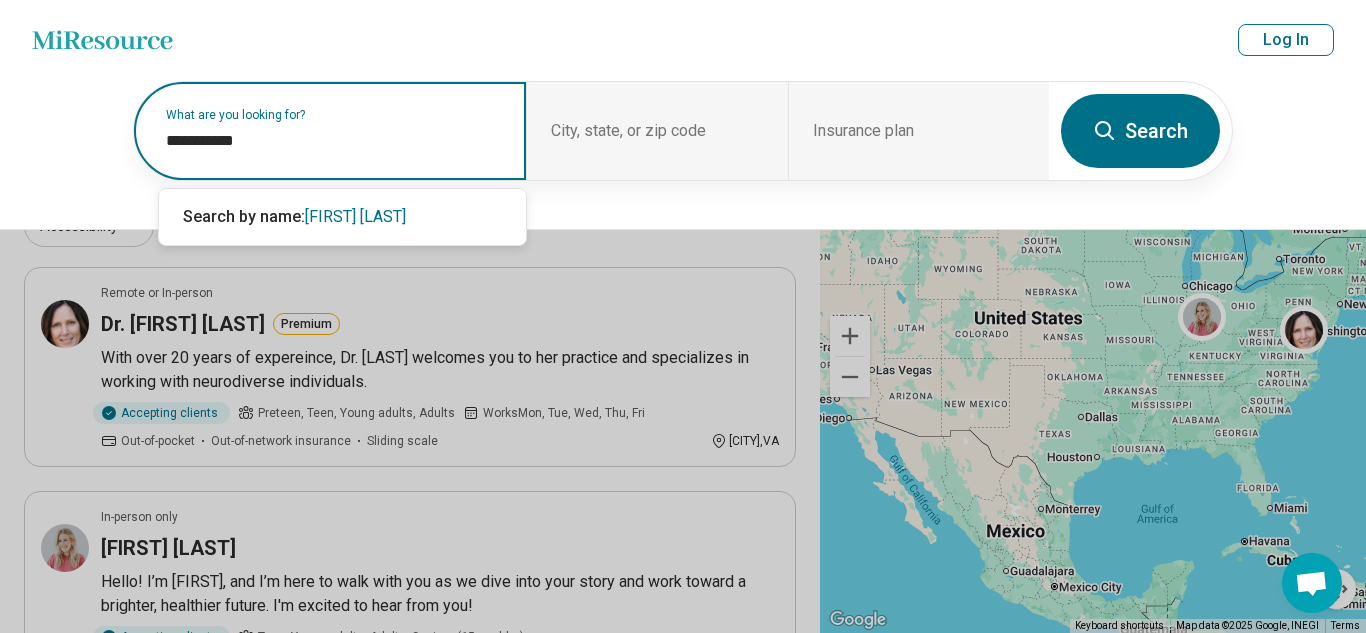 type on "**********" 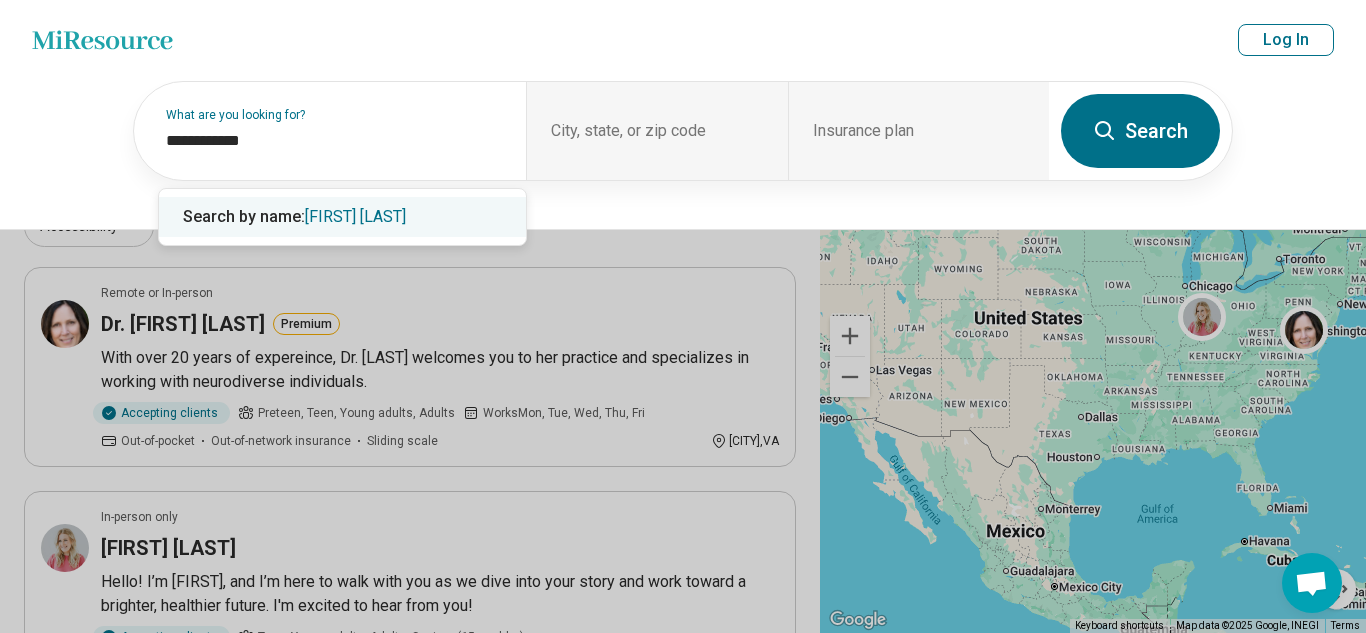 click on "Search" at bounding box center [1140, 131] 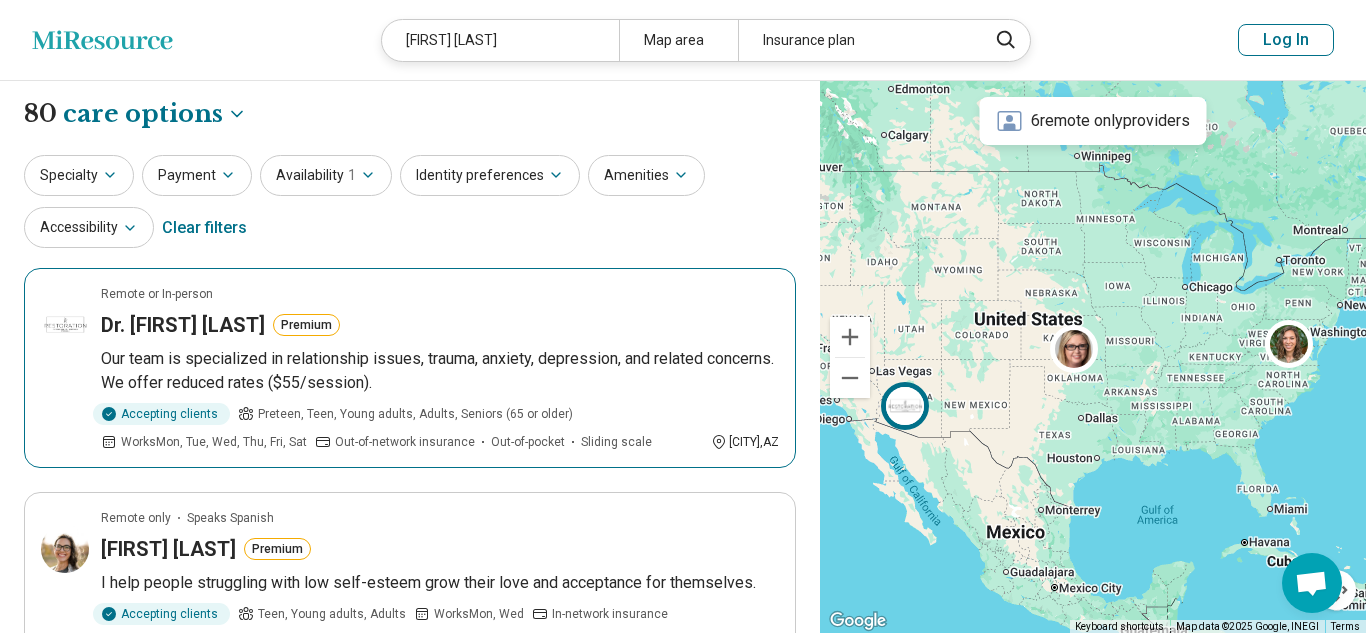 click on "Dr. Rachel White" at bounding box center [183, 325] 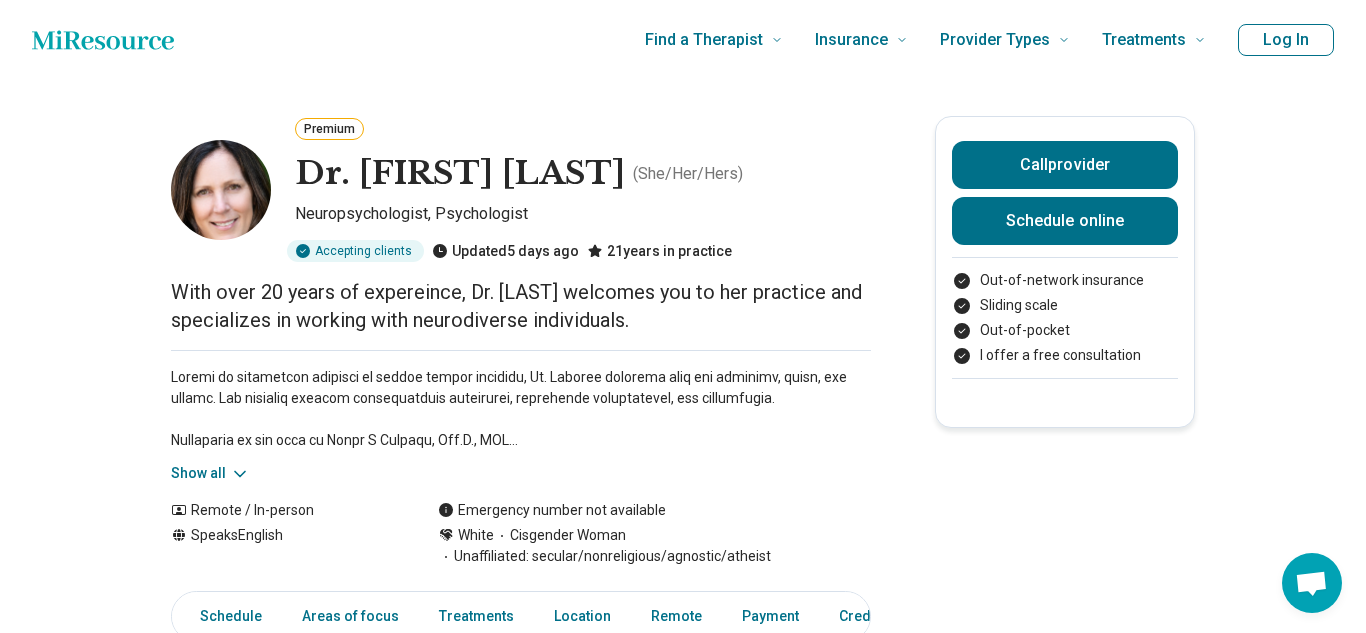 scroll, scrollTop: 0, scrollLeft: 0, axis: both 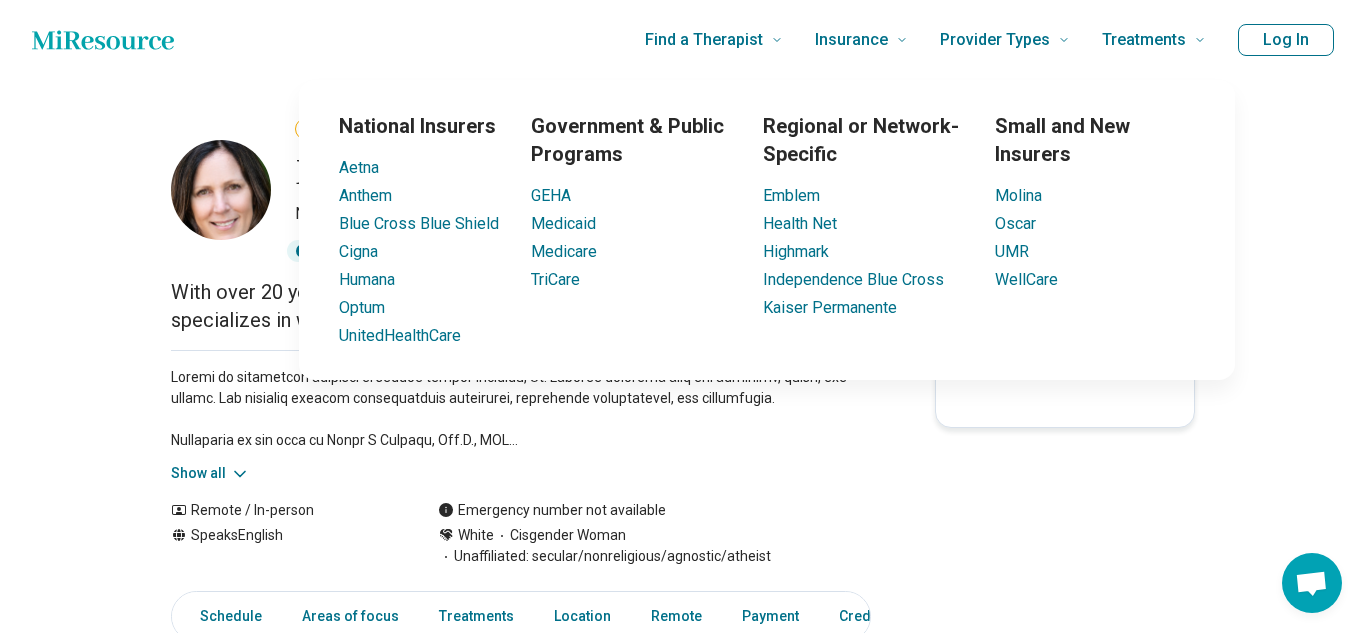 click on "Premium Dr. Debra Brosius ( She/Her/Hers ) Neuropsychologist, Psychologist Accepting clients Updated  5 days ago 21  years in practice With over 20 years of expereince, Dr. Brosius welcomes you to her practice and specializes in working with neurodiverse individuals. Show all Remote / In-person Speaks  English Emergency number not available White Cisgender Woman Unaffiliated: secular/nonreligious/agnostic/atheist Call  provider Schedule online Out-of-network insurance Sliding scale Out-of-pocket I offer a free consultation Schedule Areas of focus Treatments Location Remote Payment Credentials Other Practice hours  (EDT) Sun closed Mon 9:00 am  –   6:00 pm Tue 9:00 am  –   6:00 pm Wed 9:00 am  –   6:00 pm Thu 9:00 am  –   6:00 pm Fri 11:00 am  –   6:00 pm Sat closed Areas of focus Areas of expertise Anxiety Attention Deficit Hyperactivity Disorder (ADHD) Autism Depression Gender Identity Learning Disorder Life Transitions Obsessive Compulsive Disorder (OCD) Peer Difficulties Performance Anxiety ,  VA" at bounding box center [683, 1564] 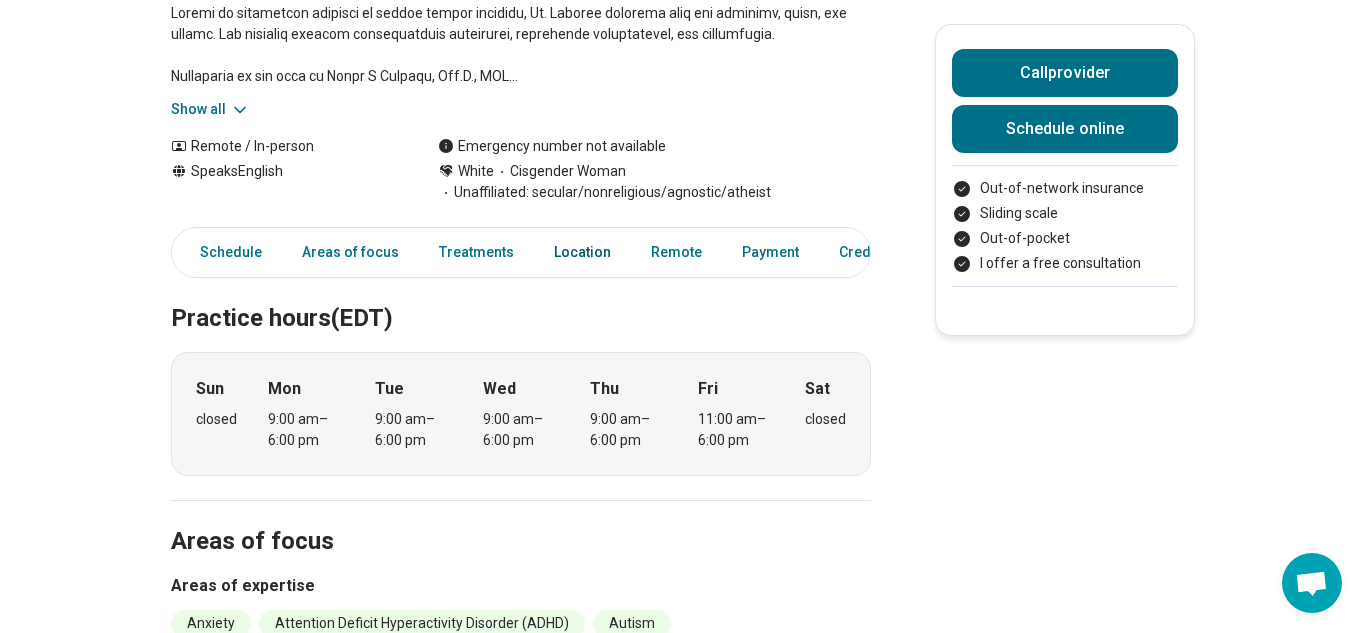 click on "Location" at bounding box center (582, 252) 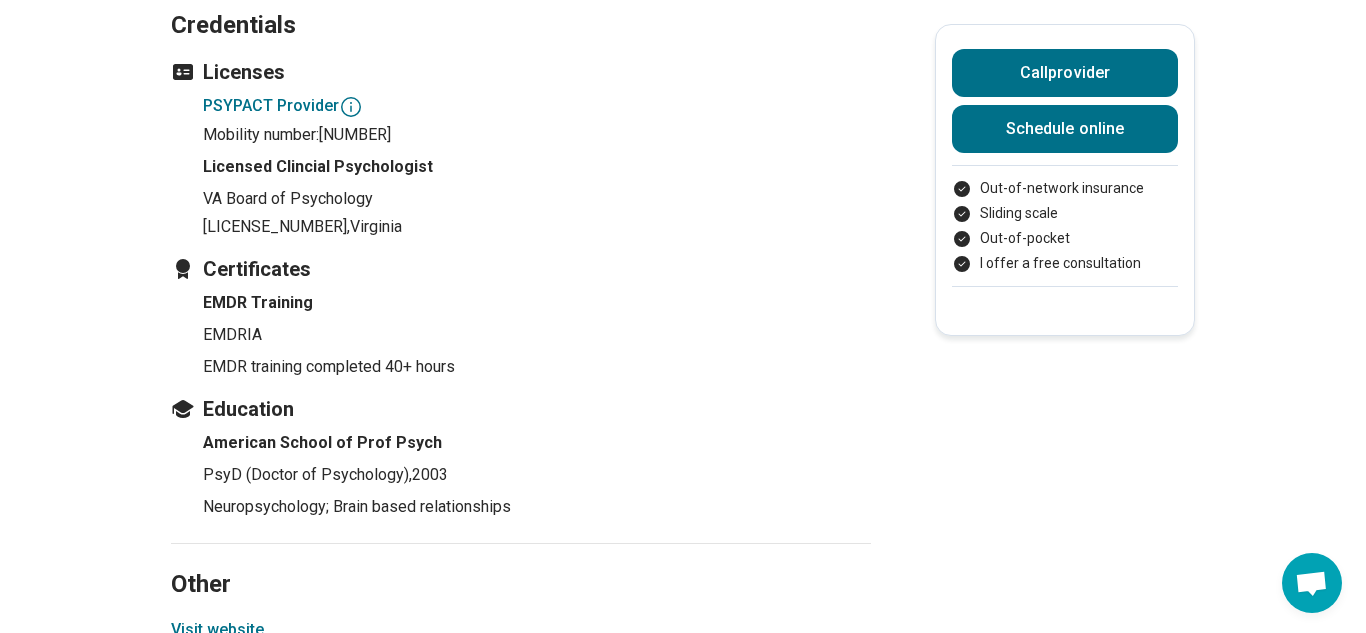 scroll, scrollTop: 2369, scrollLeft: 0, axis: vertical 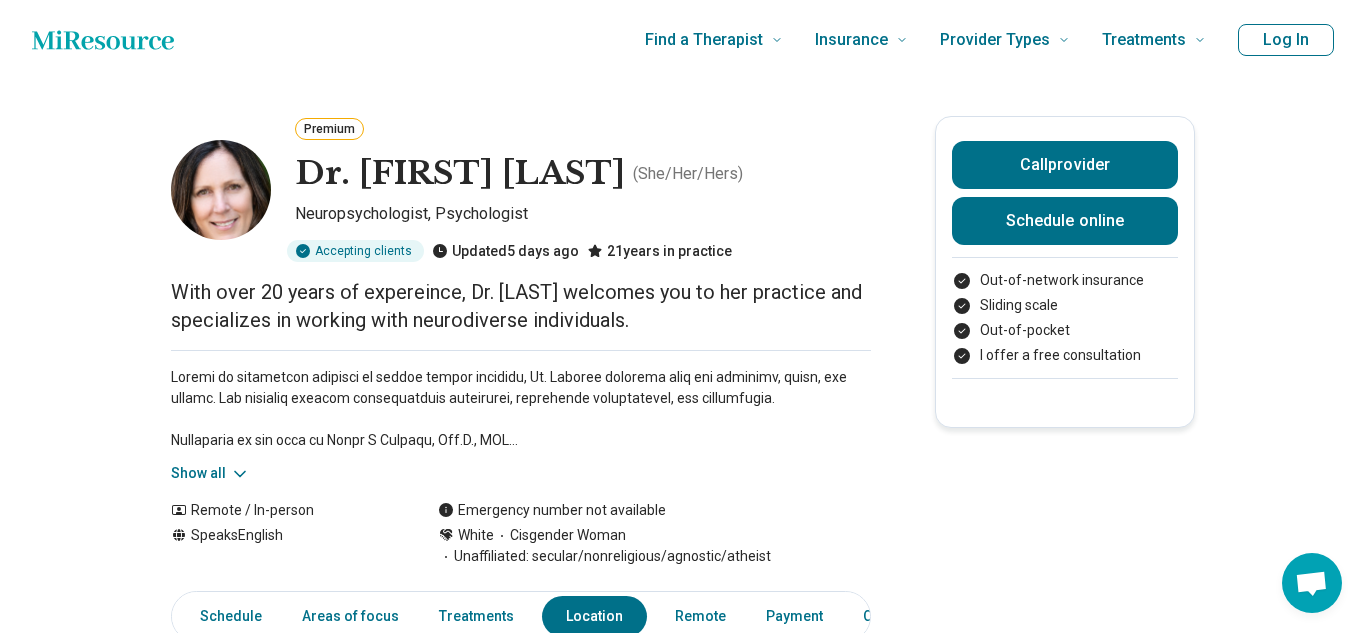 drag, startPoint x: 173, startPoint y: 288, endPoint x: 715, endPoint y: 321, distance: 543.00366 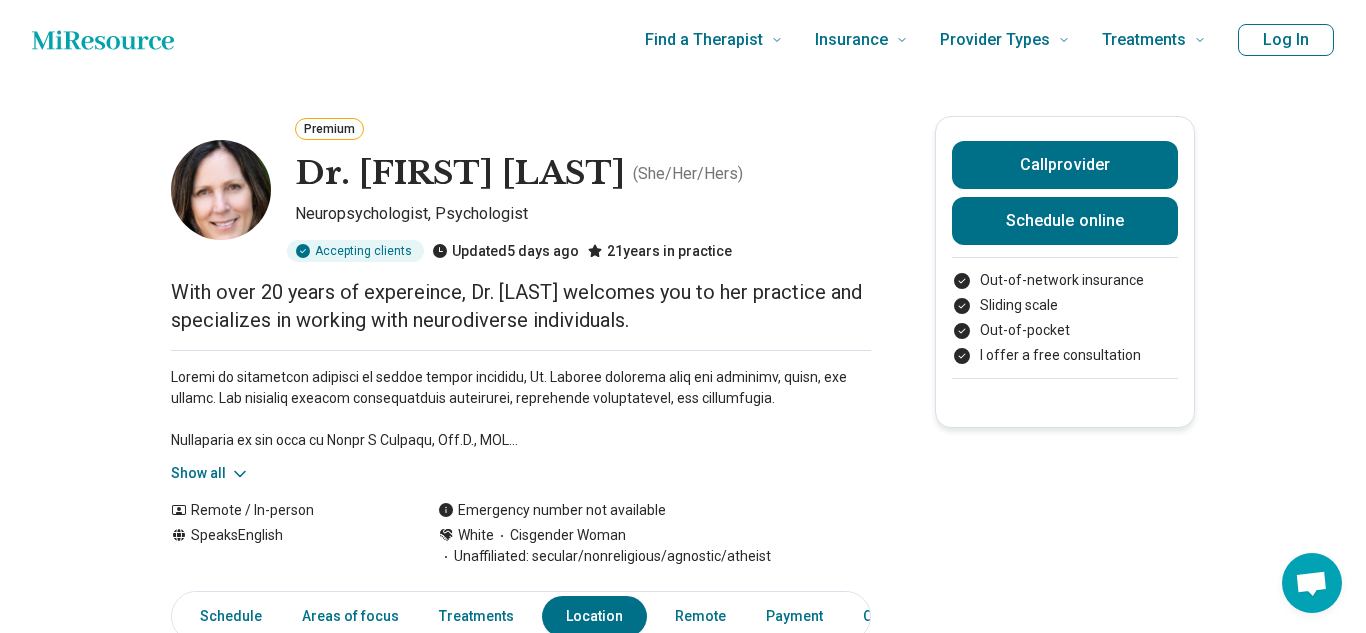 copy on "With over 20 years of expereince, Dr. Brosius welcomes you to her practice and specializes in working with neurodiverse individuals." 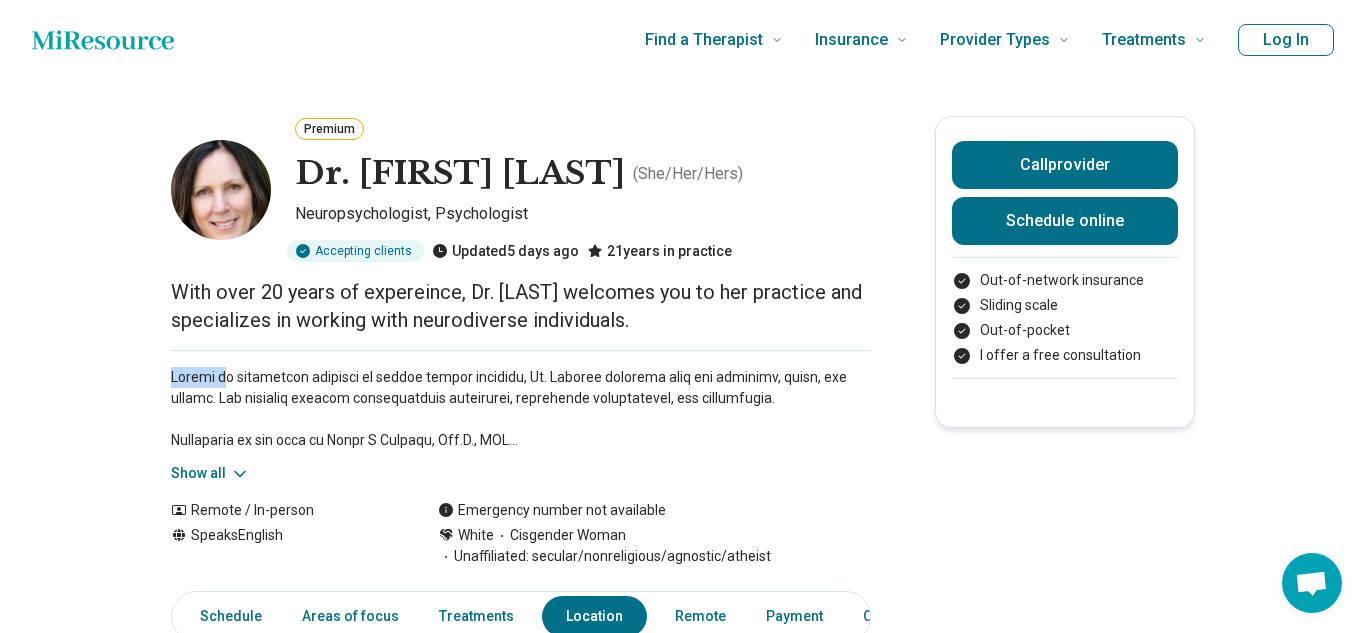 drag, startPoint x: 171, startPoint y: 372, endPoint x: 223, endPoint y: 381, distance: 52.773098 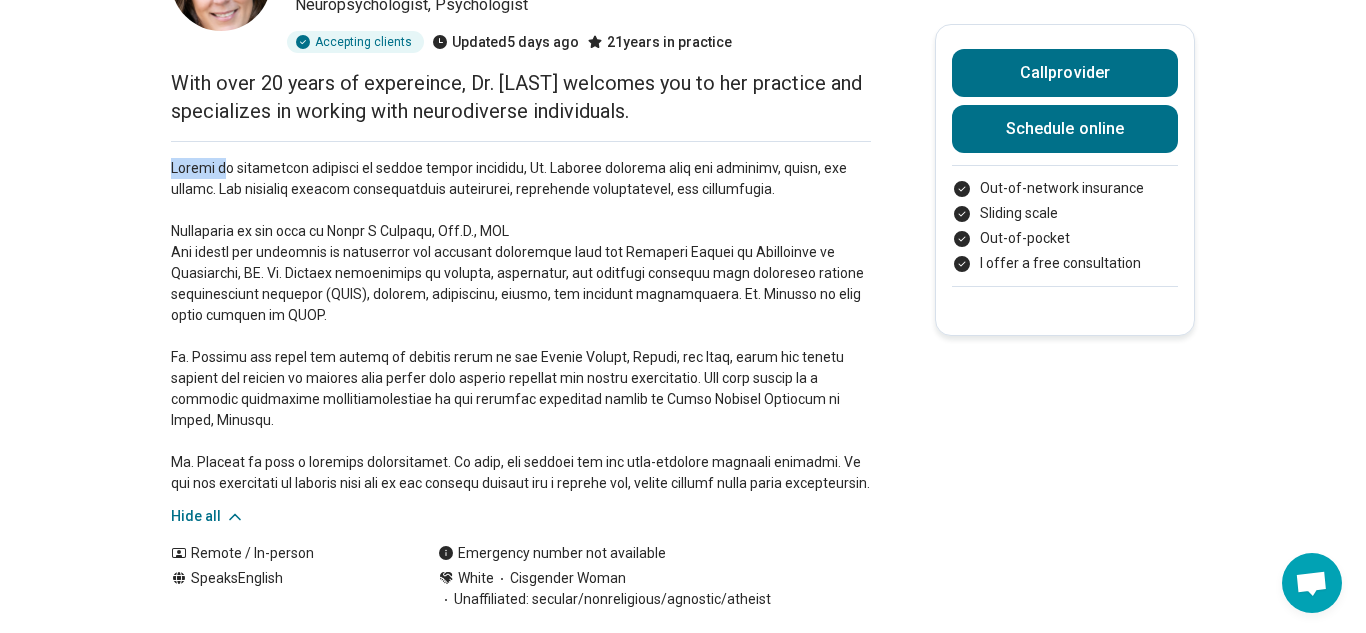 scroll, scrollTop: 208, scrollLeft: 0, axis: vertical 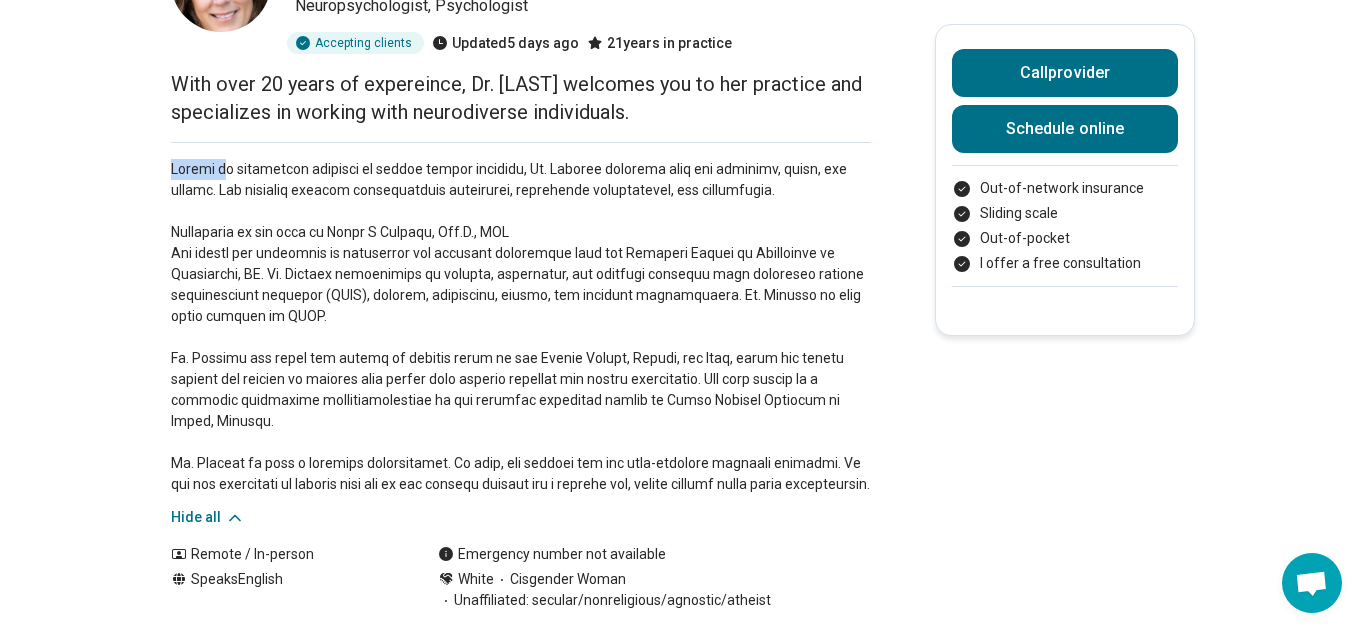 click on "Premium Dr. Debra Brosius ( She/Her/Hers ) Neuropsychologist, Psychologist Accepting clients Updated  5 days ago 21  years in practice With over 20 years of expereince, Dr. Brosius welcomes you to her practice and specializes in working with neurodiverse individuals. Hide all Remote / In-person Speaks  English Emergency number not available White Cisgender Woman Unaffiliated: secular/nonreligious/agnostic/atheist Call  provider Schedule online Out-of-network insurance Sliding scale Out-of-pocket I offer a free consultation Schedule Areas of focus Treatments Location Remote Payment Credentials Other Practice hours  (EDT) Sun closed Mon 9:00 am  –   6:00 pm Tue 9:00 am  –   6:00 pm Wed 9:00 am  –   6:00 pm Thu 9:00 am  –   6:00 pm Fri 11:00 am  –   6:00 pm Sat closed Areas of focus Areas of expertise Anxiety Attention Deficit Hyperactivity Disorder (ADHD) Autism Depression Gender Identity Learning Disorder Life Transitions Obsessive Compulsive Disorder (OCD) Peer Difficulties Performance Anxiety ,  VA" at bounding box center (683, 1482) 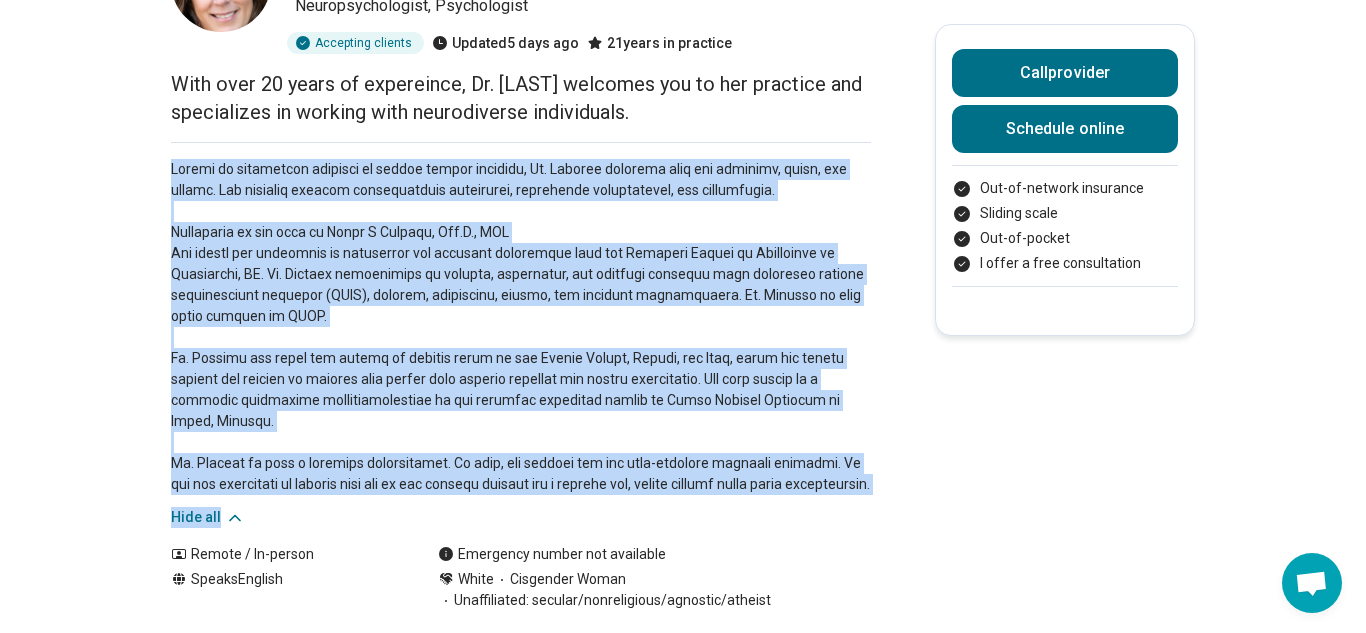 drag, startPoint x: 171, startPoint y: 170, endPoint x: 1028, endPoint y: 531, distance: 929.9301 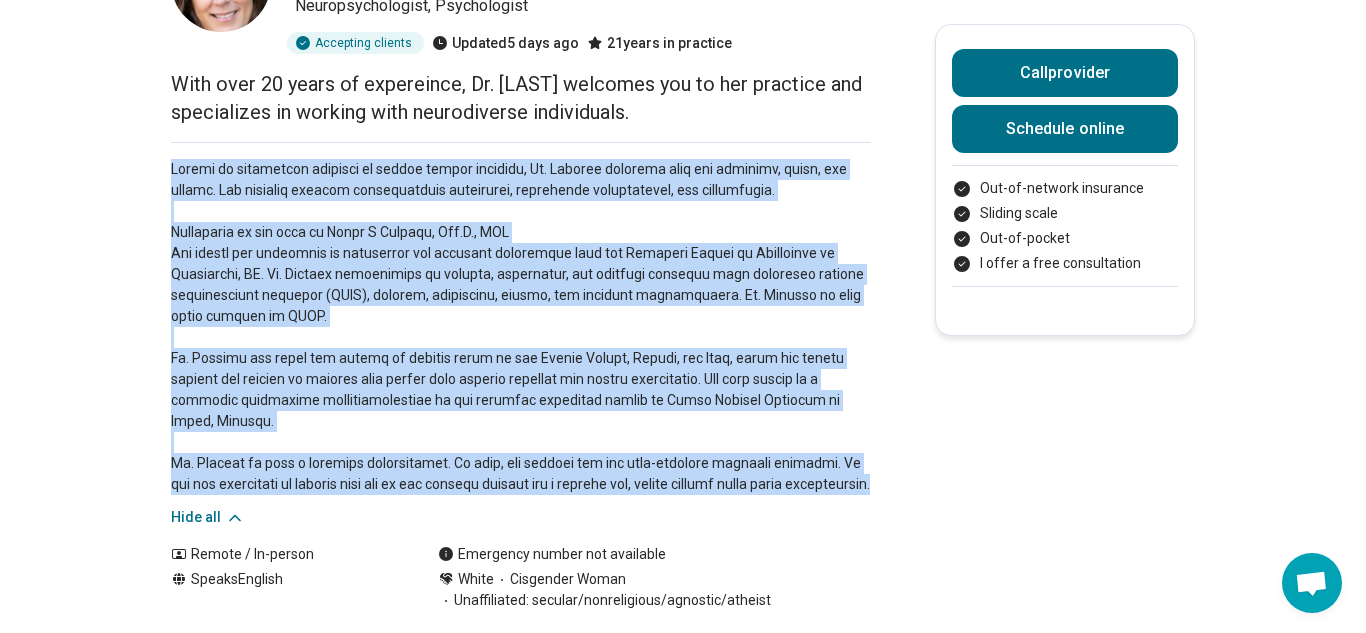 drag, startPoint x: 172, startPoint y: 165, endPoint x: 974, endPoint y: 480, distance: 861.6432 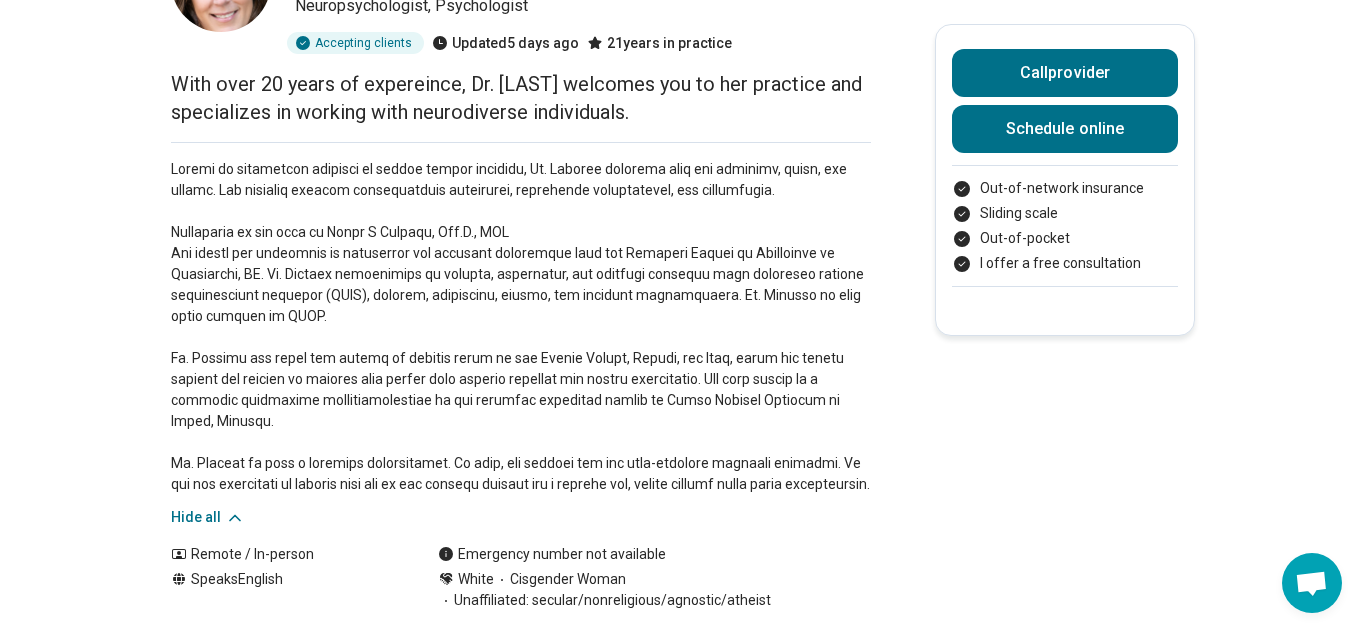 drag, startPoint x: 175, startPoint y: 82, endPoint x: 763, endPoint y: 126, distance: 589.644 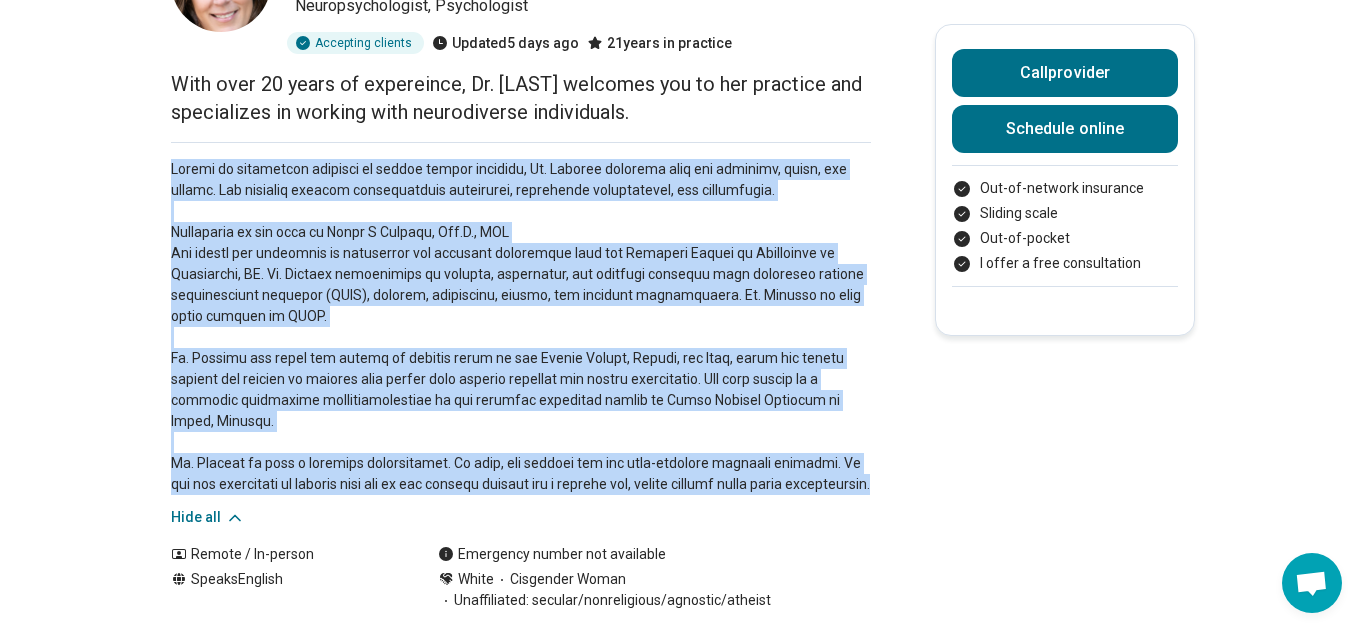 drag, startPoint x: 171, startPoint y: 166, endPoint x: 869, endPoint y: 487, distance: 768.27405 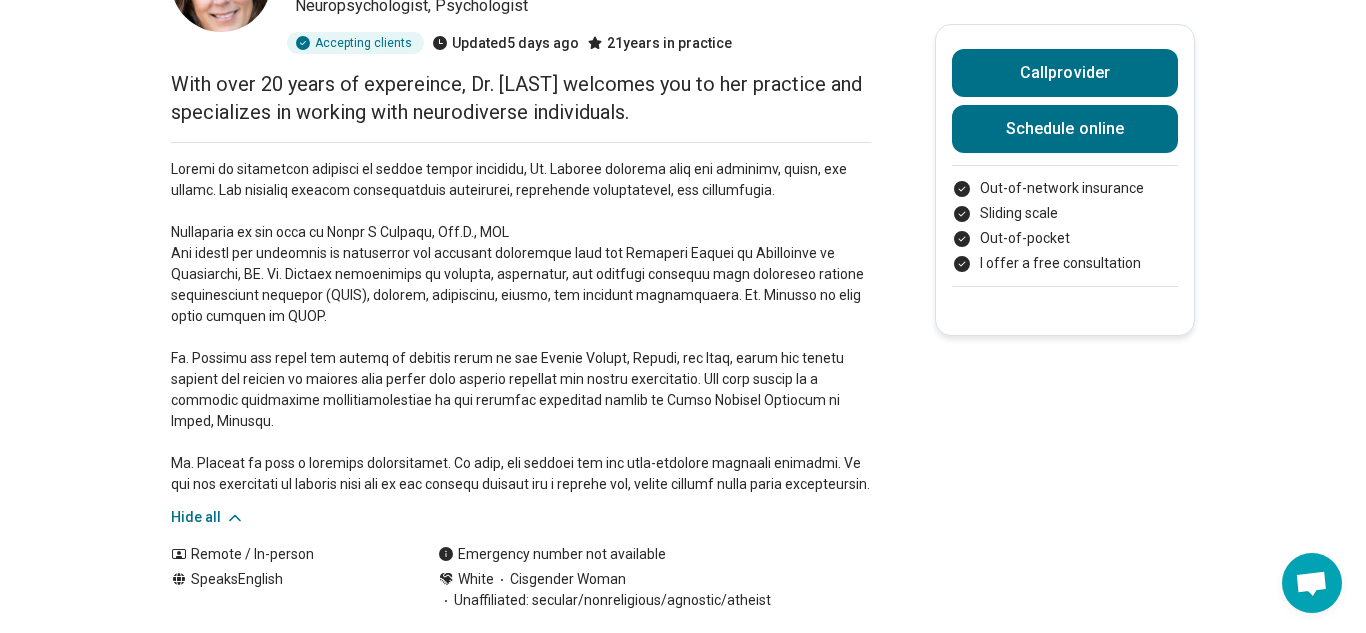 scroll, scrollTop: 0, scrollLeft: 0, axis: both 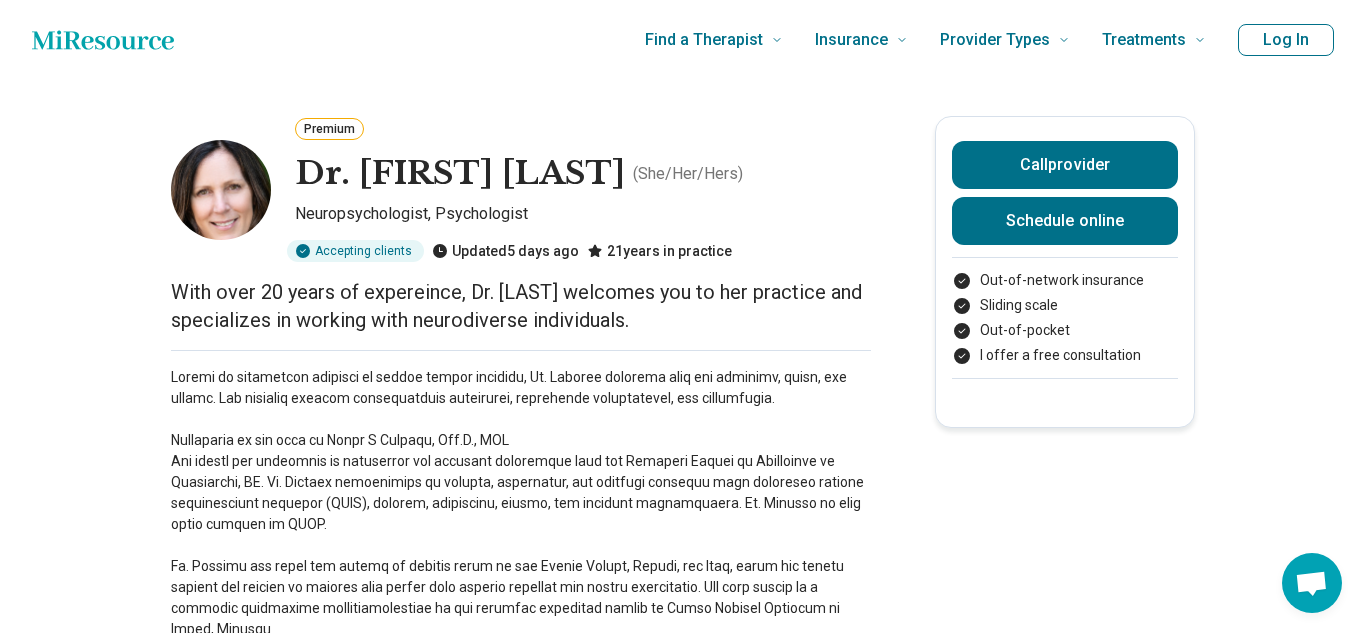 click at bounding box center [521, 535] 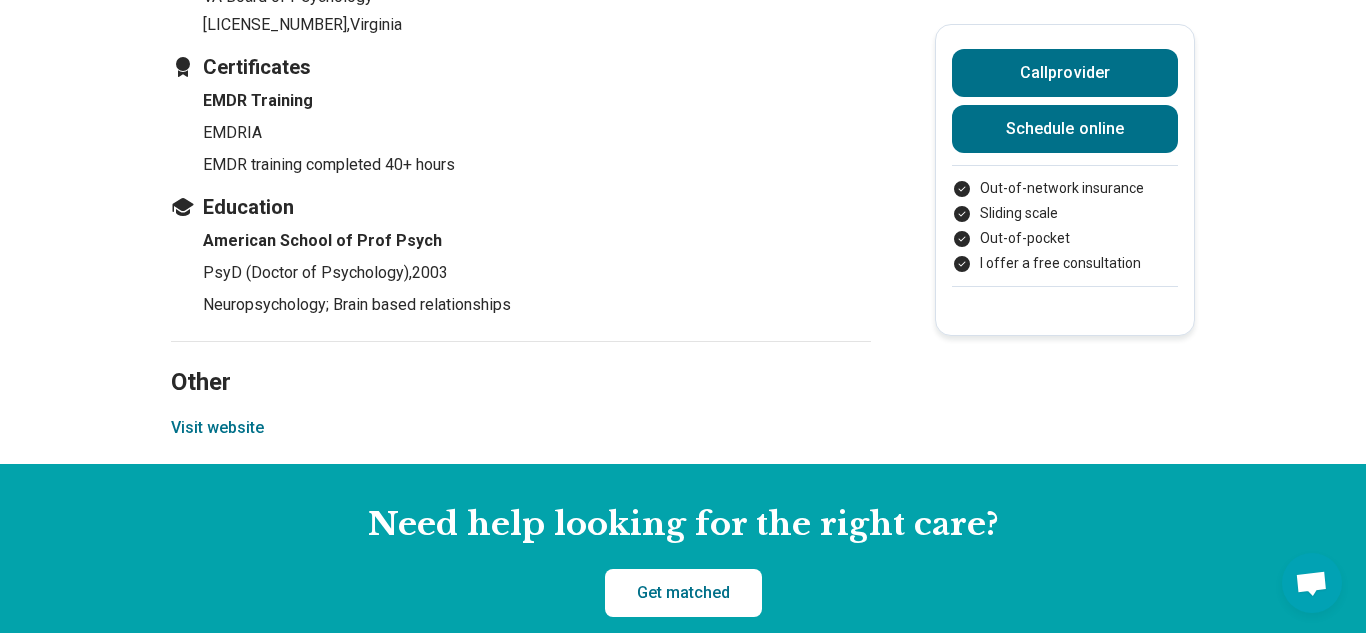scroll, scrollTop: 2854, scrollLeft: 0, axis: vertical 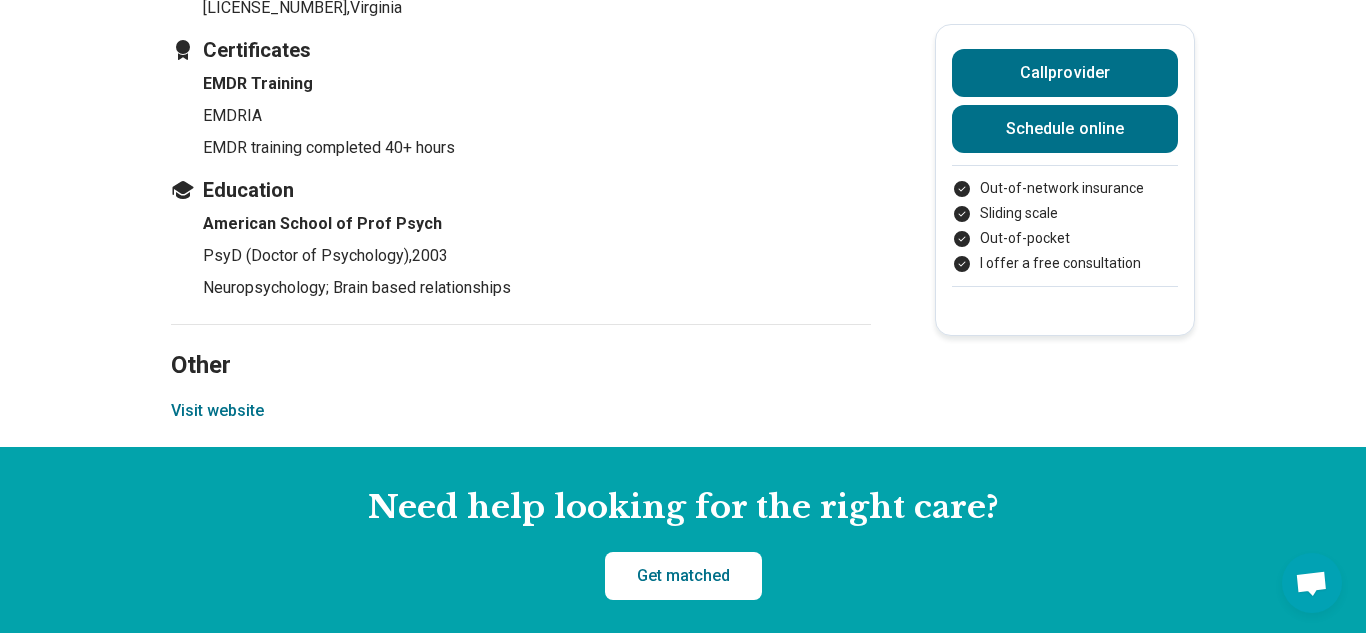 click on "Visit website" at bounding box center [217, 411] 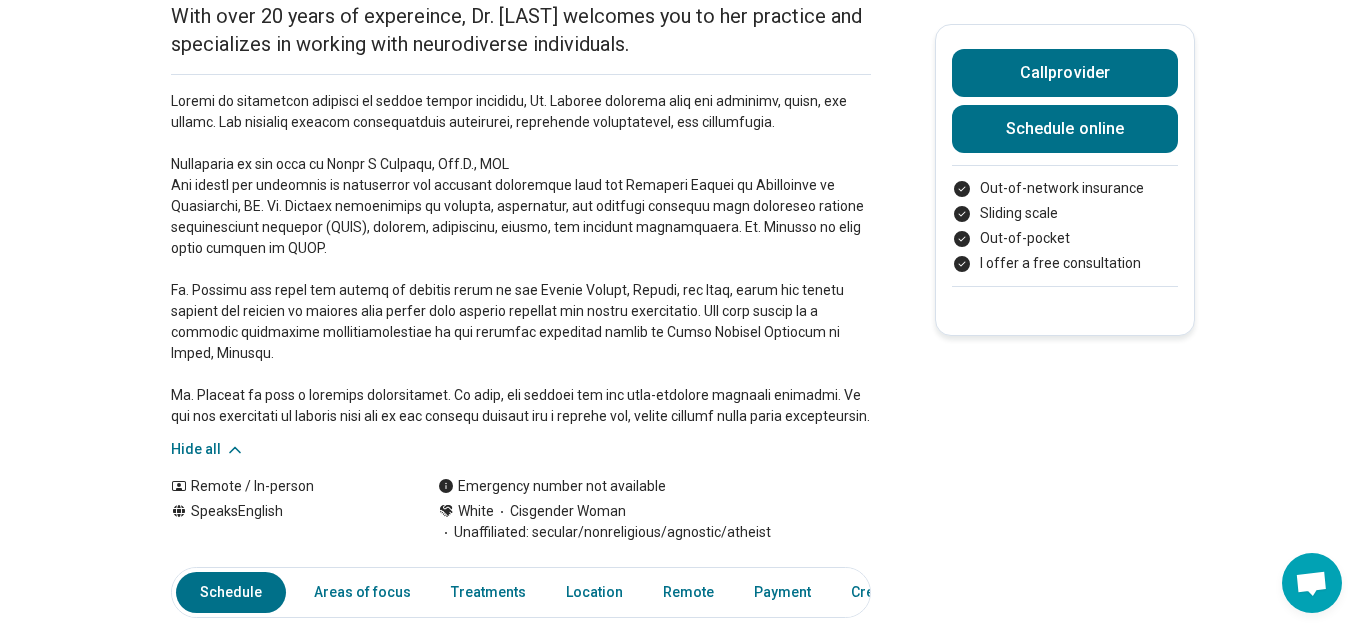 scroll, scrollTop: 0, scrollLeft: 0, axis: both 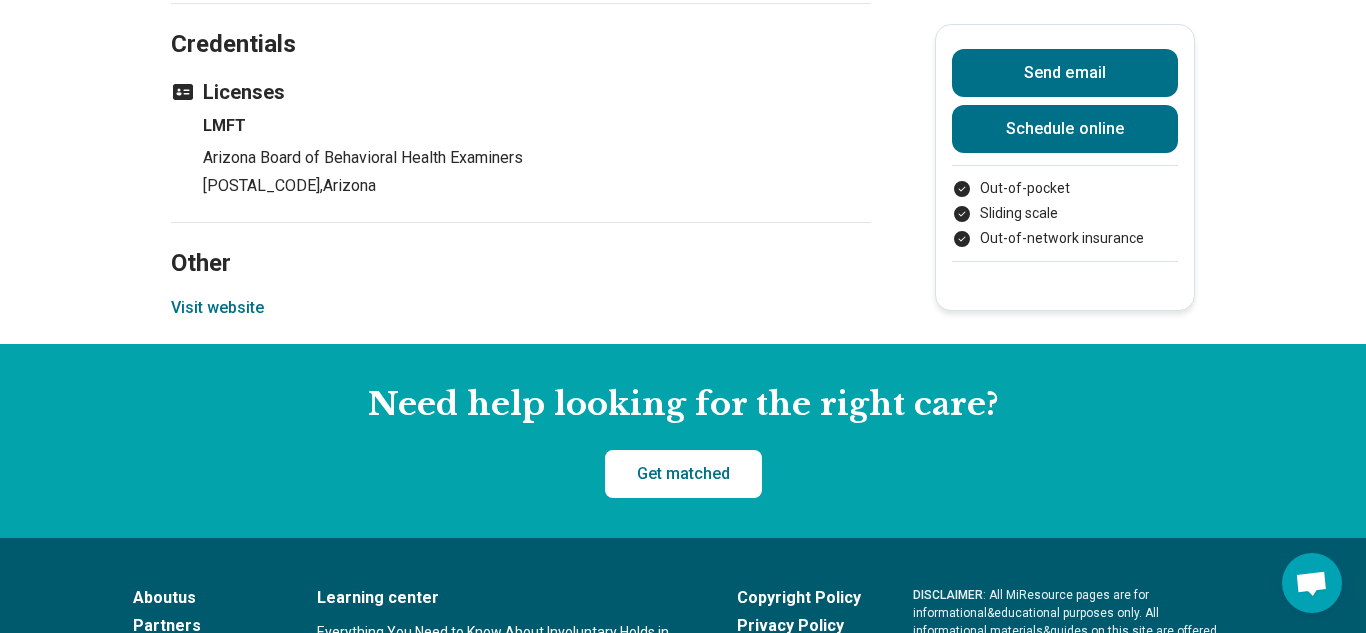 click on "Visit website" at bounding box center [217, 308] 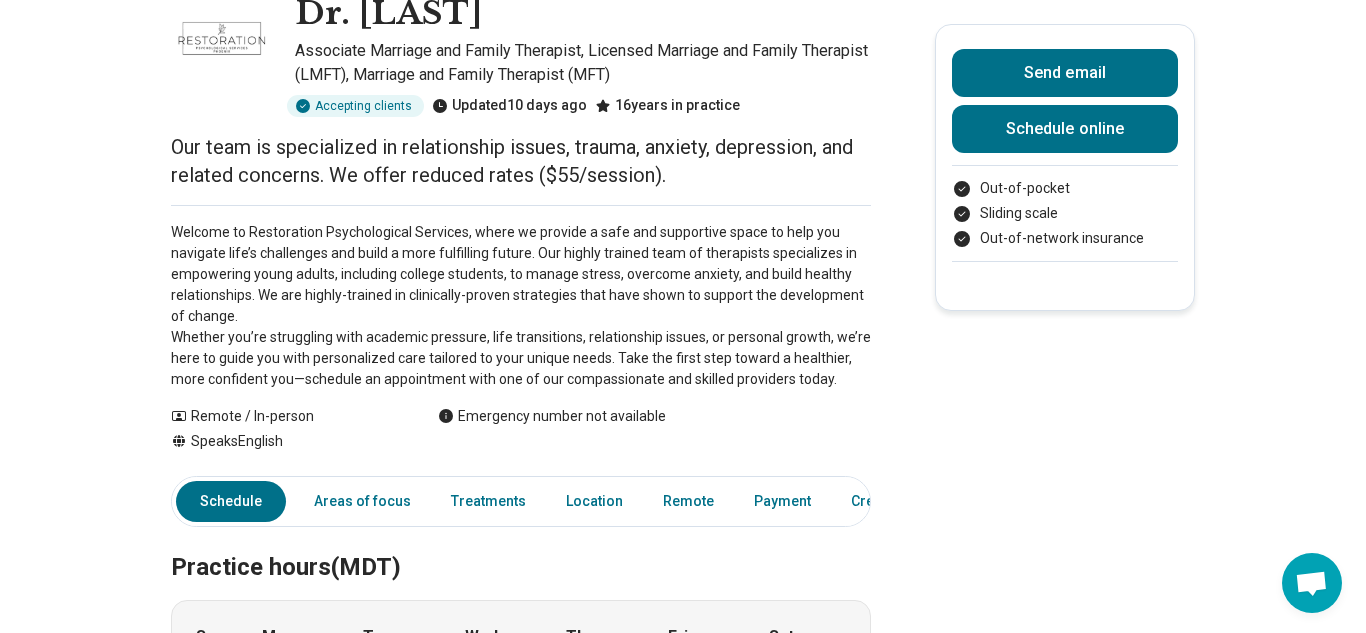 scroll, scrollTop: 175, scrollLeft: 0, axis: vertical 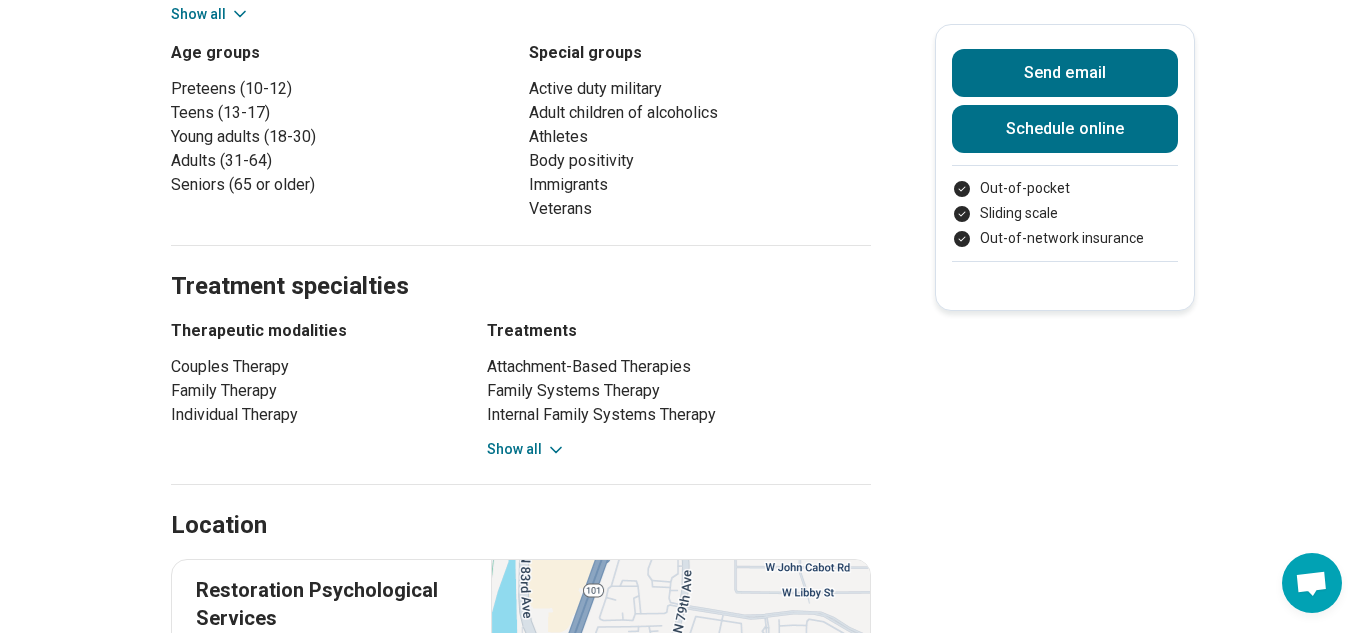 click on "Show all" at bounding box center [526, 449] 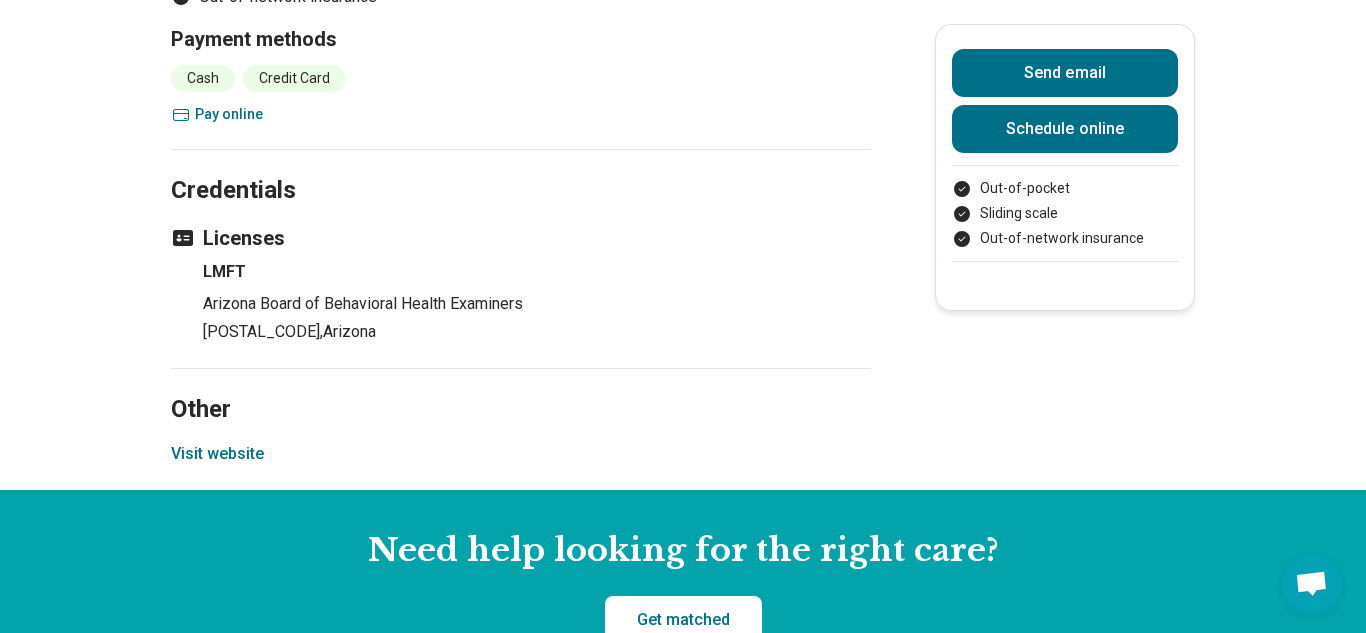 scroll, scrollTop: 2674, scrollLeft: 0, axis: vertical 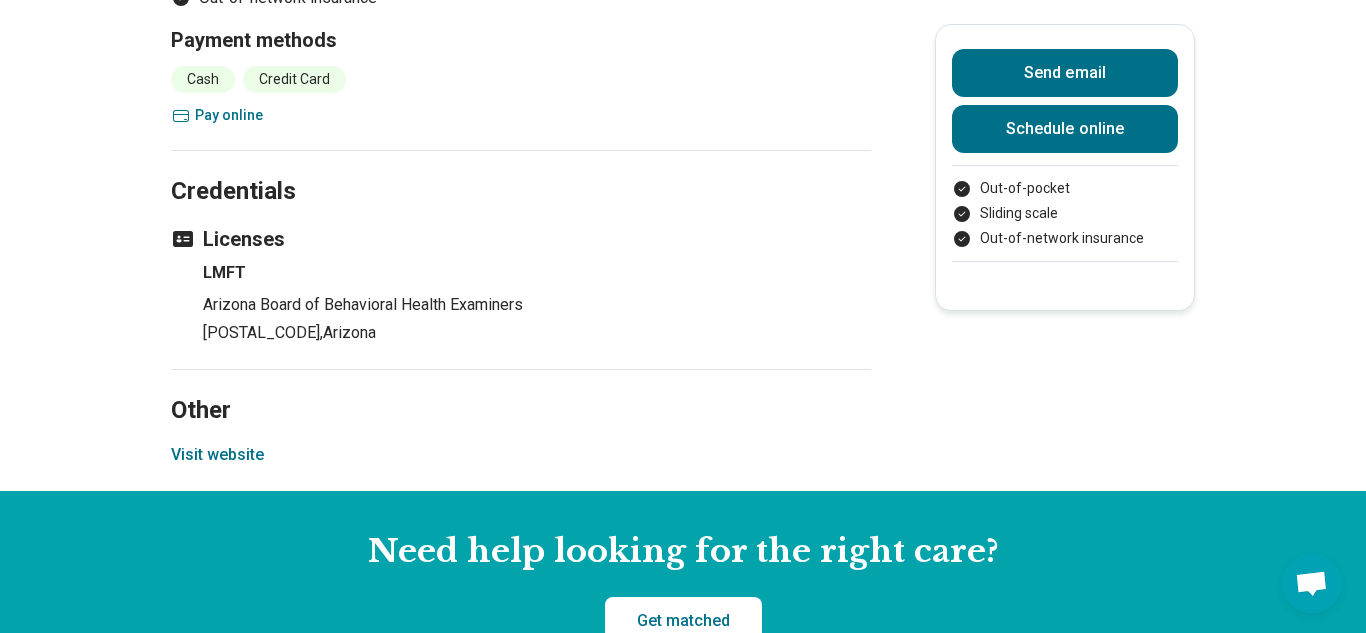 click on "Visit website" at bounding box center (217, 455) 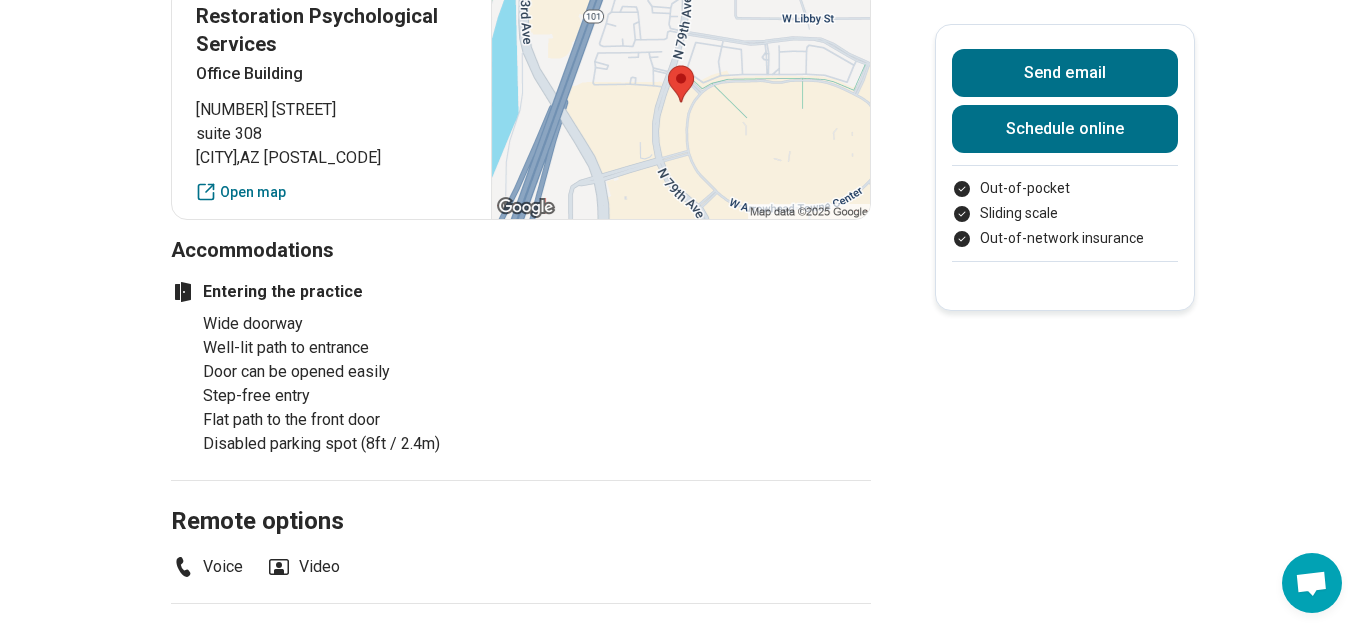 scroll, scrollTop: 1885, scrollLeft: 0, axis: vertical 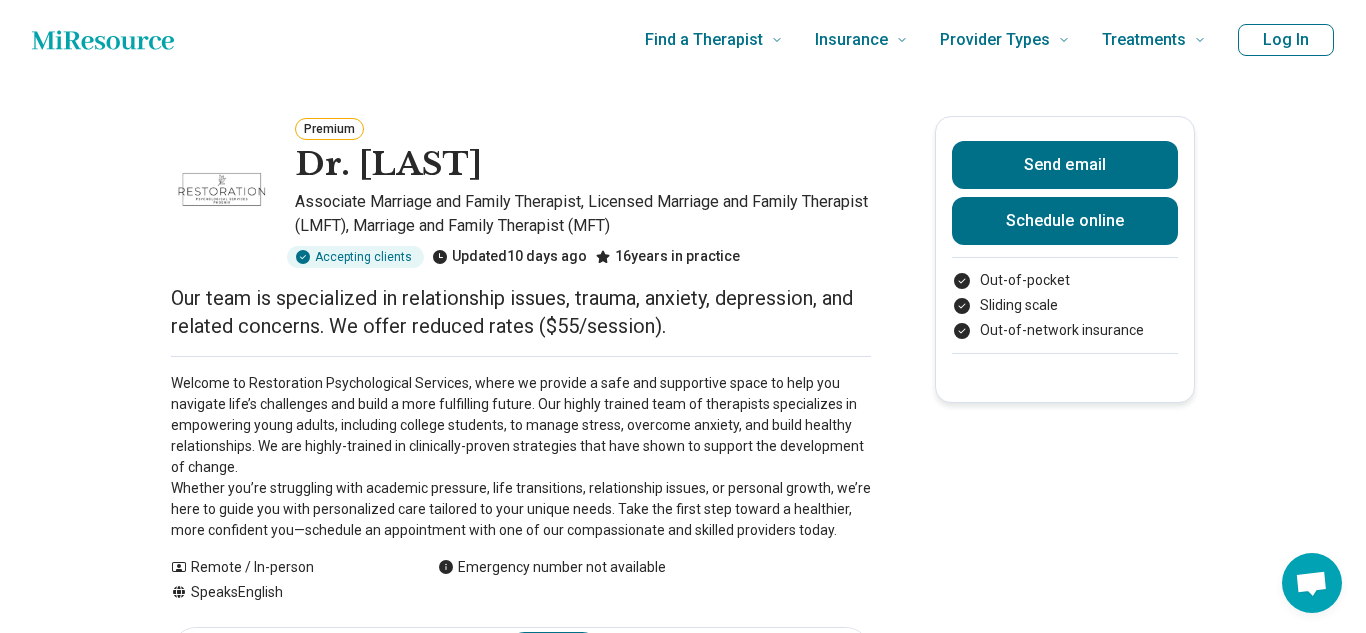click on "Our team is specialized in relationship issues, trauma, anxiety, depression, and related concerns.  We offer reduced rates ($55/session)." at bounding box center (521, 312) 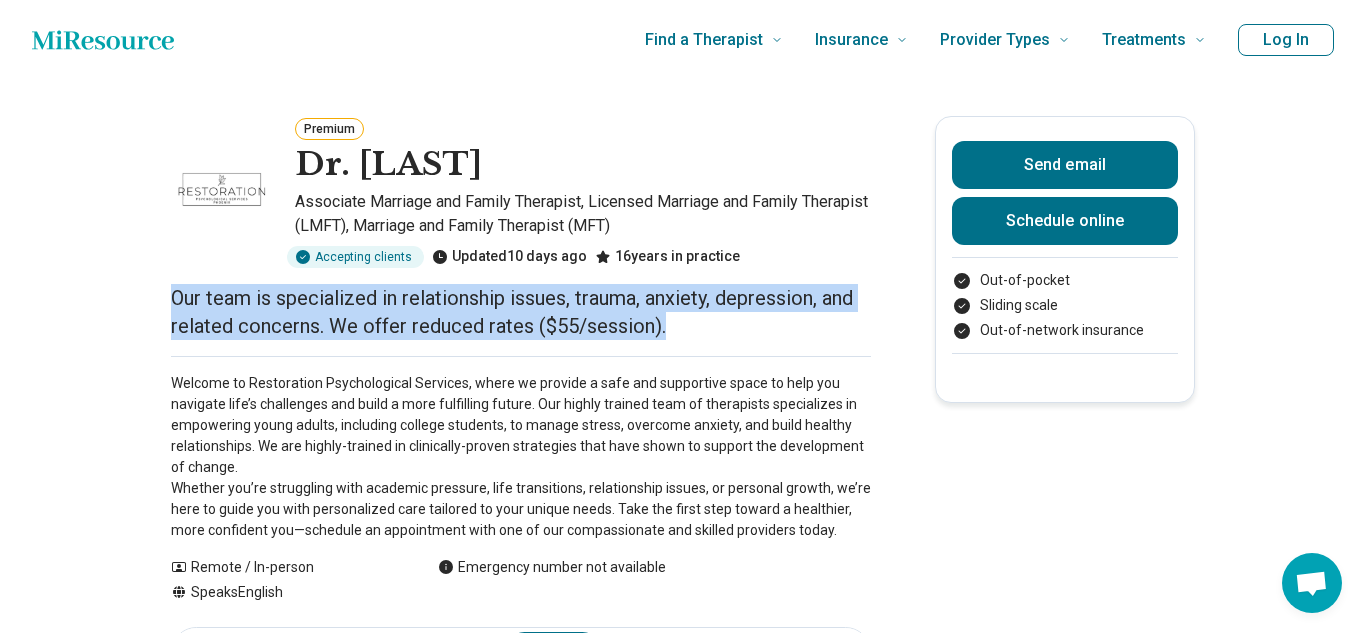 drag, startPoint x: 172, startPoint y: 297, endPoint x: 712, endPoint y: 320, distance: 540.48956 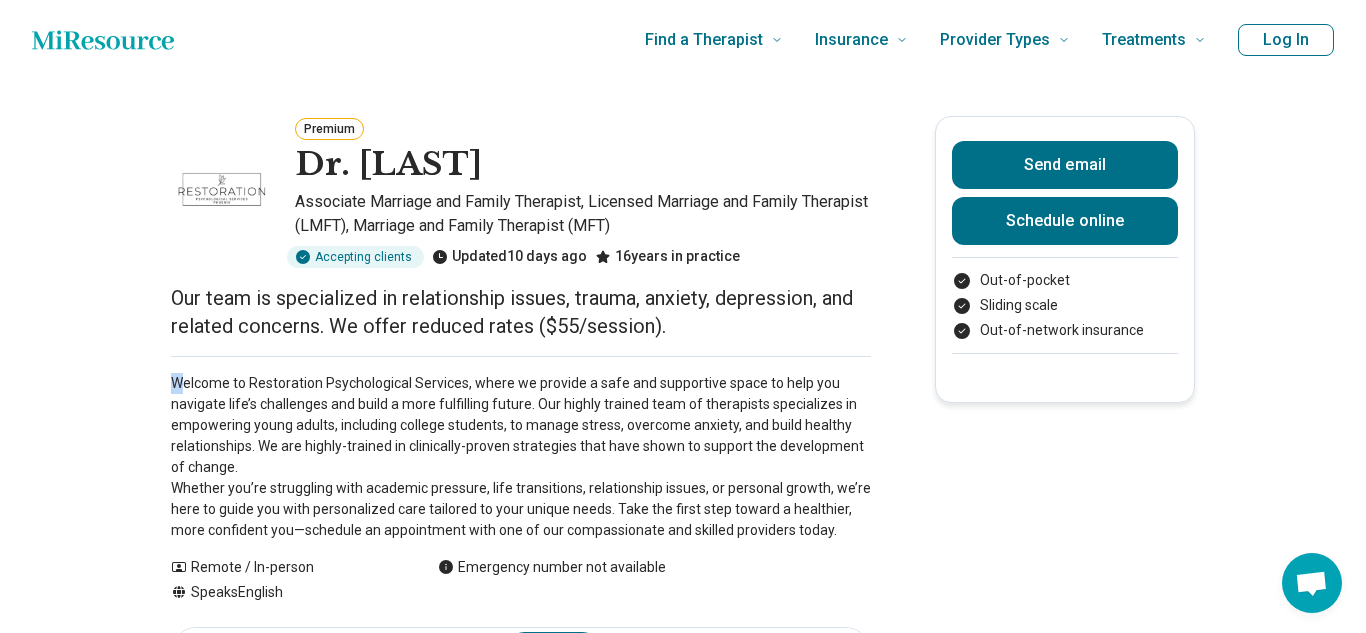 click on "Welcome to Restoration Psychological Services, where we provide a safe and supportive space to help you navigate life’s challenges and build a more fulfilling future. Our highly trained team of therapists specializes in empowering young adults, including college students, to manage stress, overcome anxiety, and build healthy relationships. We are highly-trained in clinically-proven strategies that have shown to support the development of change.
Whether you’re struggling with academic pressure, life transitions, relationship issues, or personal growth, we’re here to guide you with personalized care tailored to your unique needs. Take the first step toward a healthier, more confident you—schedule an appointment with one of our compassionate and skilled providers today. Show all" at bounding box center [521, 448] 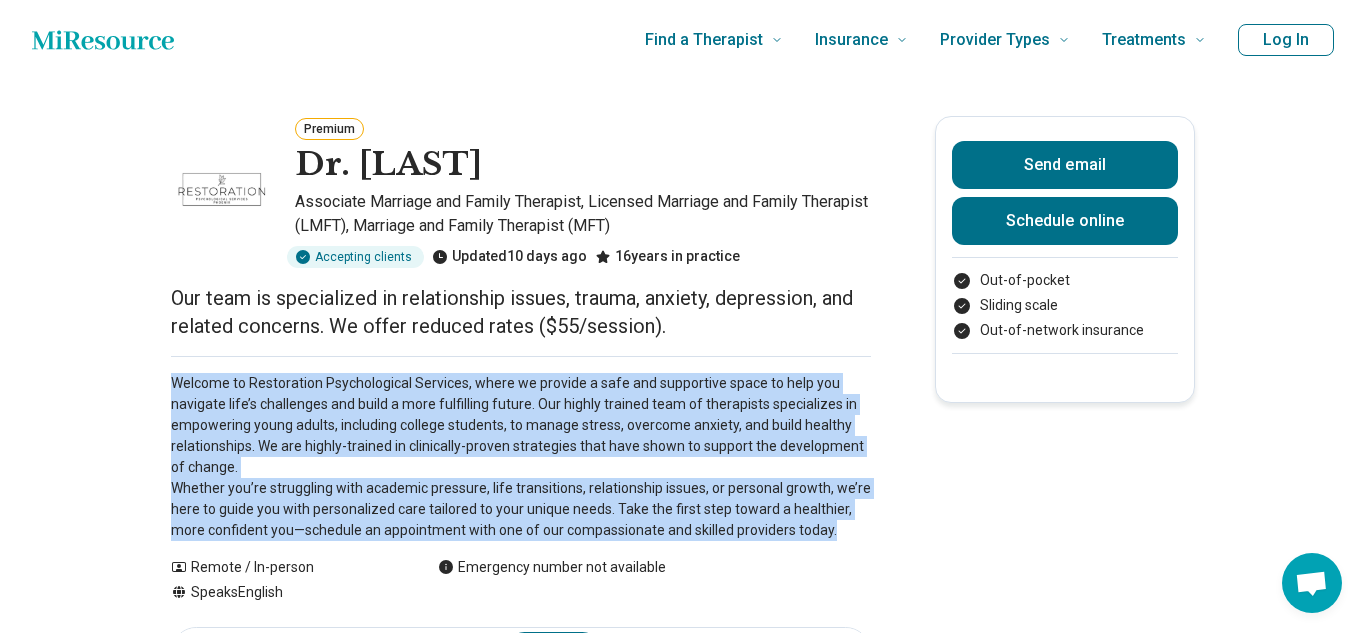 drag, startPoint x: 170, startPoint y: 382, endPoint x: 943, endPoint y: 521, distance: 785.398 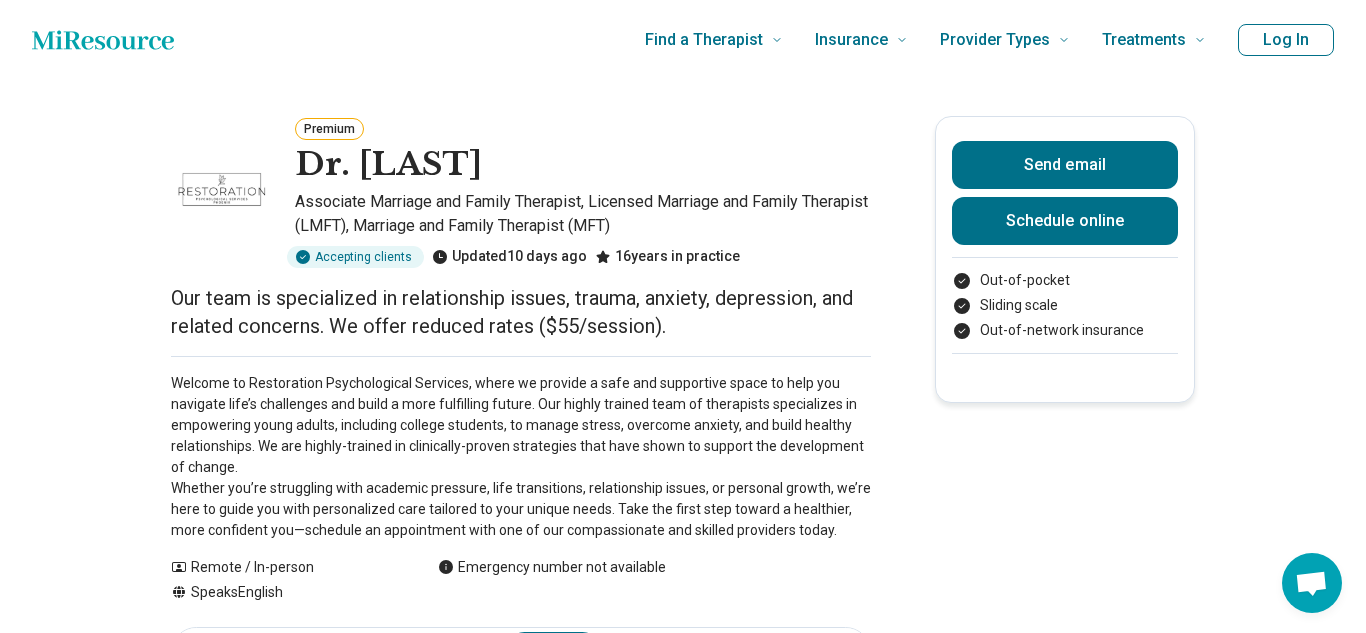 click on "Welcome to Restoration Psychological Services, where we provide a safe and supportive space to help you navigate life’s challenges and build a more fulfilling future. Our highly trained team of therapists specializes in empowering young adults, including college students, to manage stress, overcome anxiety, and build healthy relationships. We are highly-trained in clinically-proven strategies that have shown to support the development of change.
Whether you’re struggling with academic pressure, life transitions, relationship issues, or personal growth, we’re here to guide you with personalized care tailored to your unique needs. Take the first step toward a healthier, more confident you—schedule an appointment with one of our compassionate and skilled providers today. Show all" at bounding box center (521, 448) 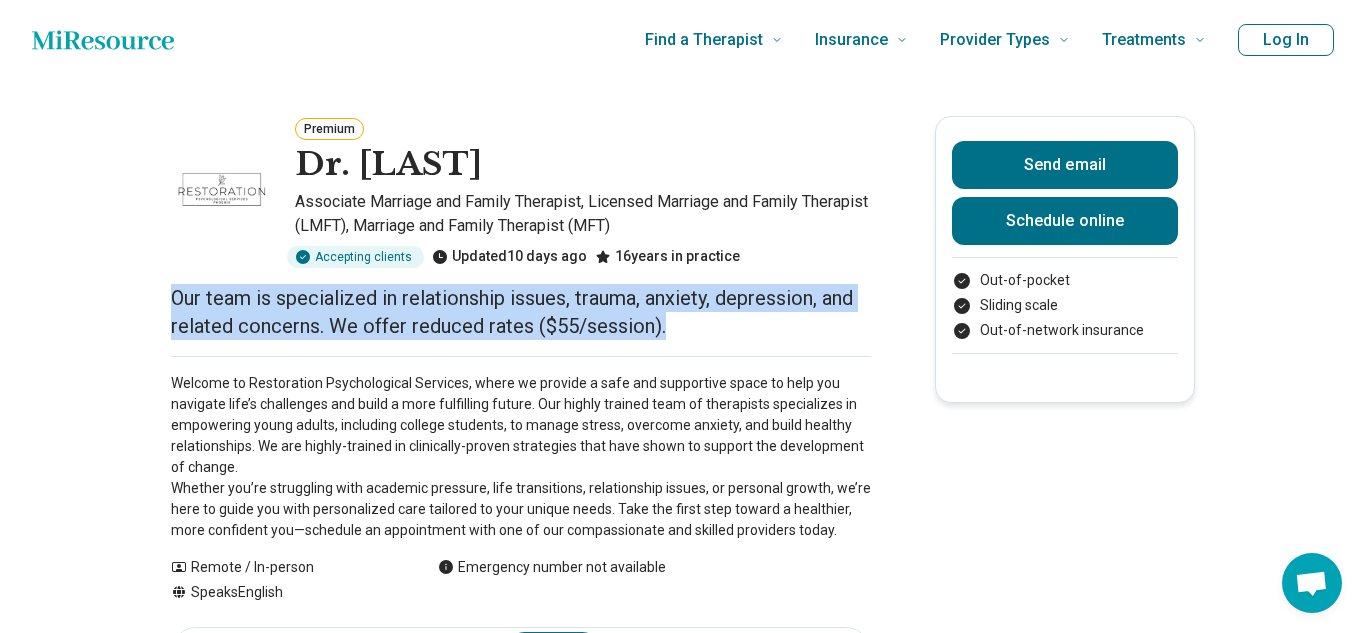 drag, startPoint x: 172, startPoint y: 300, endPoint x: 692, endPoint y: 337, distance: 521.3147 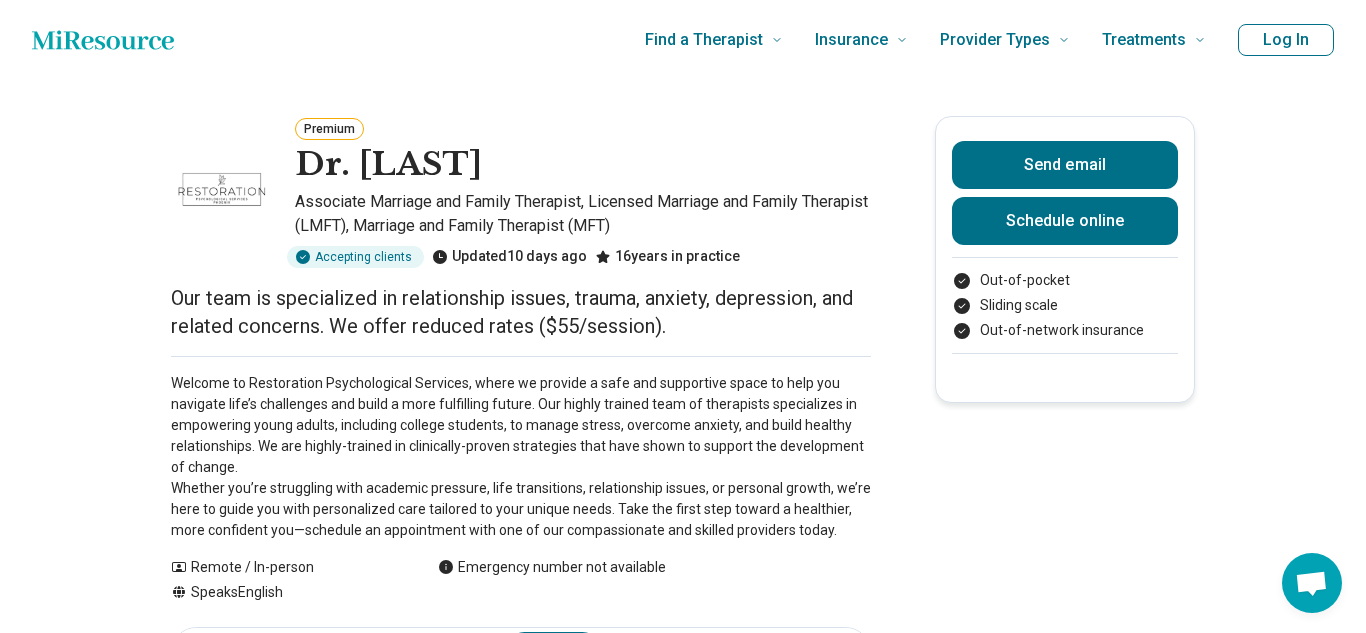 click on "Our team is specialized in relationship issues, trauma, anxiety, depression, and related concerns.  We offer reduced rates ($55/session)." at bounding box center [521, 312] 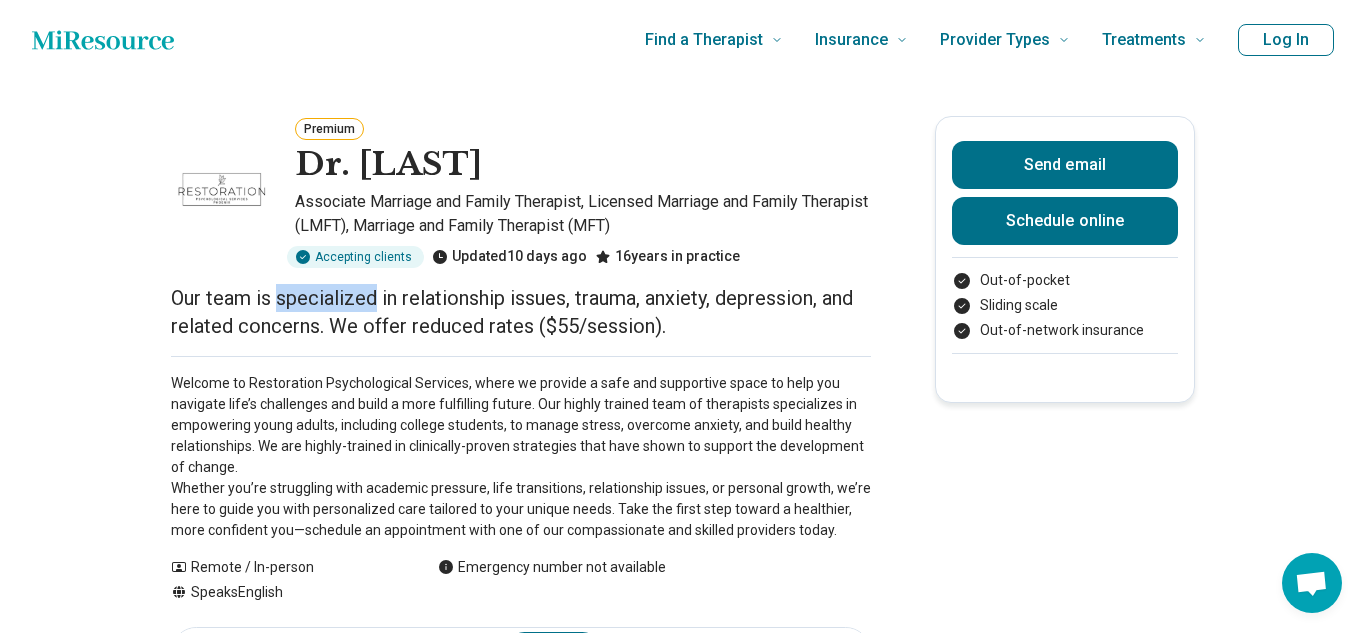 click on "Our team is specialized in relationship issues, trauma, anxiety, depression, and related concerns.  We offer reduced rates ($55/session)." at bounding box center (521, 312) 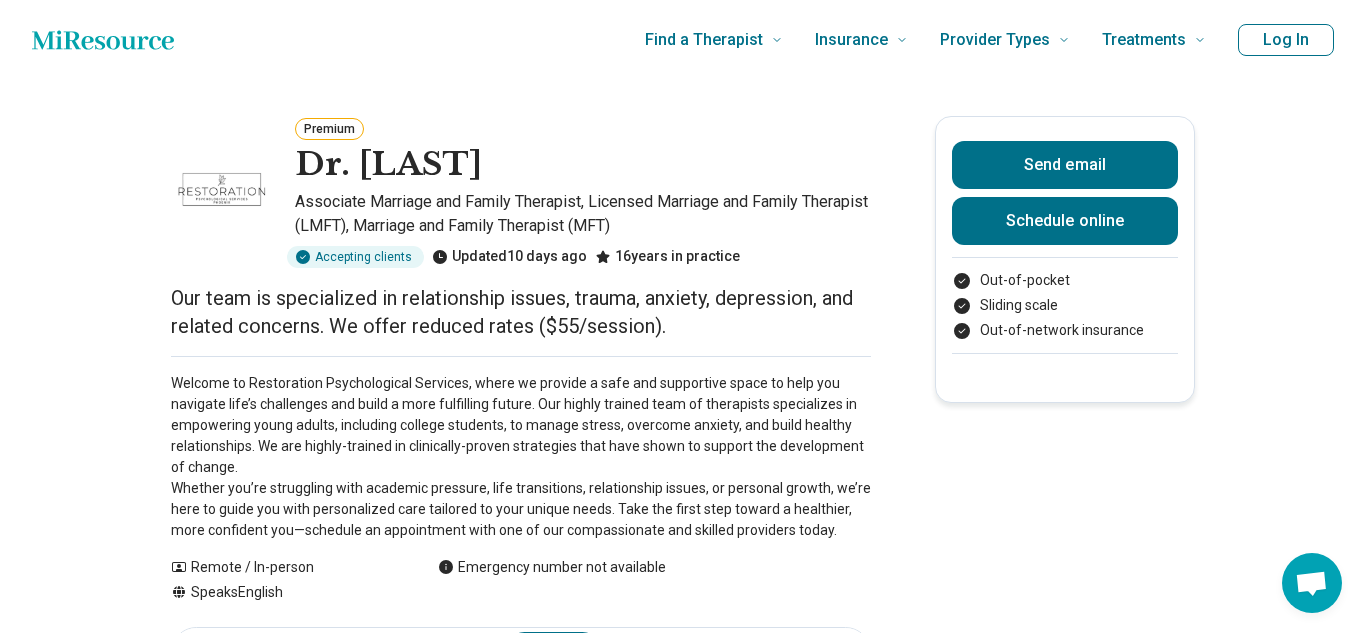click on "Our team is specialized in relationship issues, trauma, anxiety, depression, and related concerns.  We offer reduced rates ($55/session)." at bounding box center [521, 312] 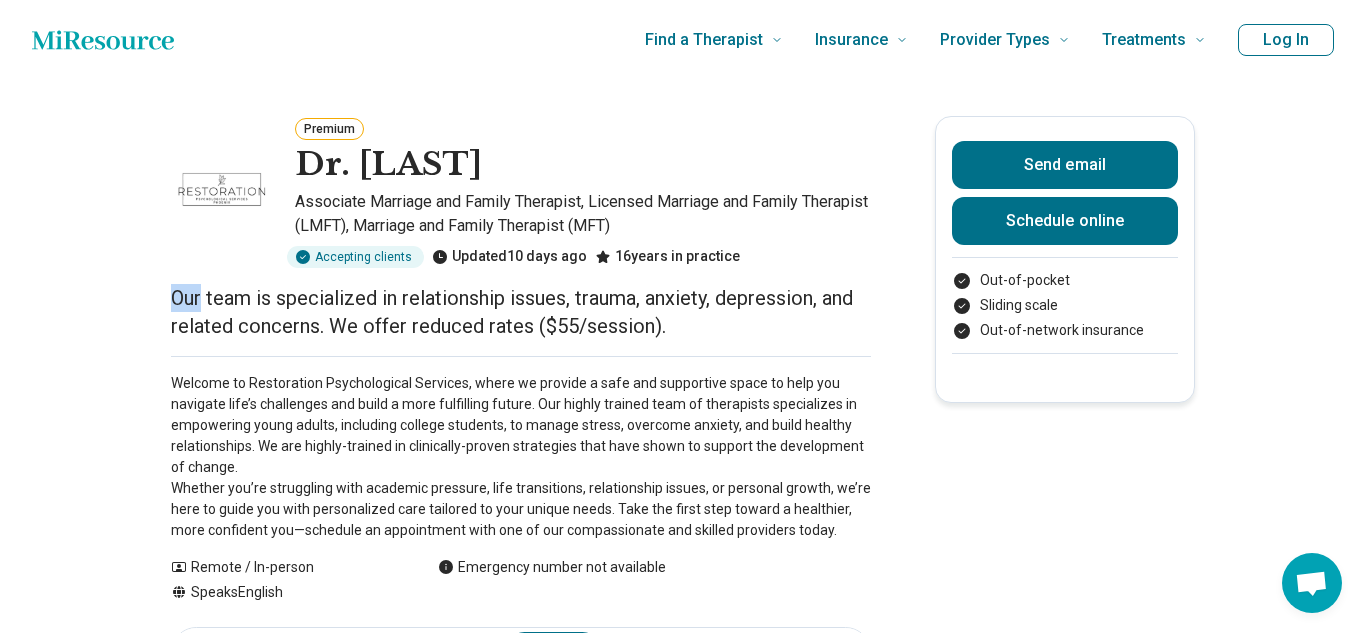 click on "Our team is specialized in relationship issues, trauma, anxiety, depression, and related concerns.  We offer reduced rates ($55/session)." at bounding box center [521, 312] 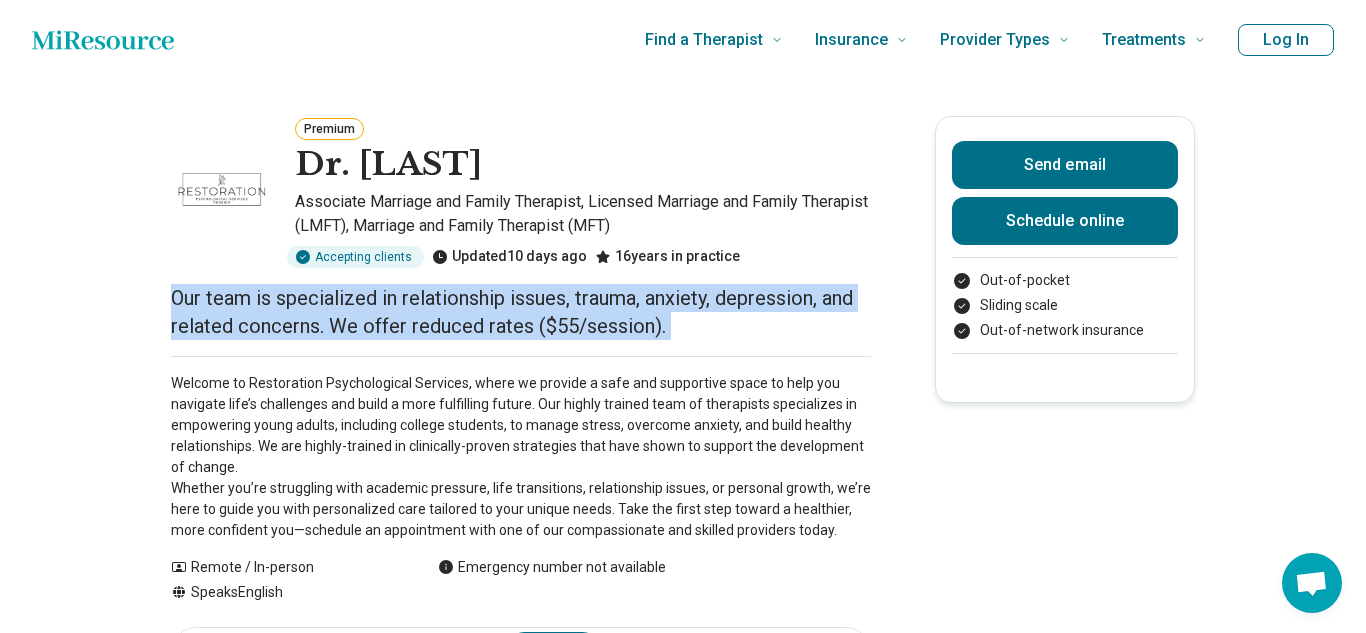 copy on "Our team is specialized in relationship issues, trauma, anxiety, depression, and related concerns.  We offer reduced rates ($55/session)." 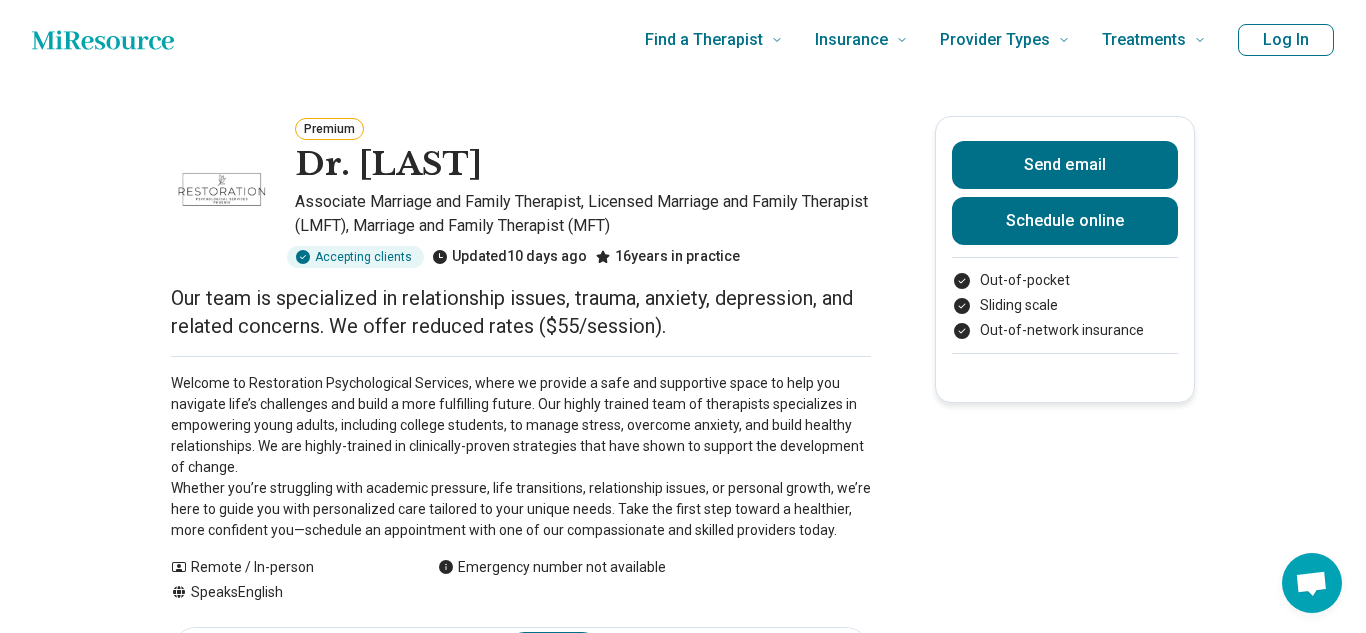 click on "Welcome to Restoration Psychological Services, where we provide a safe and supportive space to help you navigate life’s challenges and build a more fulfilling future. Our highly trained team of therapists specializes in empowering young adults, including college students, to manage stress, overcome anxiety, and build healthy relationships. We are highly-trained in clinically-proven strategies that have shown to support the development of change.
Whether you’re struggling with academic pressure, life transitions, relationship issues, or personal growth, we’re here to guide you with personalized care tailored to your unique needs. Take the first step toward a healthier, more confident you—schedule an appointment with one of our compassionate and skilled providers today." at bounding box center (521, 457) 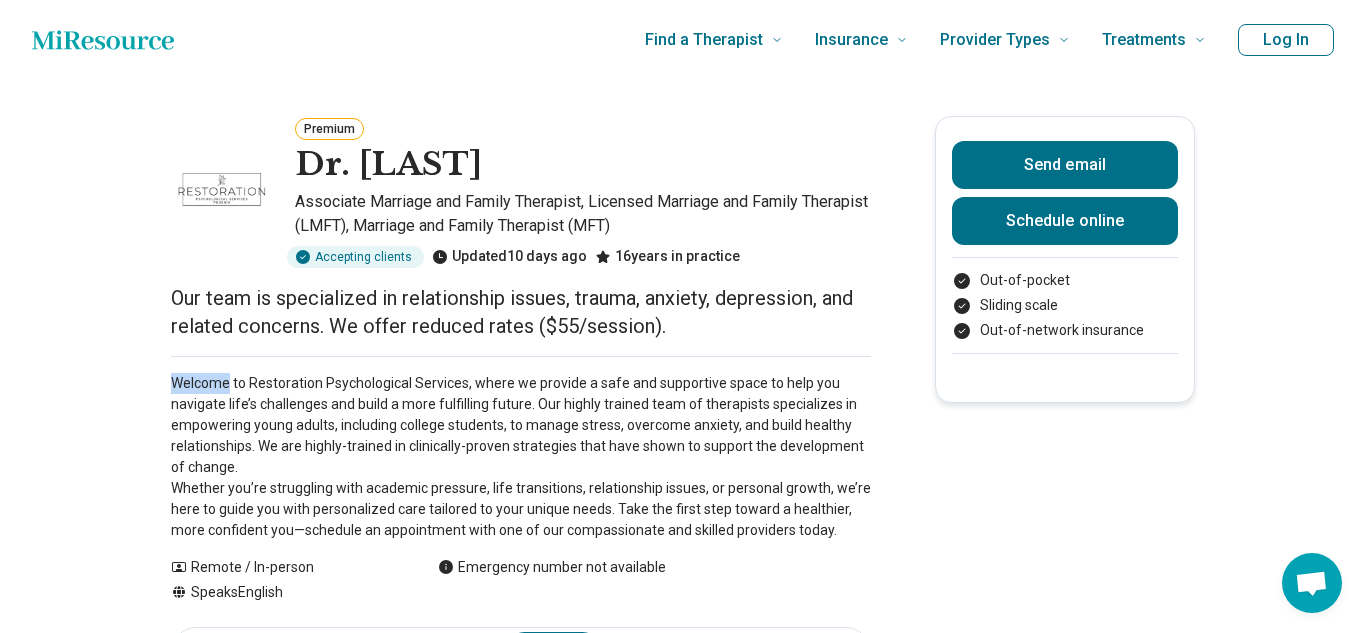 click on "Welcome to Restoration Psychological Services, where we provide a safe and supportive space to help you navigate life’s challenges and build a more fulfilling future. Our highly trained team of therapists specializes in empowering young adults, including college students, to manage stress, overcome anxiety, and build healthy relationships. We are highly-trained in clinically-proven strategies that have shown to support the development of change.
Whether you’re struggling with academic pressure, life transitions, relationship issues, or personal growth, we’re here to guide you with personalized care tailored to your unique needs. Take the first step toward a healthier, more confident you—schedule an appointment with one of our compassionate and skilled providers today." at bounding box center [521, 457] 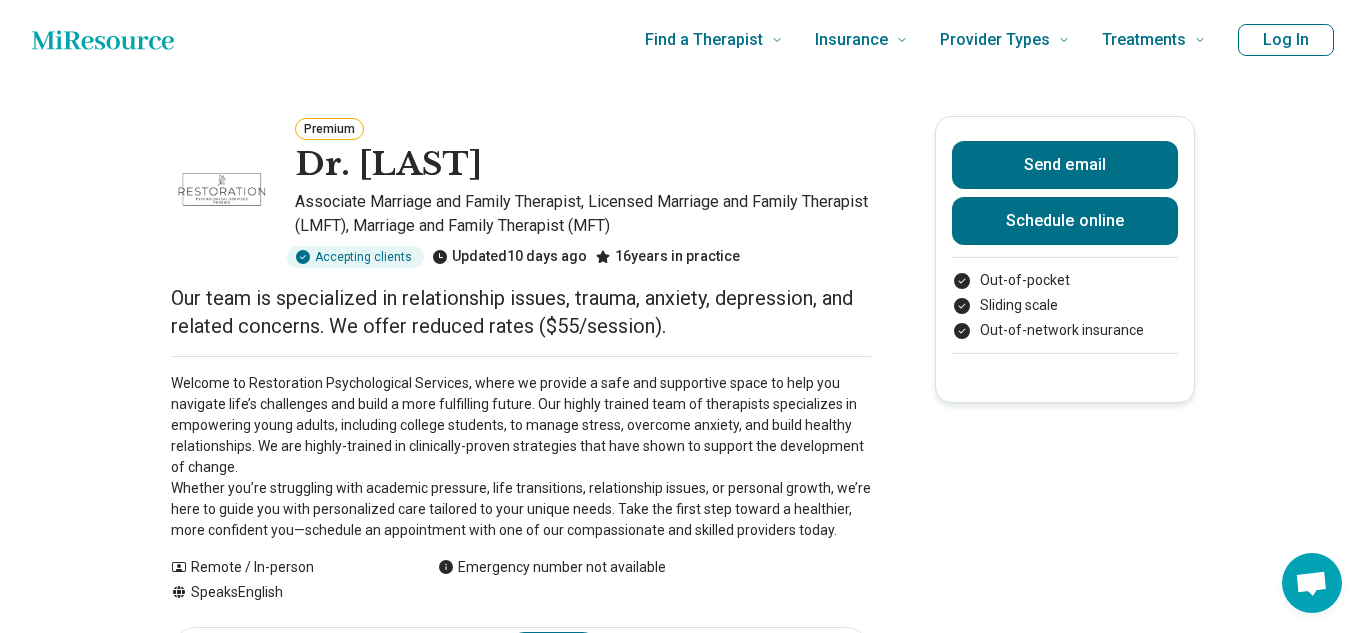 click on "Welcome to Restoration Psychological Services, where we provide a safe and supportive space to help you navigate life’s challenges and build a more fulfilling future. Our highly trained team of therapists specializes in empowering young adults, including college students, to manage stress, overcome anxiety, and build healthy relationships. We are highly-trained in clinically-proven strategies that have shown to support the development of change.
Whether you’re struggling with academic pressure, life transitions, relationship issues, or personal growth, we’re here to guide you with personalized care tailored to your unique needs. Take the first step toward a healthier, more confident you—schedule an appointment with one of our compassionate and skilled providers today." at bounding box center (521, 457) 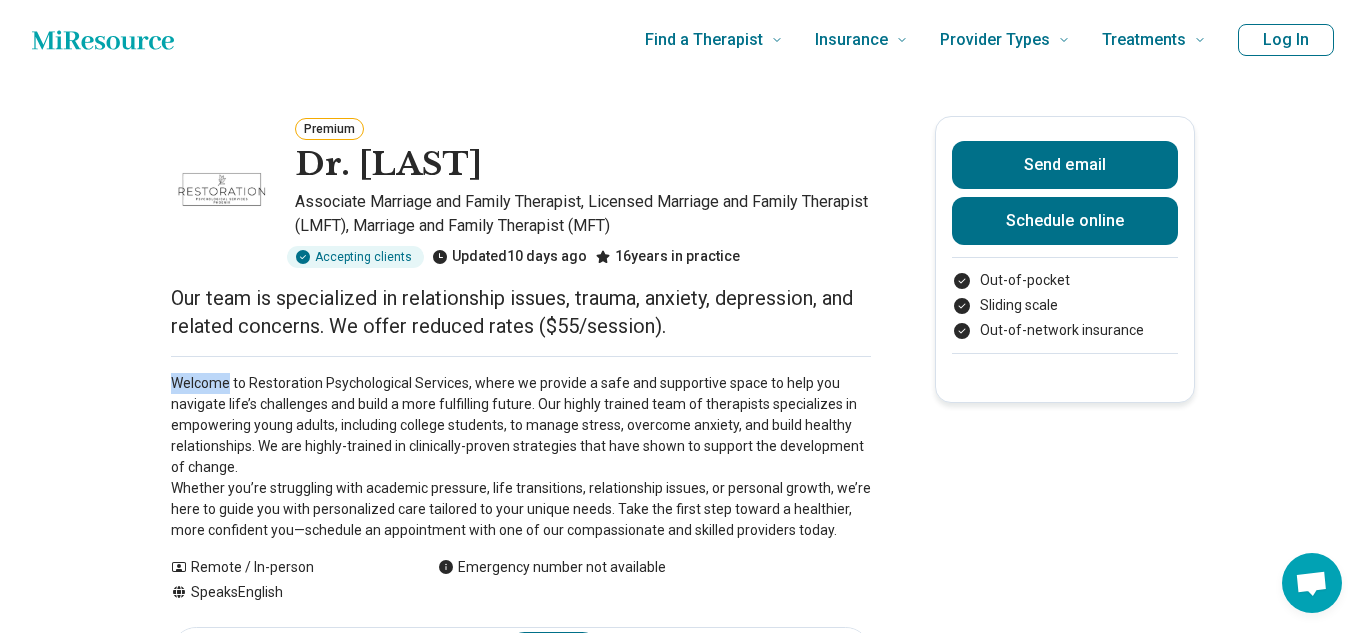 click on "Welcome to Restoration Psychological Services, where we provide a safe and supportive space to help you navigate life’s challenges and build a more fulfilling future. Our highly trained team of therapists specializes in empowering young adults, including college students, to manage stress, overcome anxiety, and build healthy relationships. We are highly-trained in clinically-proven strategies that have shown to support the development of change.
Whether you’re struggling with academic pressure, life transitions, relationship issues, or personal growth, we’re here to guide you with personalized care tailored to your unique needs. Take the first step toward a healthier, more confident you—schedule an appointment with one of our compassionate and skilled providers today." at bounding box center (521, 457) 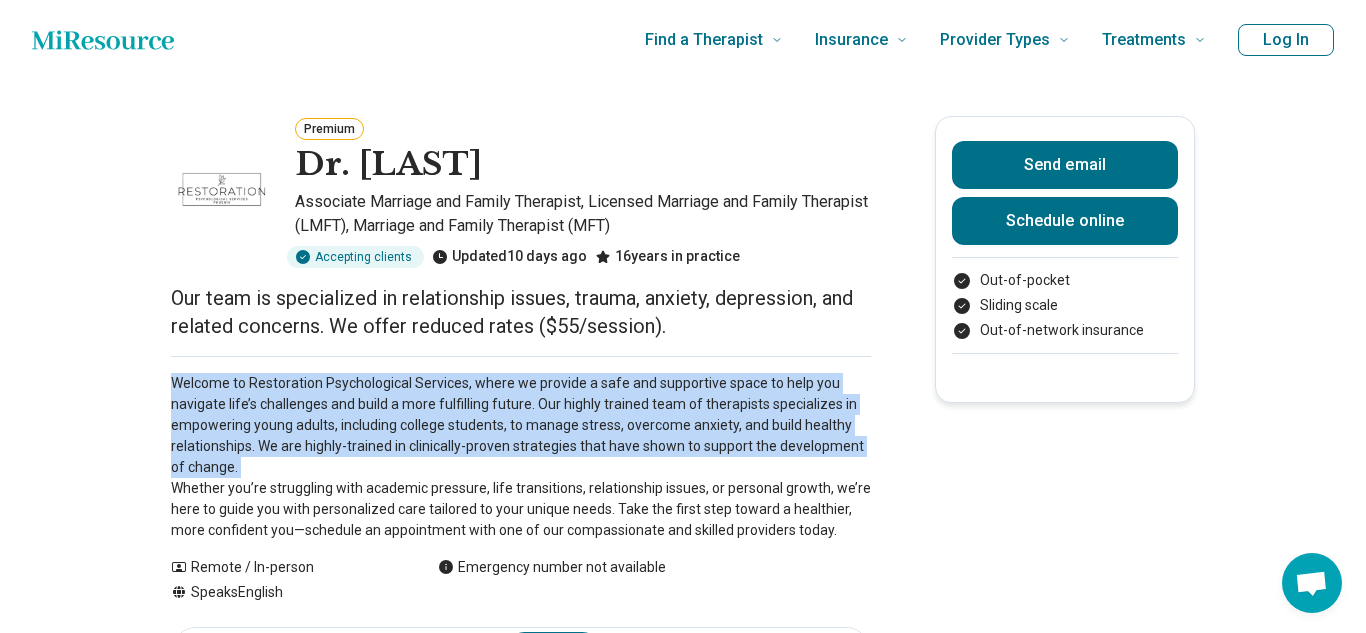 click on "Welcome to Restoration Psychological Services, where we provide a safe and supportive space to help you navigate life’s challenges and build a more fulfilling future. Our highly trained team of therapists specializes in empowering young adults, including college students, to manage stress, overcome anxiety, and build healthy relationships. We are highly-trained in clinically-proven strategies that have shown to support the development of change.
Whether you’re struggling with academic pressure, life transitions, relationship issues, or personal growth, we’re here to guide you with personalized care tailored to your unique needs. Take the first step toward a healthier, more confident you—schedule an appointment with one of our compassionate and skilled providers today." at bounding box center (521, 457) 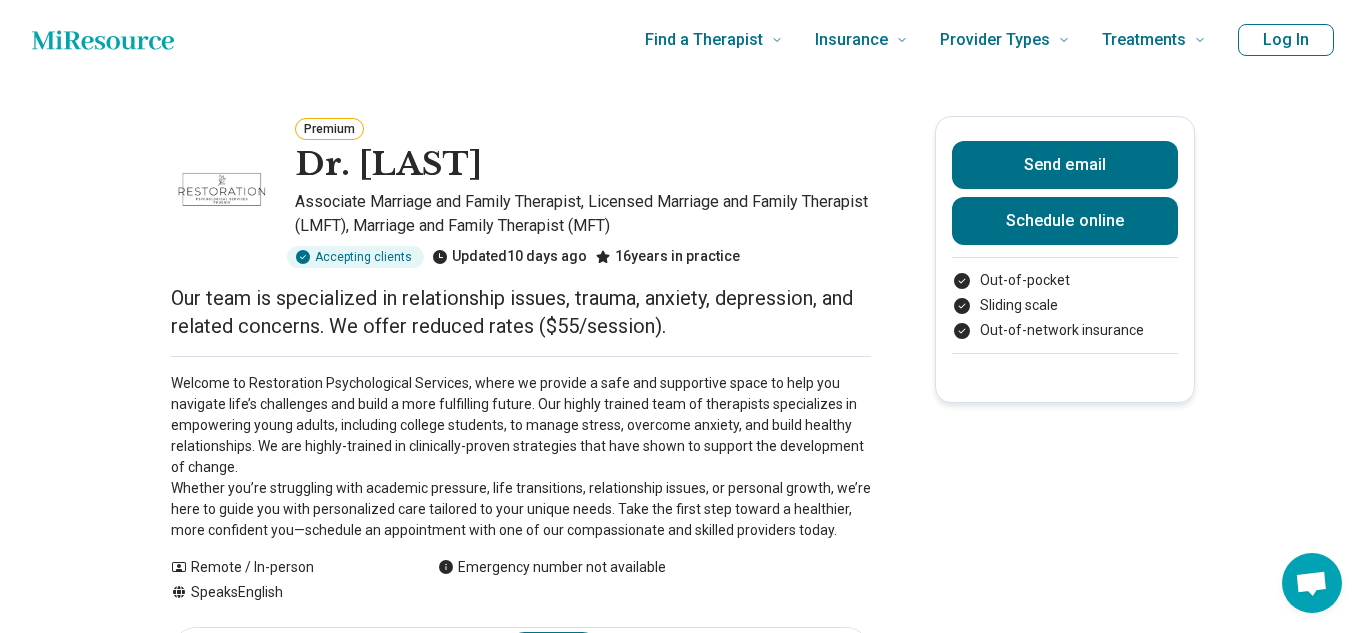 click on "Welcome to Restoration Psychological Services, where we provide a safe and supportive space to help you navigate life’s challenges and build a more fulfilling future. Our highly trained team of therapists specializes in empowering young adults, including college students, to manage stress, overcome anxiety, and build healthy relationships. We are highly-trained in clinically-proven strategies that have shown to support the development of change.
Whether you’re struggling with academic pressure, life transitions, relationship issues, or personal growth, we’re here to guide you with personalized care tailored to your unique needs. Take the first step toward a healthier, more confident you—schedule an appointment with one of our compassionate and skilled providers today." at bounding box center (521, 457) 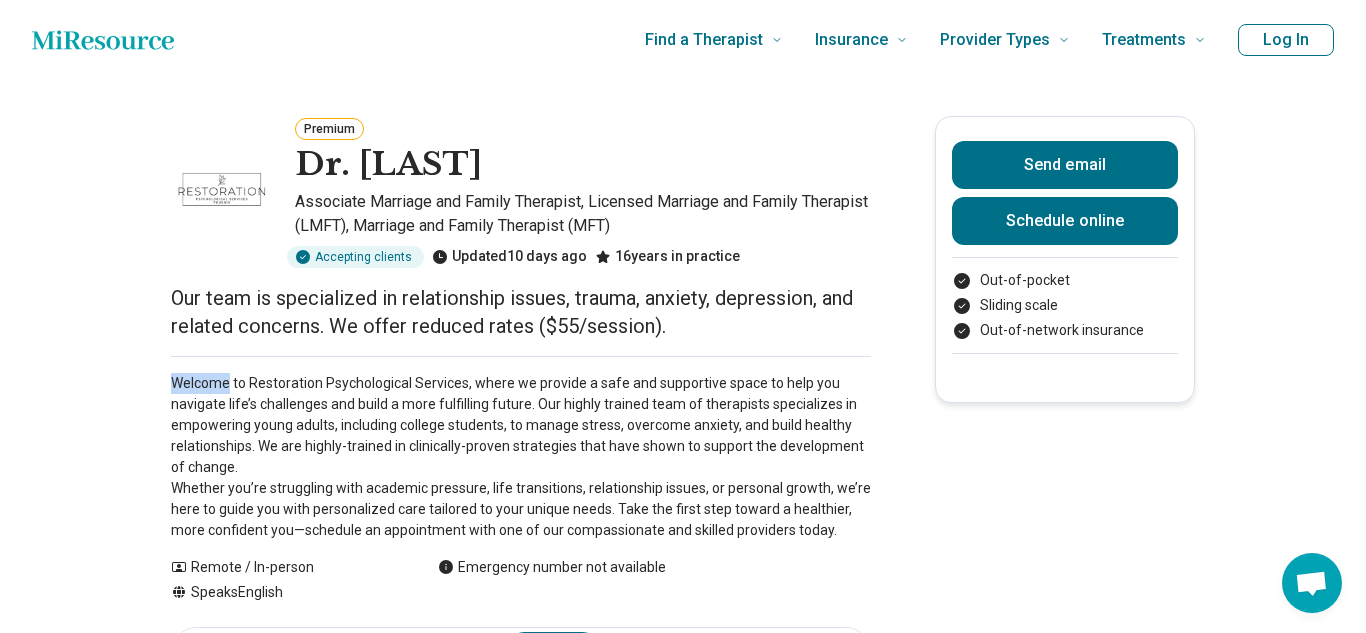 click on "Welcome to Restoration Psychological Services, where we provide a safe and supportive space to help you navigate life’s challenges and build a more fulfilling future. Our highly trained team of therapists specializes in empowering young adults, including college students, to manage stress, overcome anxiety, and build healthy relationships. We are highly-trained in clinically-proven strategies that have shown to support the development of change.
Whether you’re struggling with academic pressure, life transitions, relationship issues, or personal growth, we’re here to guide you with personalized care tailored to your unique needs. Take the first step toward a healthier, more confident you—schedule an appointment with one of our compassionate and skilled providers today." at bounding box center (521, 457) 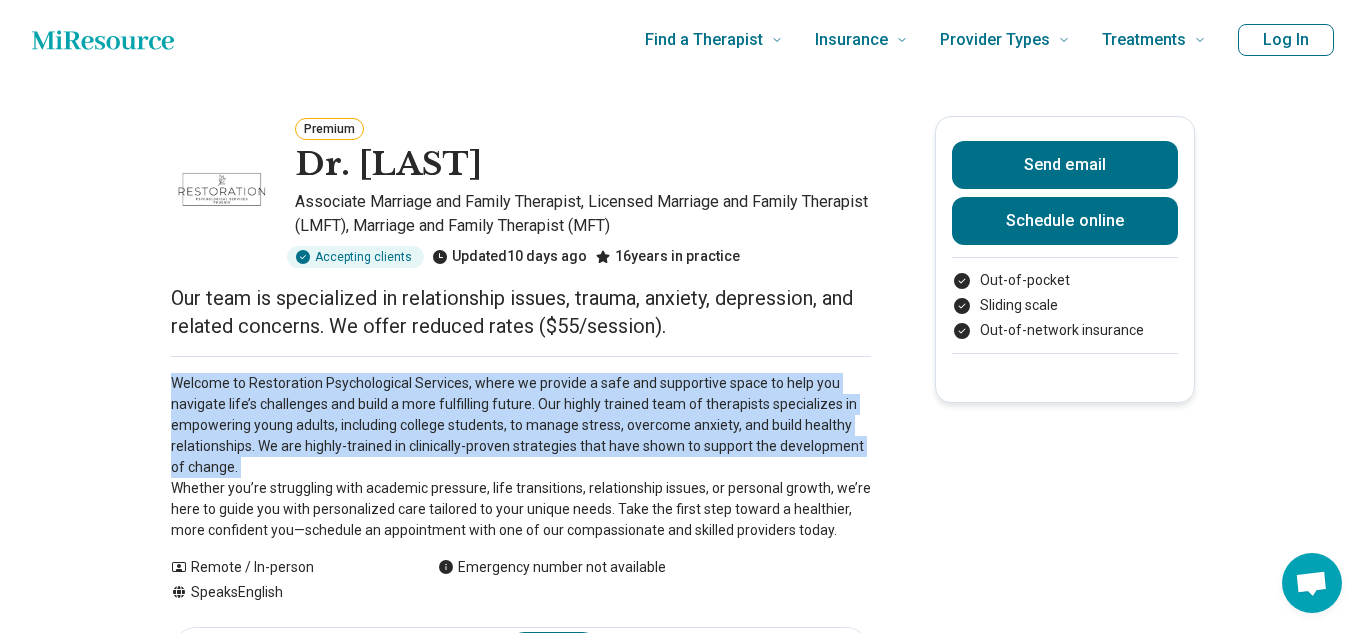 click on "Welcome to Restoration Psychological Services, where we provide a safe and supportive space to help you navigate life’s challenges and build a more fulfilling future. Our highly trained team of therapists specializes in empowering young adults, including college students, to manage stress, overcome anxiety, and build healthy relationships. We are highly-trained in clinically-proven strategies that have shown to support the development of change.
Whether you’re struggling with academic pressure, life transitions, relationship issues, or personal growth, we’re here to guide you with personalized care tailored to your unique needs. Take the first step toward a healthier, more confident you—schedule an appointment with one of our compassionate and skilled providers today." at bounding box center [521, 457] 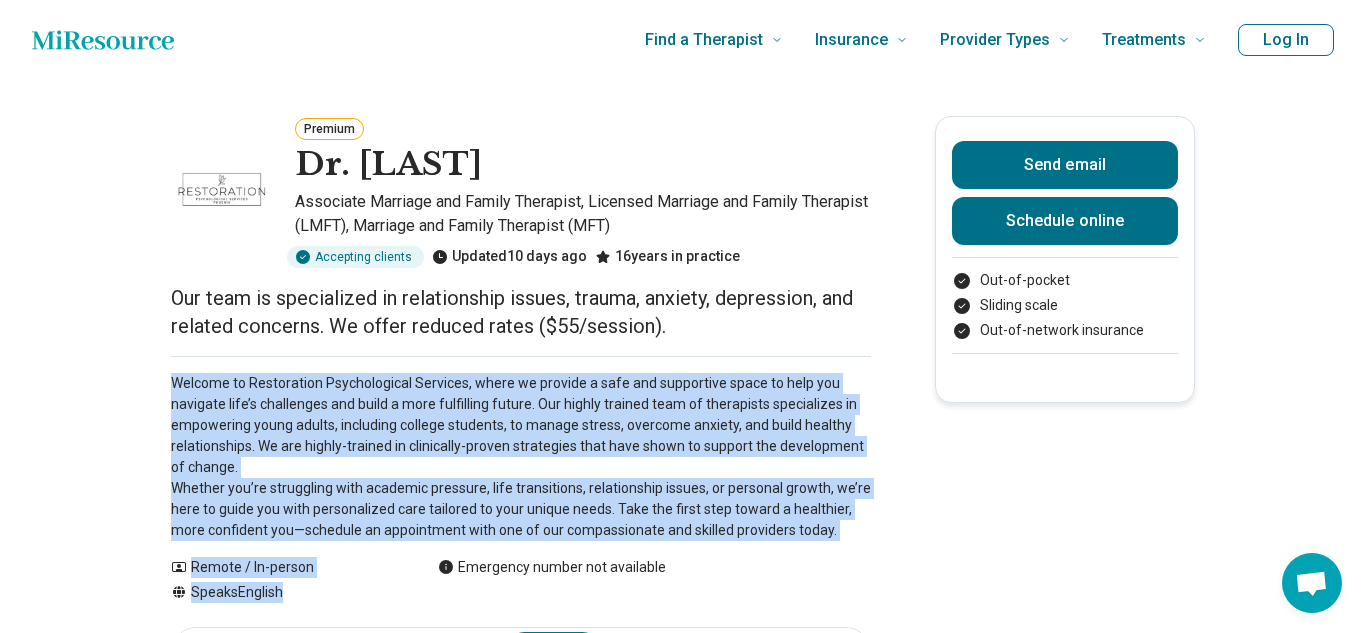 drag, startPoint x: 172, startPoint y: 384, endPoint x: 987, endPoint y: 562, distance: 834.2116 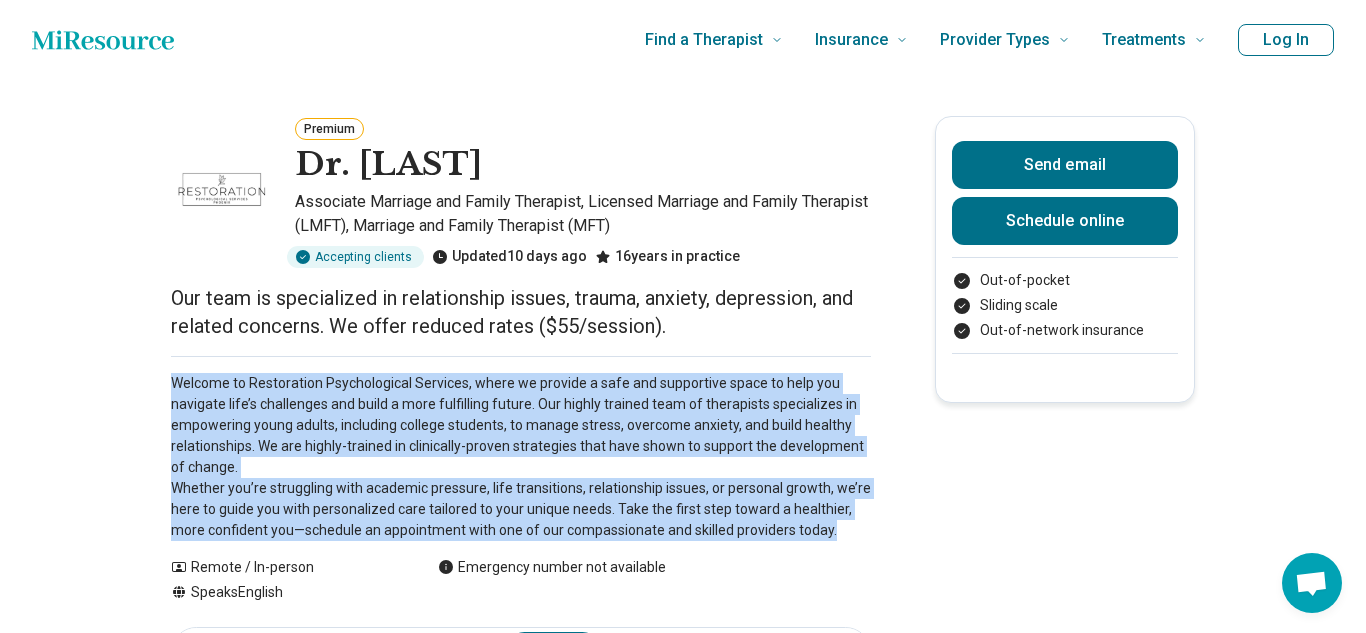 drag, startPoint x: 172, startPoint y: 376, endPoint x: 848, endPoint y: 539, distance: 695.374 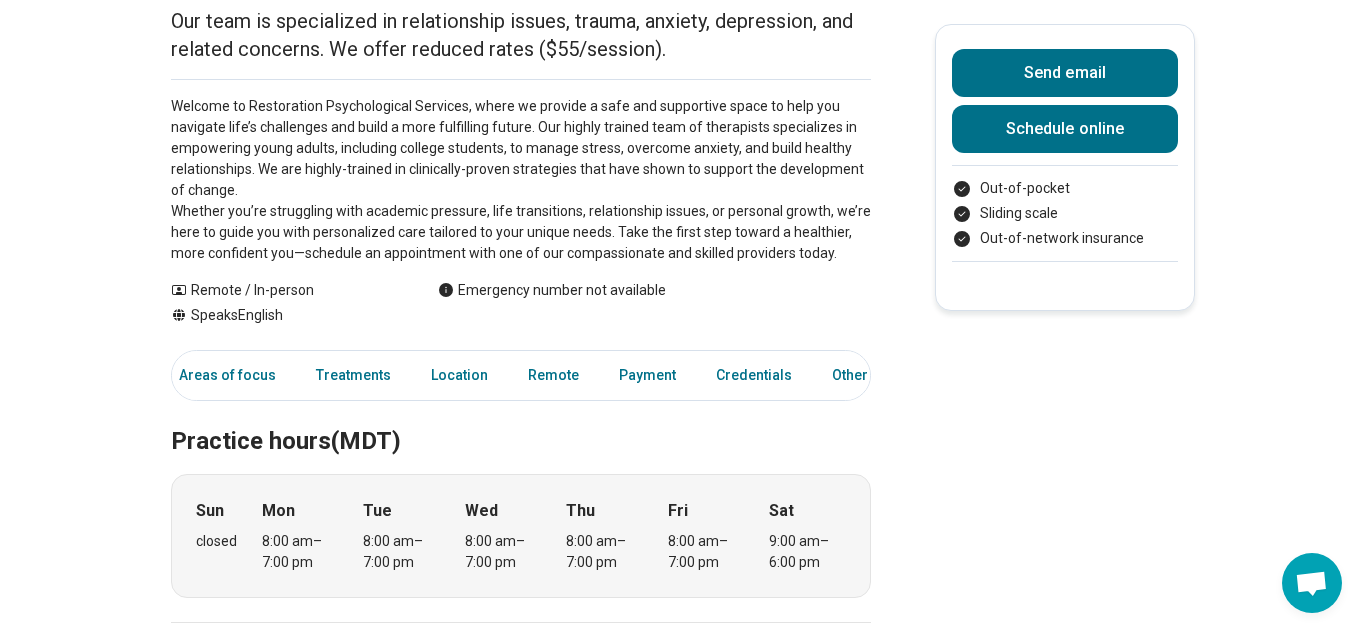 scroll, scrollTop: 0, scrollLeft: 0, axis: both 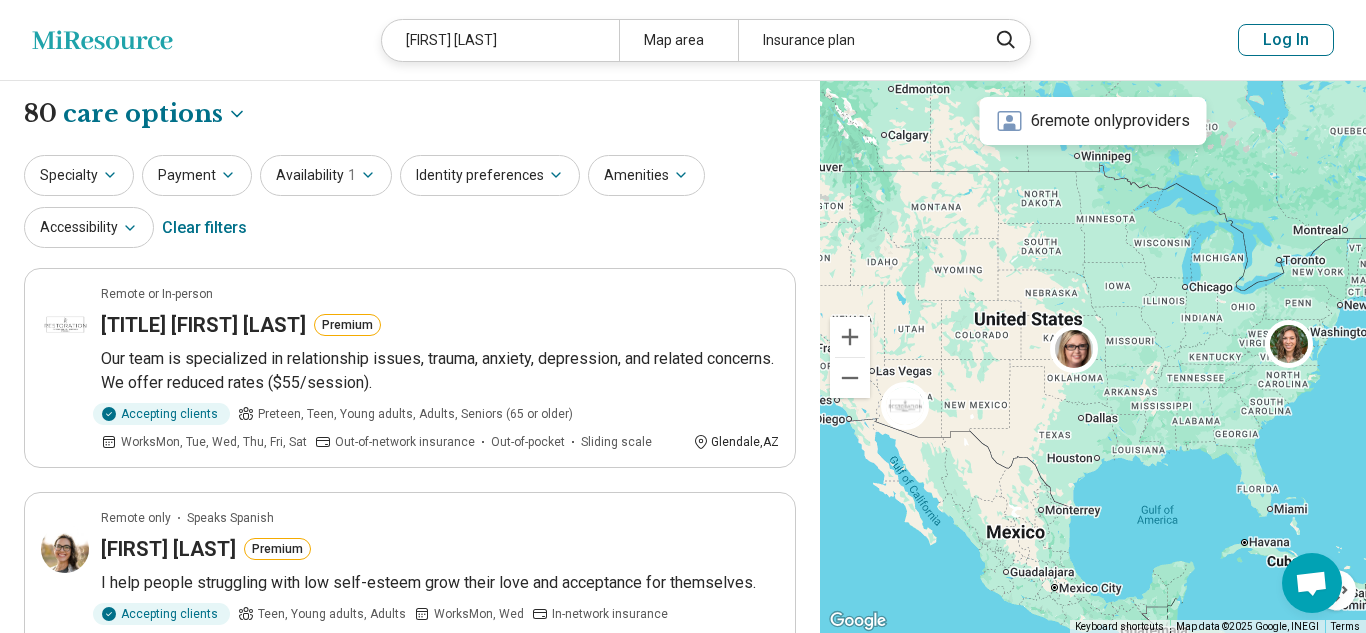 select on "***" 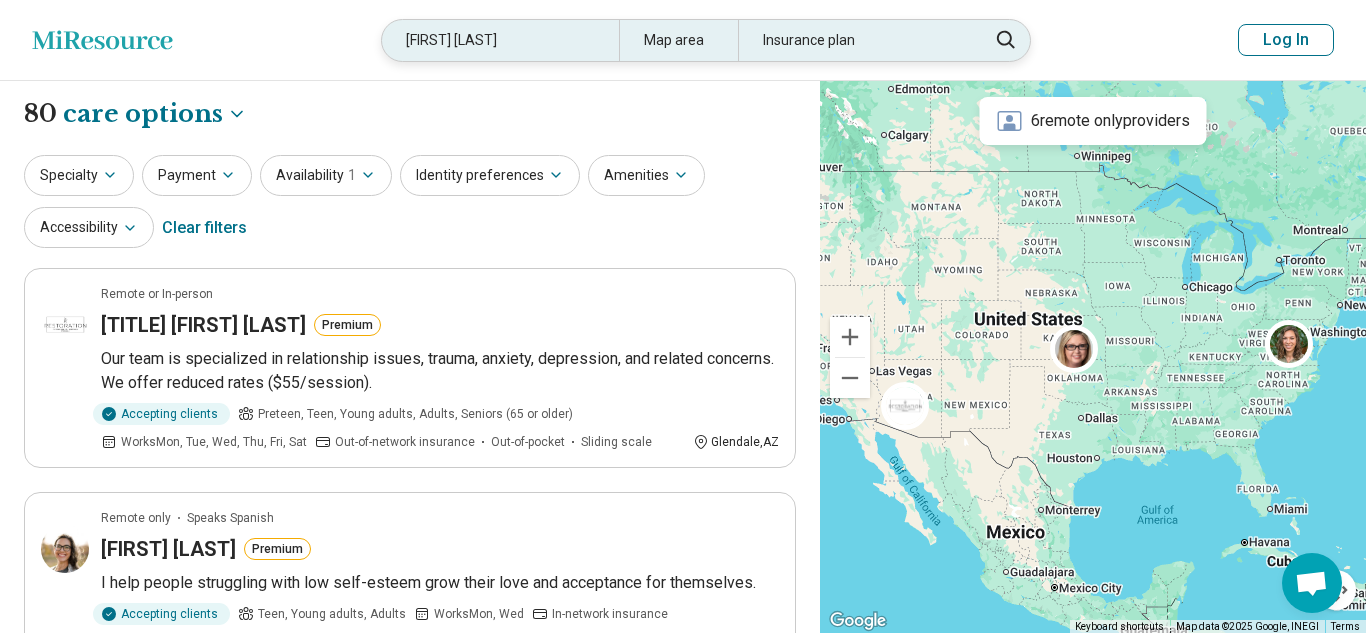 scroll, scrollTop: 0, scrollLeft: 0, axis: both 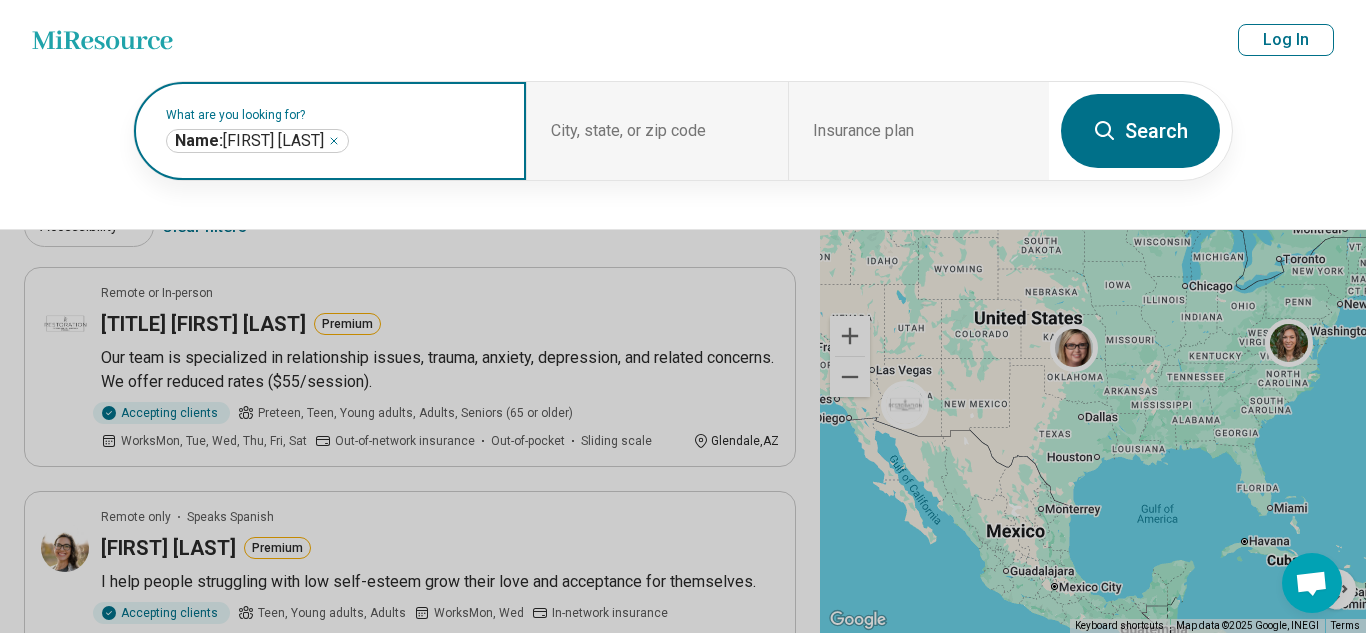 click 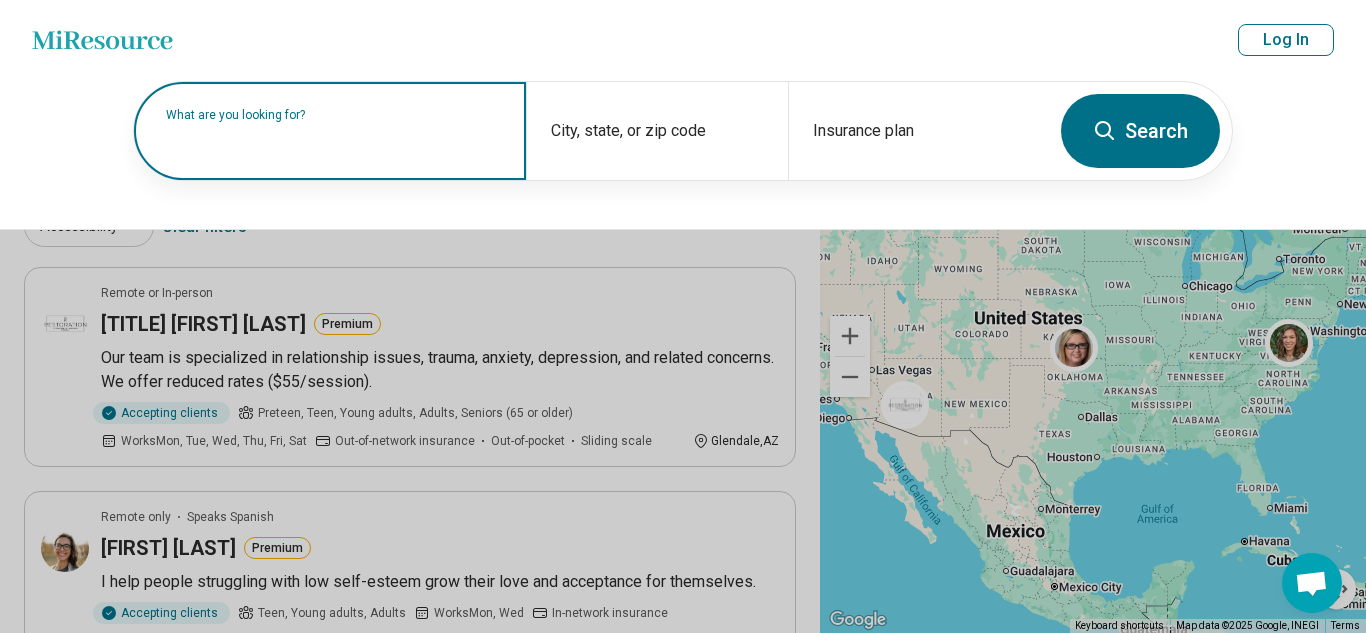 click on "What are you looking for?" at bounding box center (334, 115) 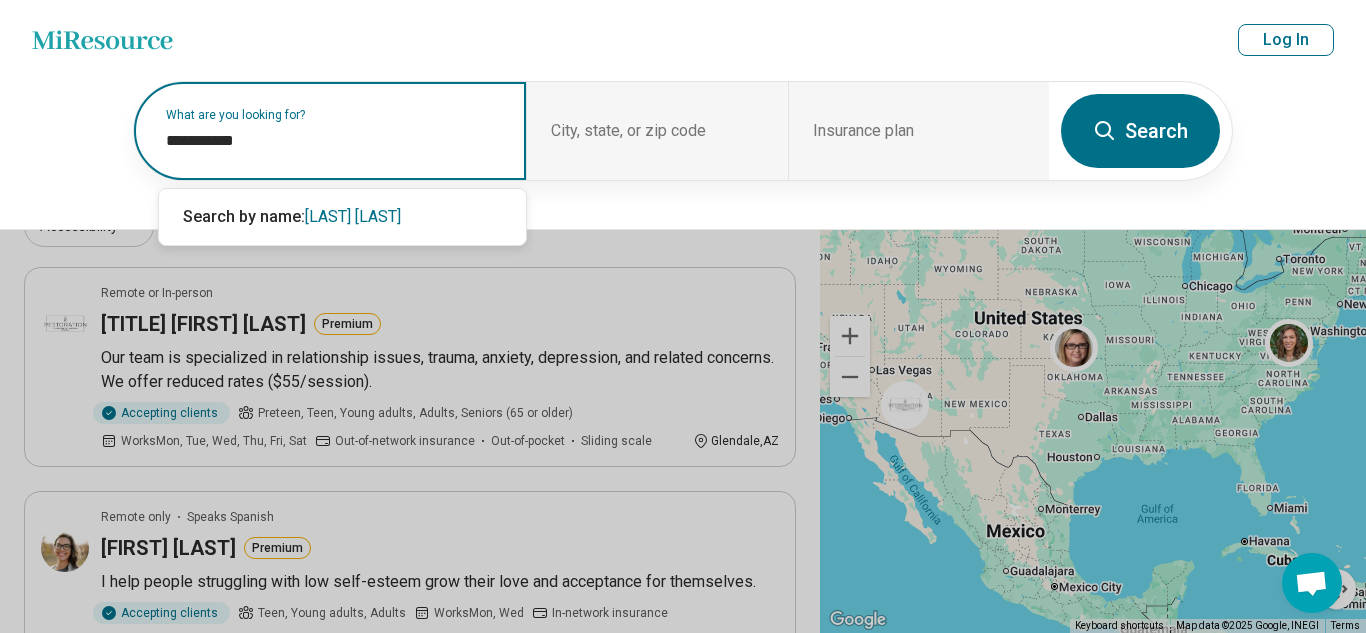 type on "**********" 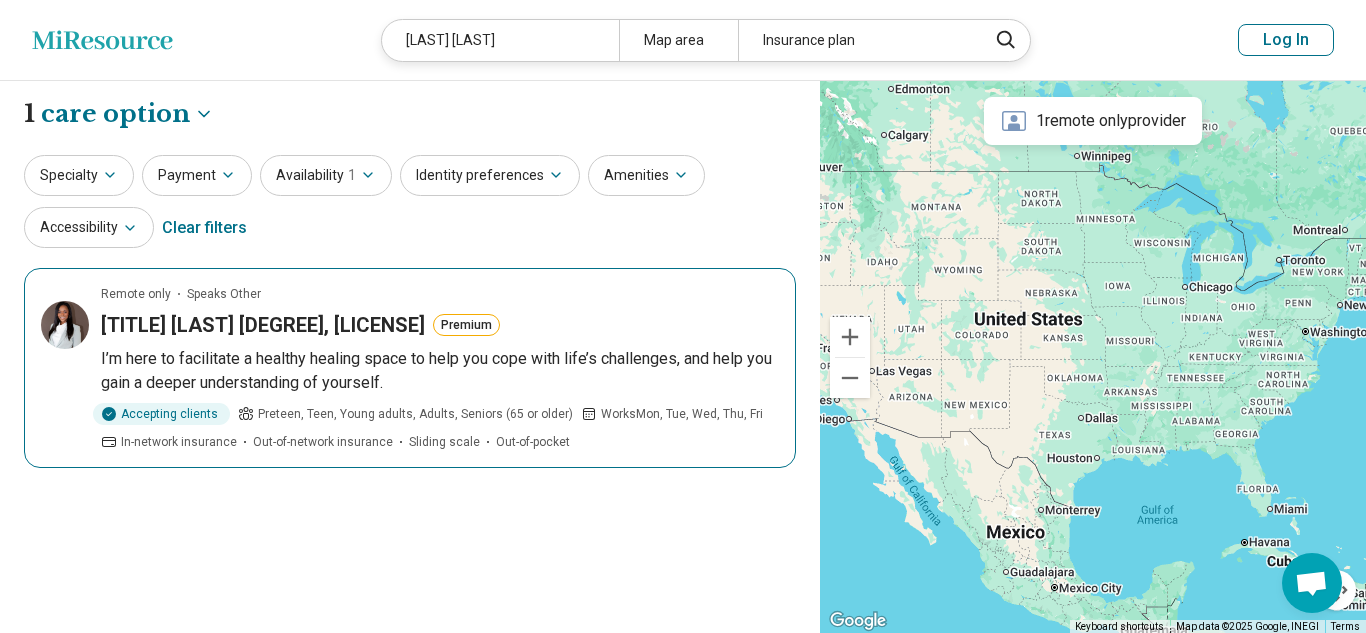 click on "Dr. [LAST] DSW, LMFT" at bounding box center (263, 325) 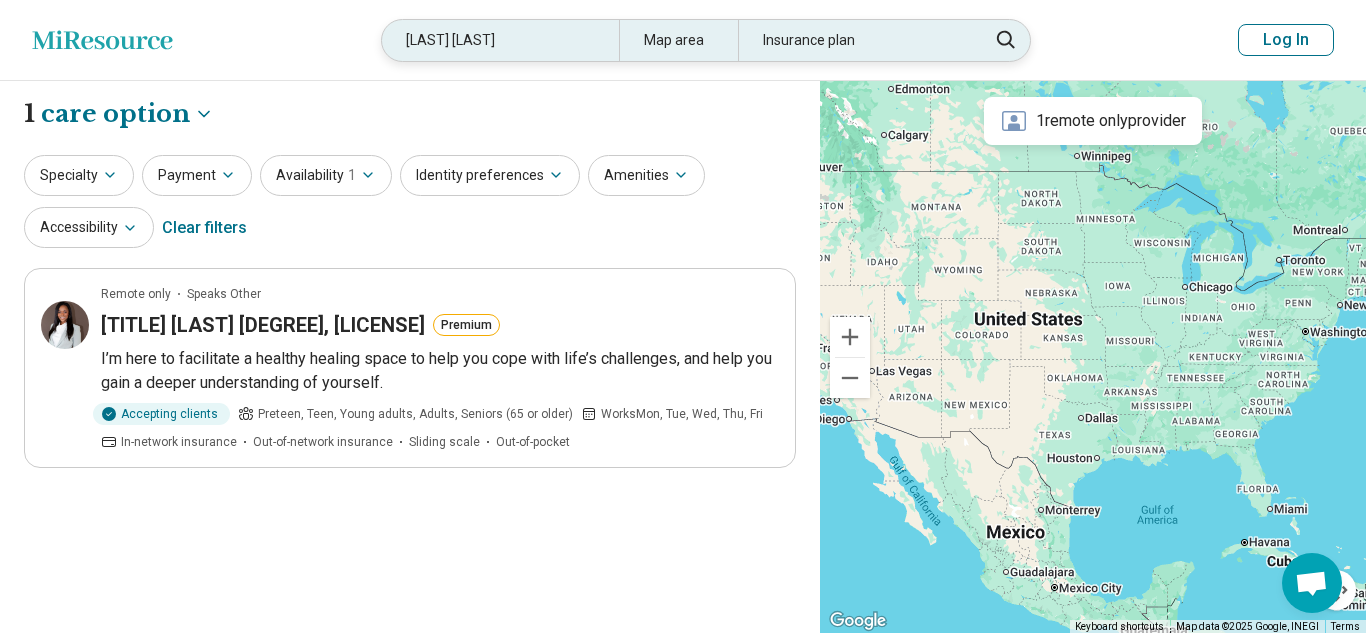 click on "talyah polee" at bounding box center [500, 40] 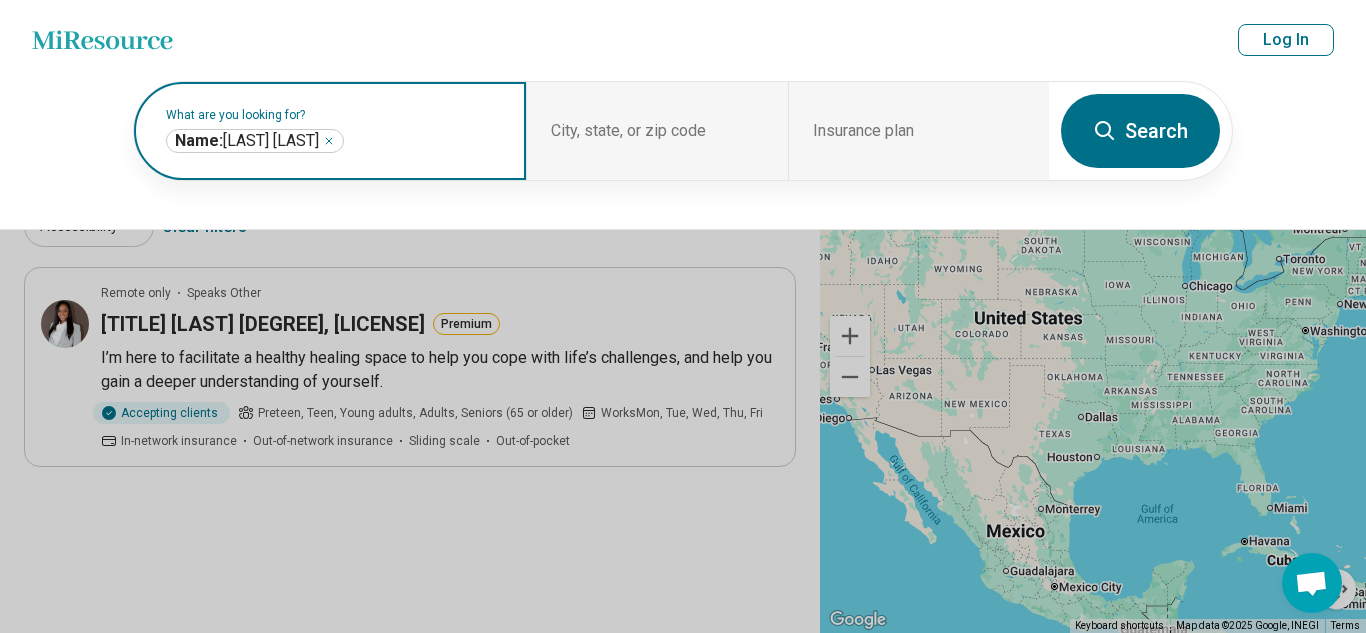 click 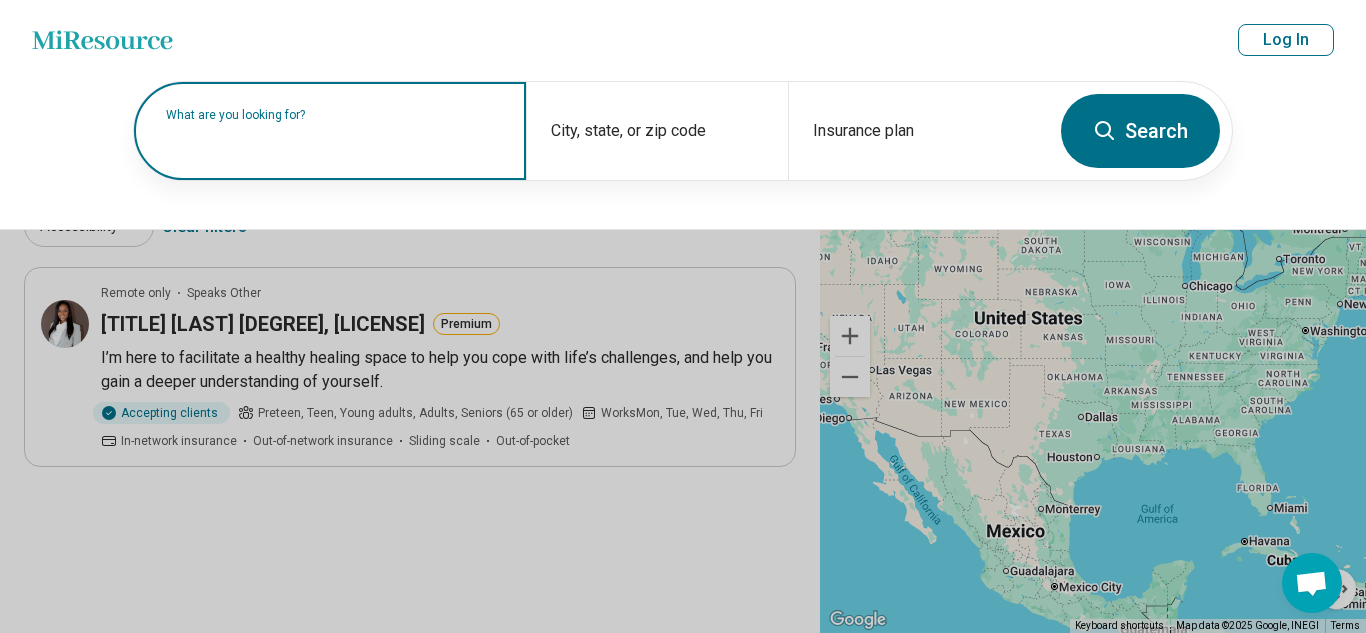 click on "What are you looking for?" at bounding box center (334, 115) 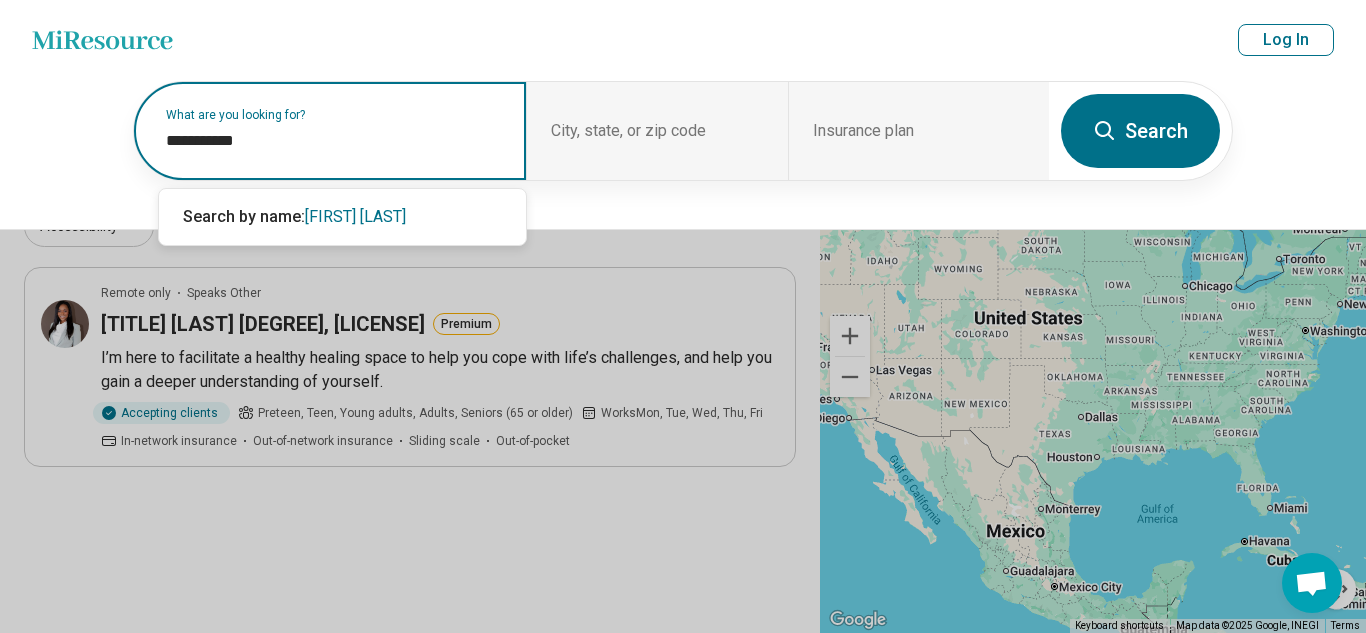 type on "**********" 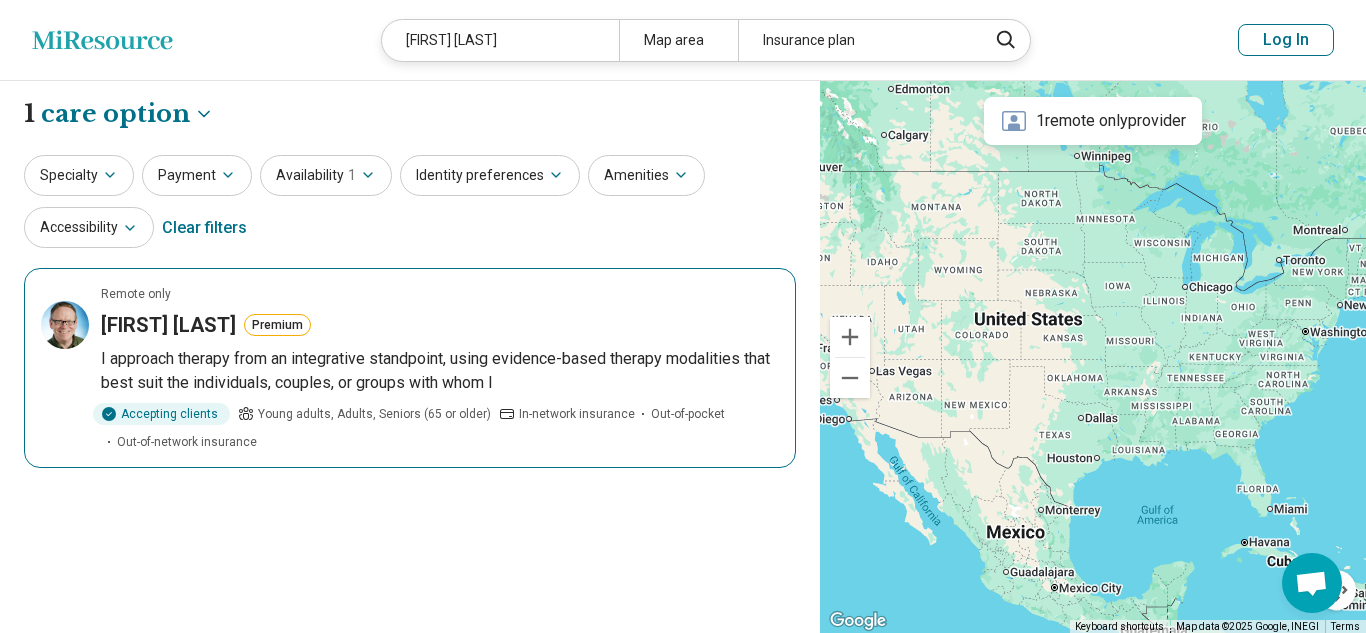 click on "Eamonn McKay" at bounding box center (168, 325) 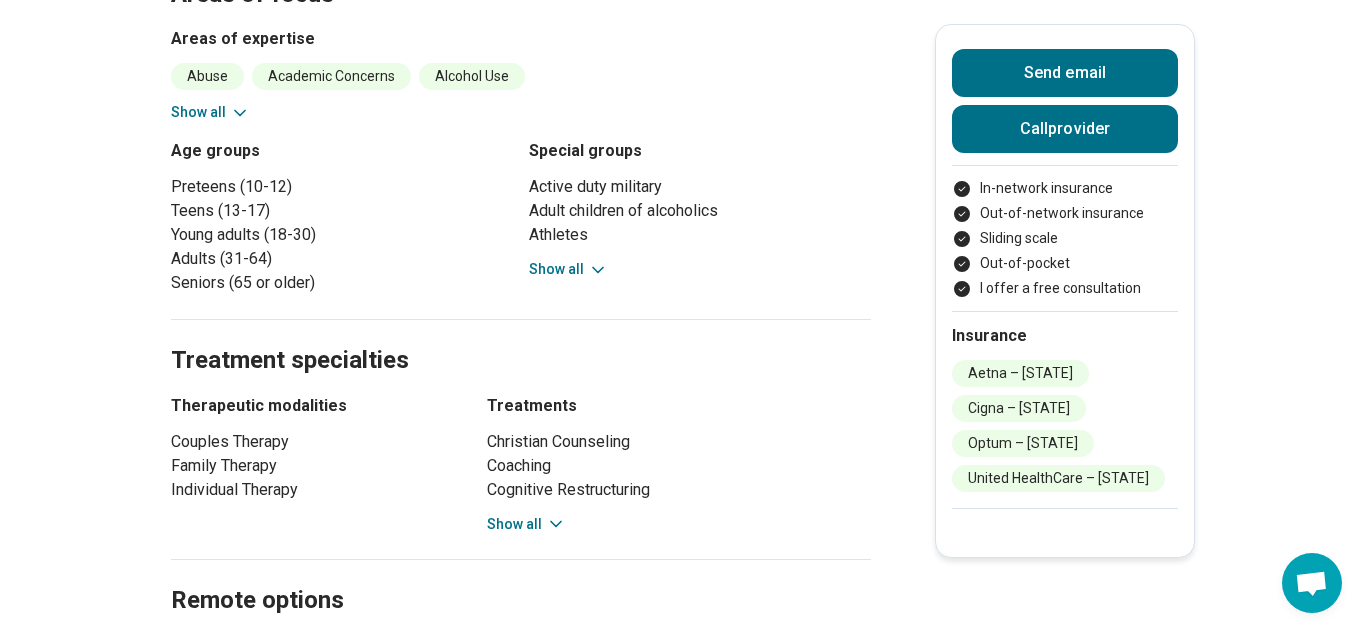 scroll, scrollTop: 0, scrollLeft: 0, axis: both 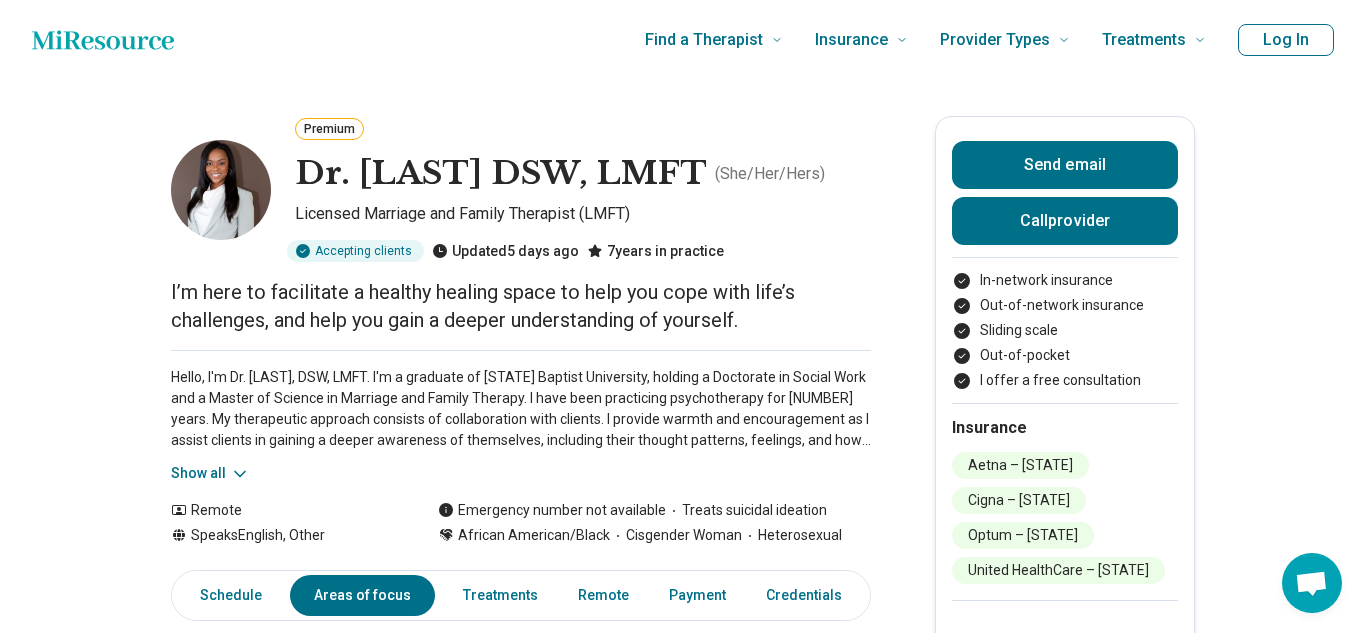 click on "Show all" at bounding box center (210, 473) 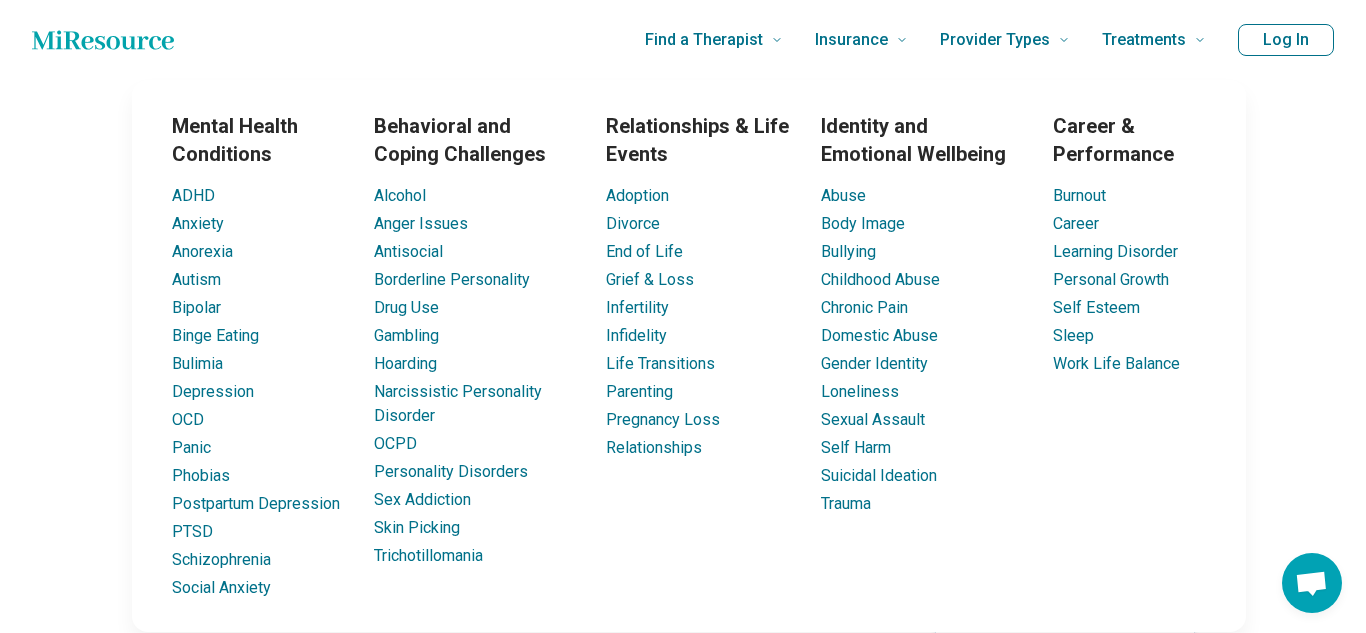 click on "Premium Dr. [LAST] DSW, LMFT ( She/Her/Hers ) Licensed Marriage and Family Therapist (LMFT) Accepting clients Updated [TIME] ago [NUMBER] years in practice I’m here to facilitate a healthy healing space to help you cope with life’s challenges, and help you gain a deeper understanding of yourself. Hide all Remote Speaks English, Other Emergency number not available Treats suicidal ideation African American/Black Cisgender Woman Heterosexual Send email Call provider In-network insurance Out-of-network insurance Sliding scale Out-of-pocket I offer a free consultation Insurance Aetna – [STATE] Cigna – [STATE] Optum – [STATE] United HealthCare – [STATE] Schedule Areas of focus Treatments Remote Payment Credentials Other Practice hours (PDT) Sun closed Mon [TIME] – [TIME] Tue [TIME] – [TIME] Wed [TIME] – [TIME] Thu [TIME] – [TIME] Fri [TIME] – [TIME] Sat closed Areas of focus Areas of expertise Abuse Academic Concerns Alcohol Use Anger Issues Anxiety ," at bounding box center (683, 1525) 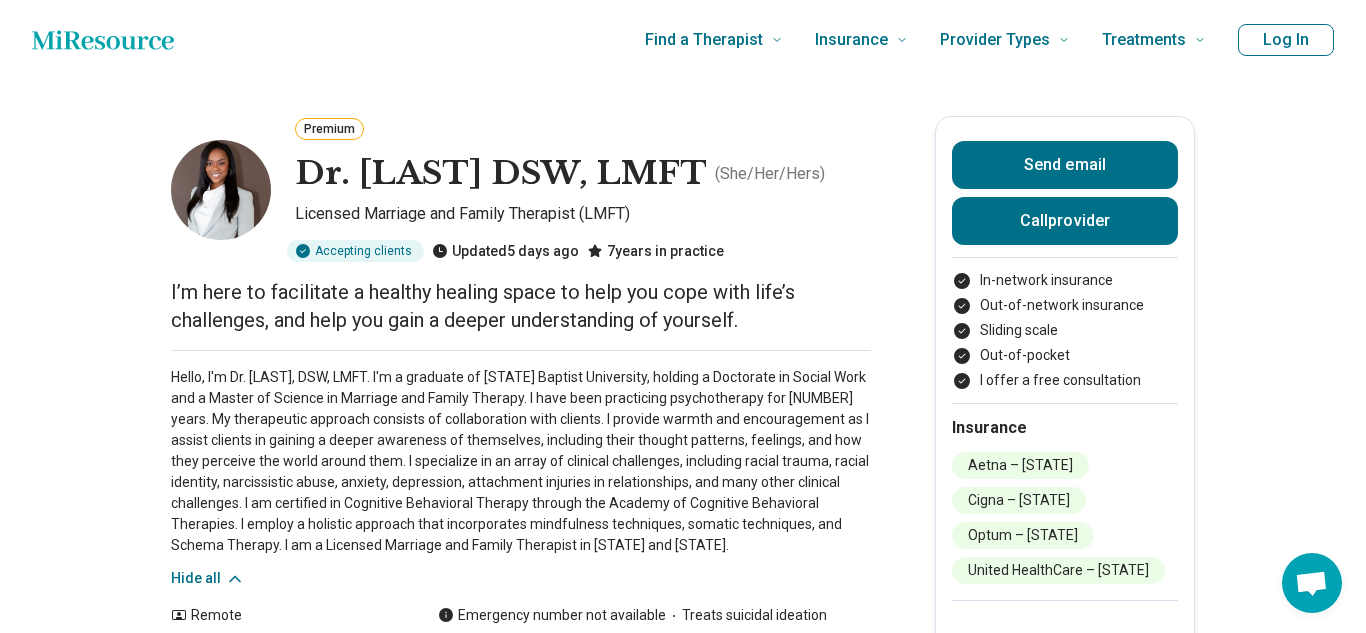 click on "Premium Dr. Talyah Polee DSW, LMFT ( She/Her/Hers ) Licensed Marriage and Family Therapist (LMFT) Accepting clients Updated  5 days ago 7  years in practice I’m here to facilitate a healthy healing space to help you cope with life’s challenges, and help you gain a deeper understanding of yourself. Hide all Remote Speaks  English, Other Emergency number not available Treats suicidal ideation African American/Black Cisgender Woman Heterosexual Send email Call  provider In-network insurance Out-of-network insurance Sliding scale Out-of-pocket I offer a free consultation Insurance Aetna – California Cigna – California Optum – California United HealthCare – California Schedule Areas of focus Treatments Remote Payment Credentials Other Practice hours  (PDT) Sun closed Mon 8:00 am  –   7:00 pm Tue 8:00 am  –   7:00 pm Wed 8:00 am  –   7:00 pm Thu 8:30 am  –   7:00 pm Fri 8:00 am  –   7:00 pm Sat closed Areas of focus Areas of expertise Abuse Academic Concerns Alcohol Use Anger Issues Anxiety ," at bounding box center (683, 1525) 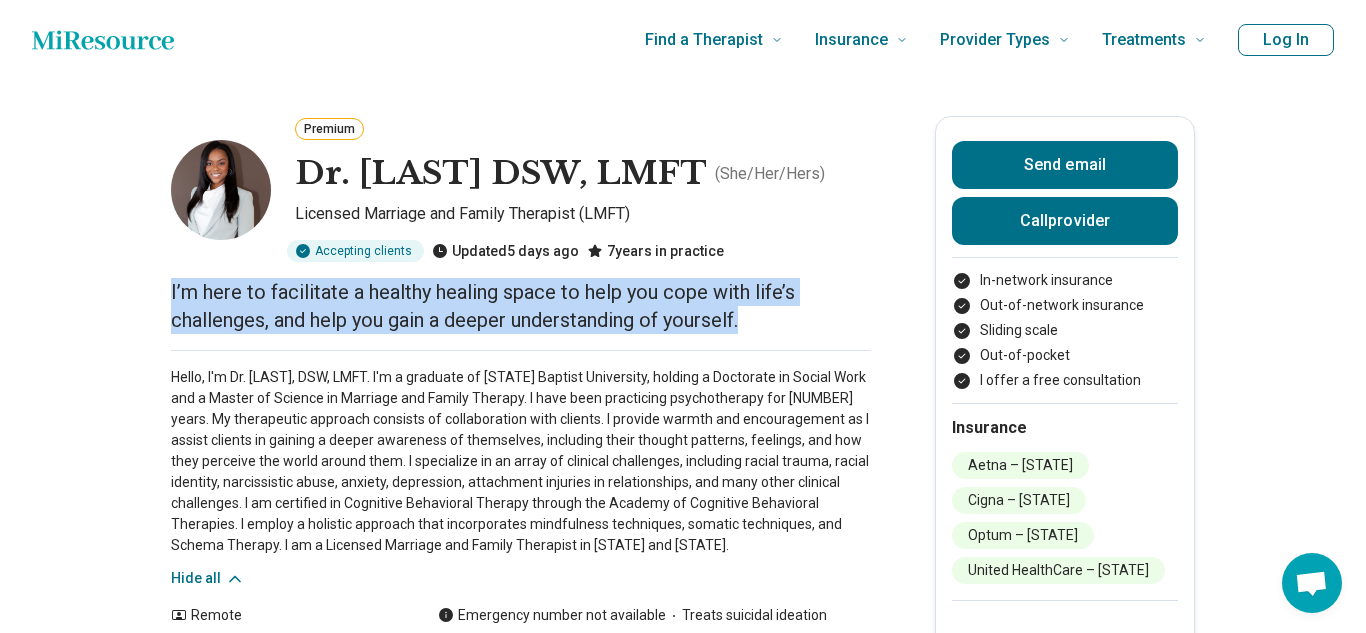 drag, startPoint x: 171, startPoint y: 296, endPoint x: 805, endPoint y: 318, distance: 634.3816 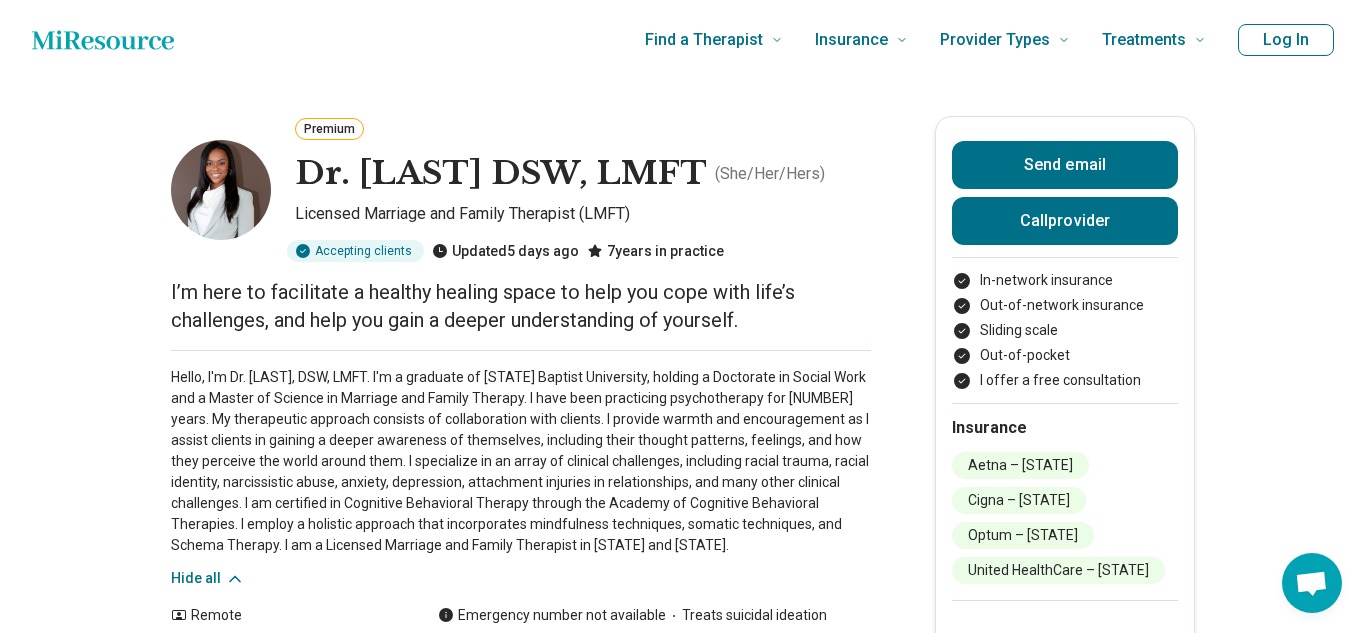 click on "I’m here to facilitate a healthy healing space to help you cope with life’s challenges, and help you gain a deeper understanding of yourself." at bounding box center (521, 306) 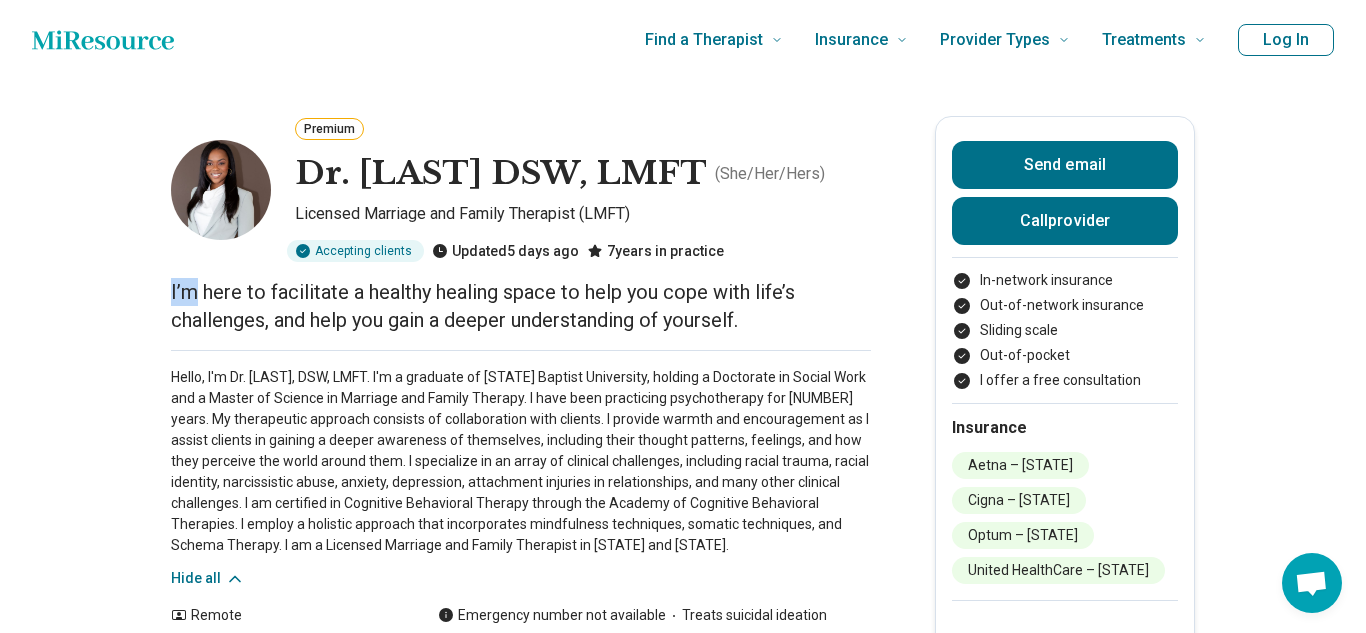 click on "I’m here to facilitate a healthy healing space to help you cope with life’s challenges, and help you gain a deeper understanding of yourself." at bounding box center (521, 306) 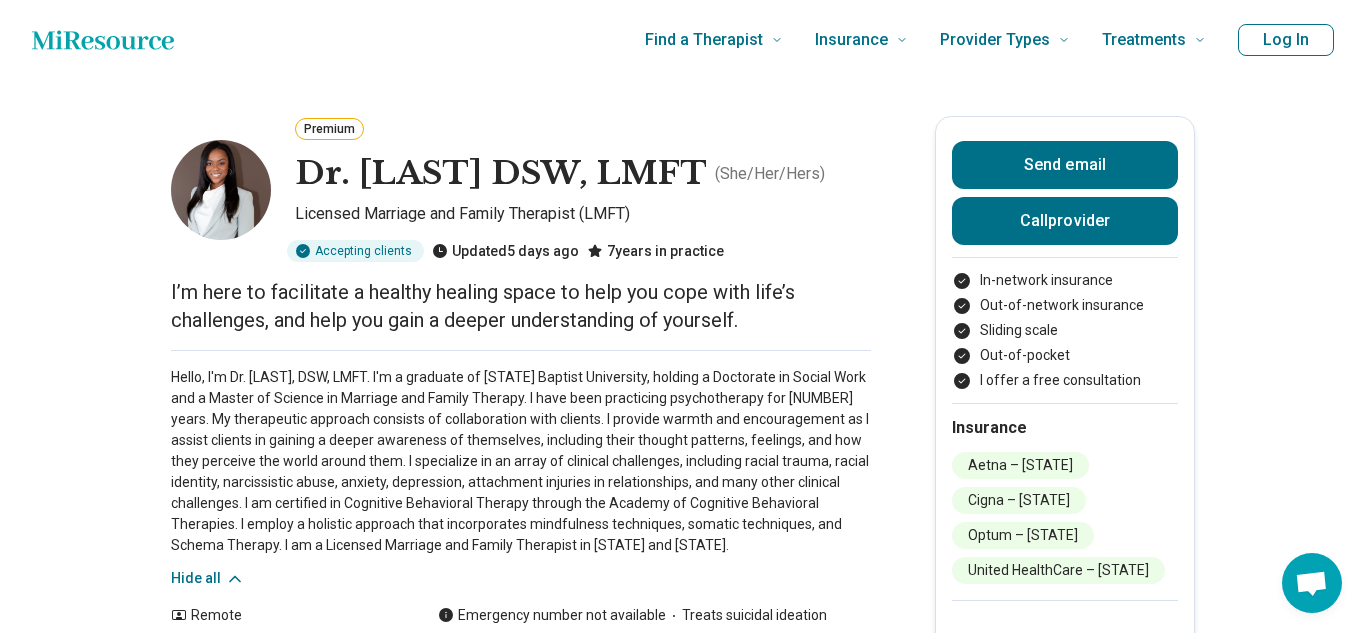 click on "I’m here to facilitate a healthy healing space to help you cope with life’s challenges, and help you gain a deeper understanding of yourself." at bounding box center [521, 306] 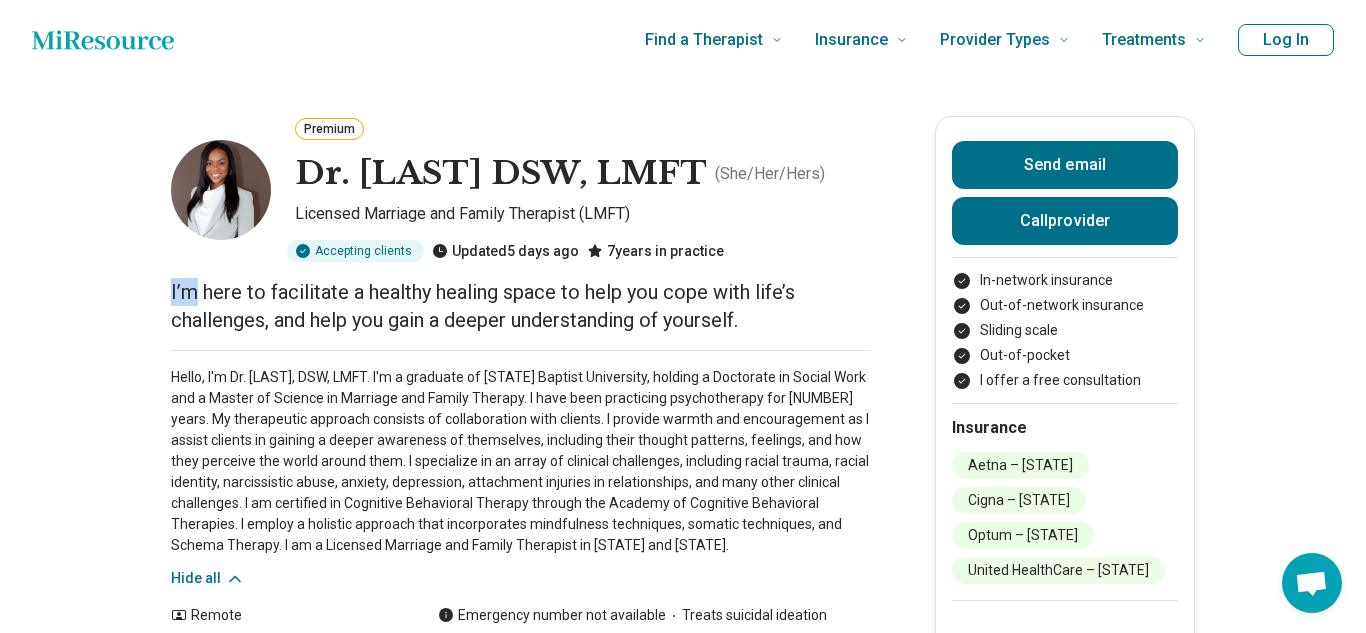 click on "I’m here to facilitate a healthy healing space to help you cope with life’s challenges, and help you gain a deeper understanding of yourself." at bounding box center (521, 306) 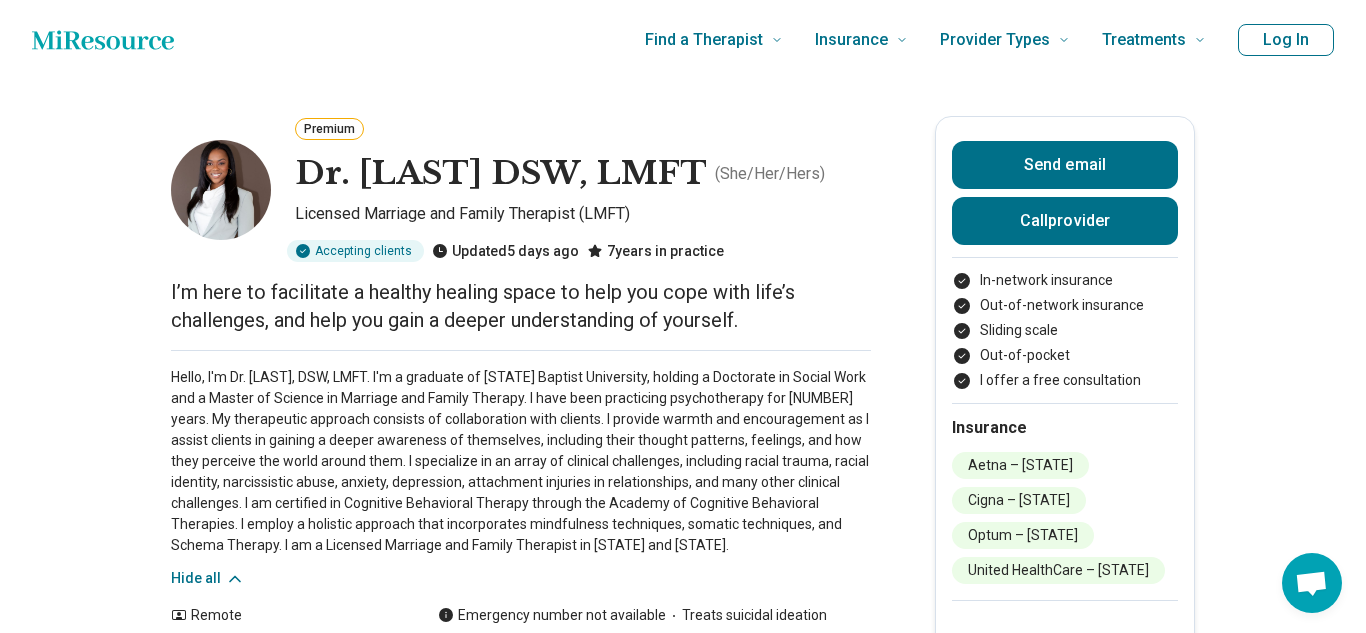 click on "I’m here to facilitate a healthy healing space to help you cope with life’s challenges, and help you gain a deeper understanding of yourself." at bounding box center [521, 306] 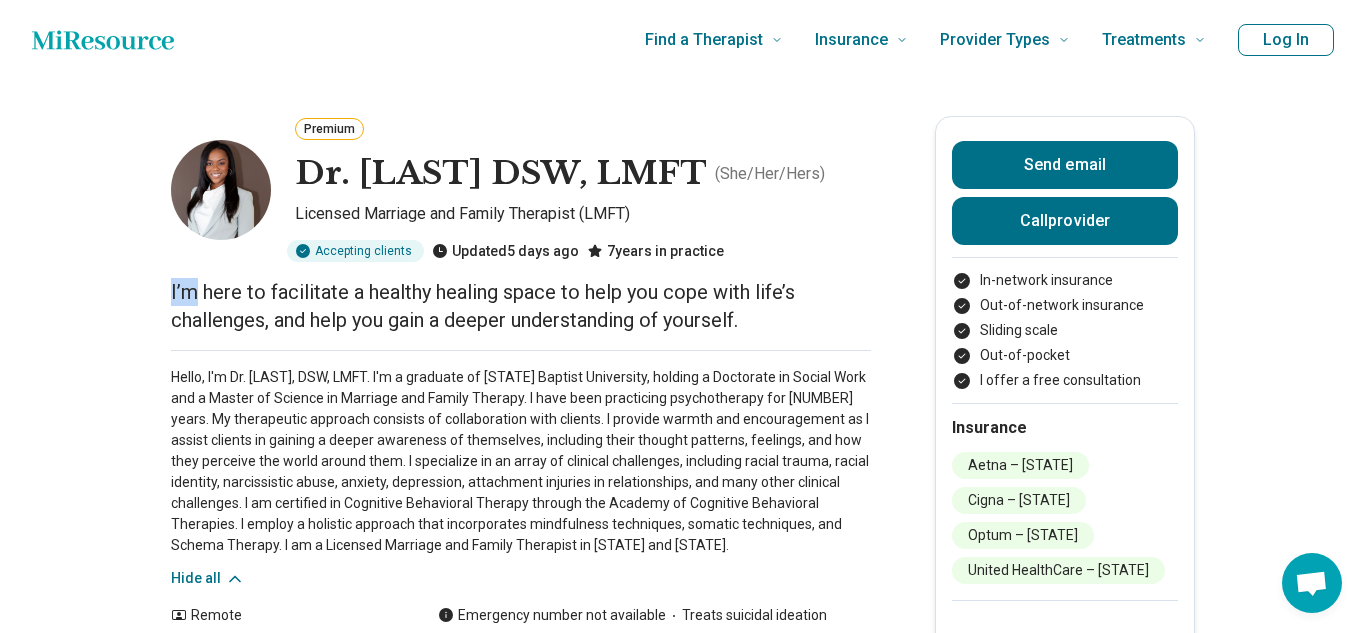 click on "I’m here to facilitate a healthy healing space to help you cope with life’s challenges, and help you gain a deeper understanding of yourself." at bounding box center (521, 306) 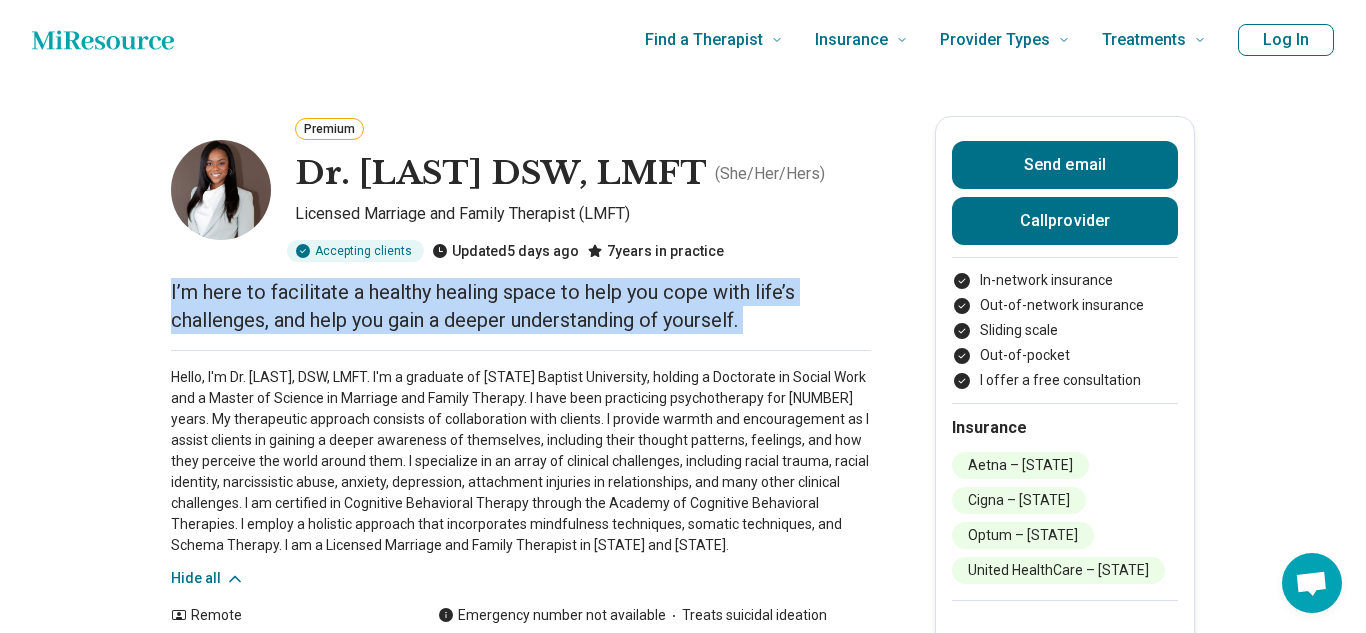 click on "Hello, I'm Dr. Talyah Polee, DSW, LMFT. I'm a graduate of California Baptist University, holding a Doctorate in Social Work and a Master of Science in Marriage and Family Therapy. I have been practicing psychotherapy for 7 years. My therapeutic approach consists of collaboration with clients. I provide warmth and encouragement as I assist clients in gaining a deeper awareness of themselves, including their thought patterns, feelings, and how they perceive the world around them. I specialize in an array of clinical challenges, including racial trauma, racial identity, narcissistic abuse, anxiety, depression, attachment injuries in relationships, and many other clinical challenges. I am certified in Cognitive Behavioral Therapy through the Academy of Cognitive Behavioral Therapies. I employ a holistic approach that incorporates mindfulness techniques, somatic techniques, and Schema Therapy. I am a Licensed Marriage and Family Therapist in California and Nevada." at bounding box center (521, 461) 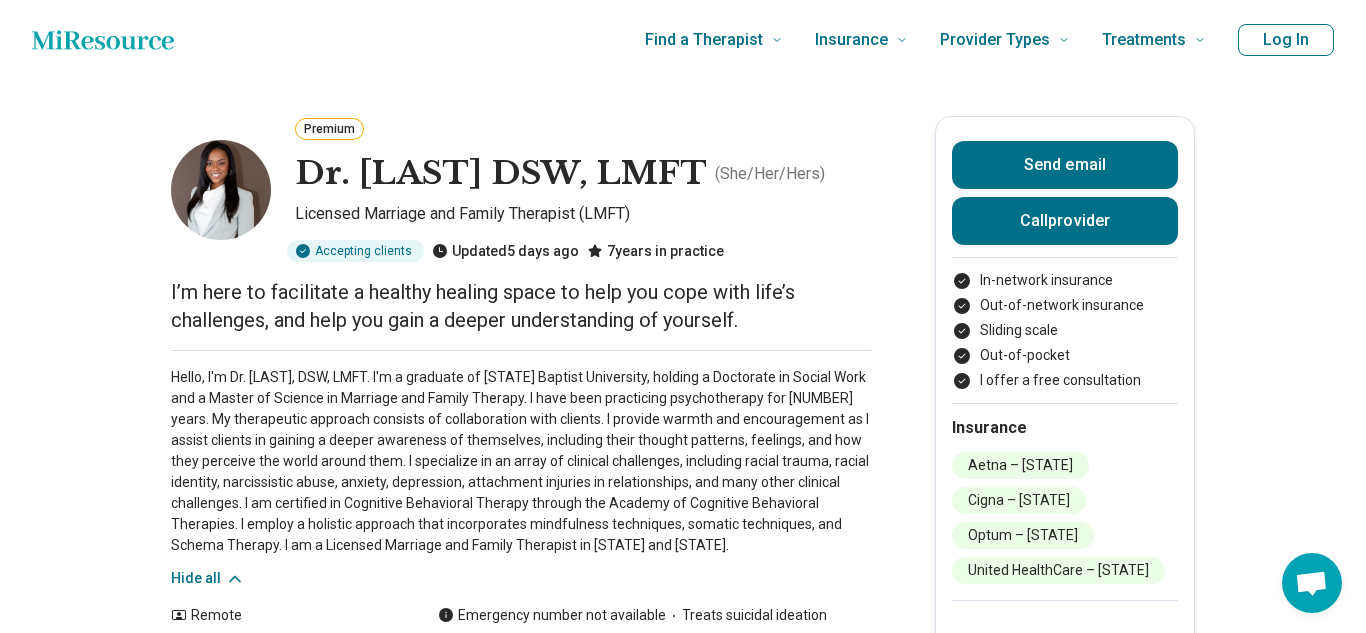 drag, startPoint x: 170, startPoint y: 382, endPoint x: 758, endPoint y: 557, distance: 613.4892 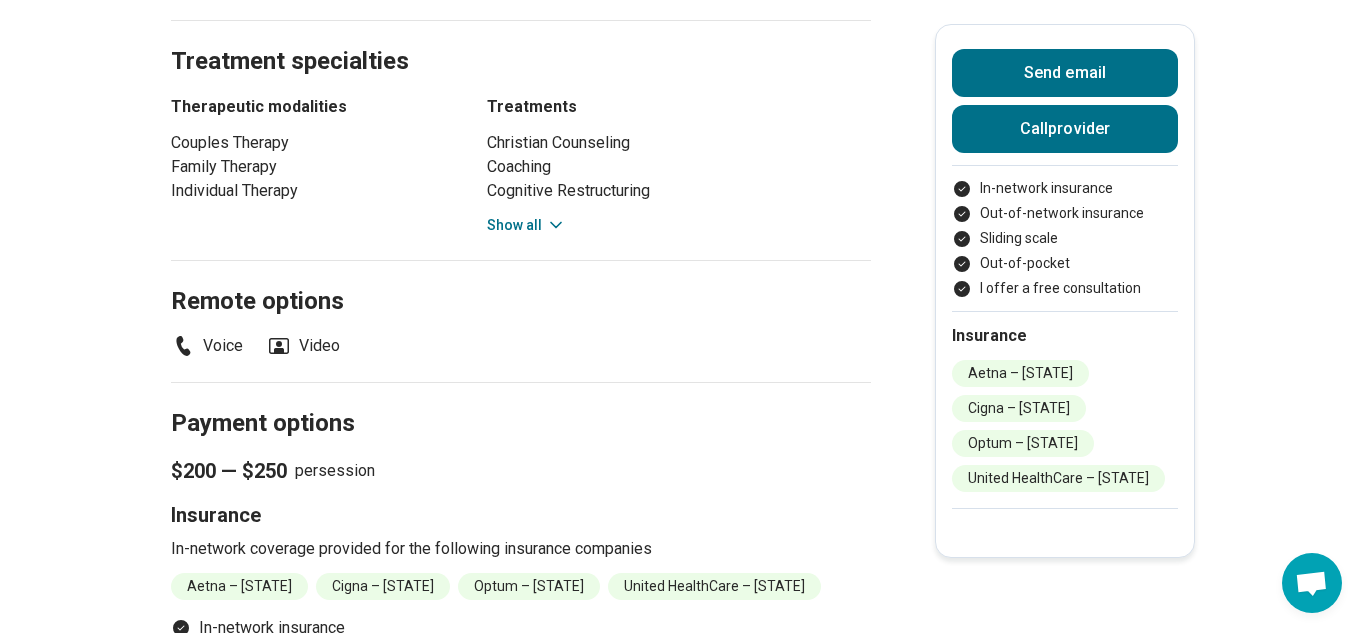 scroll, scrollTop: 1311, scrollLeft: 0, axis: vertical 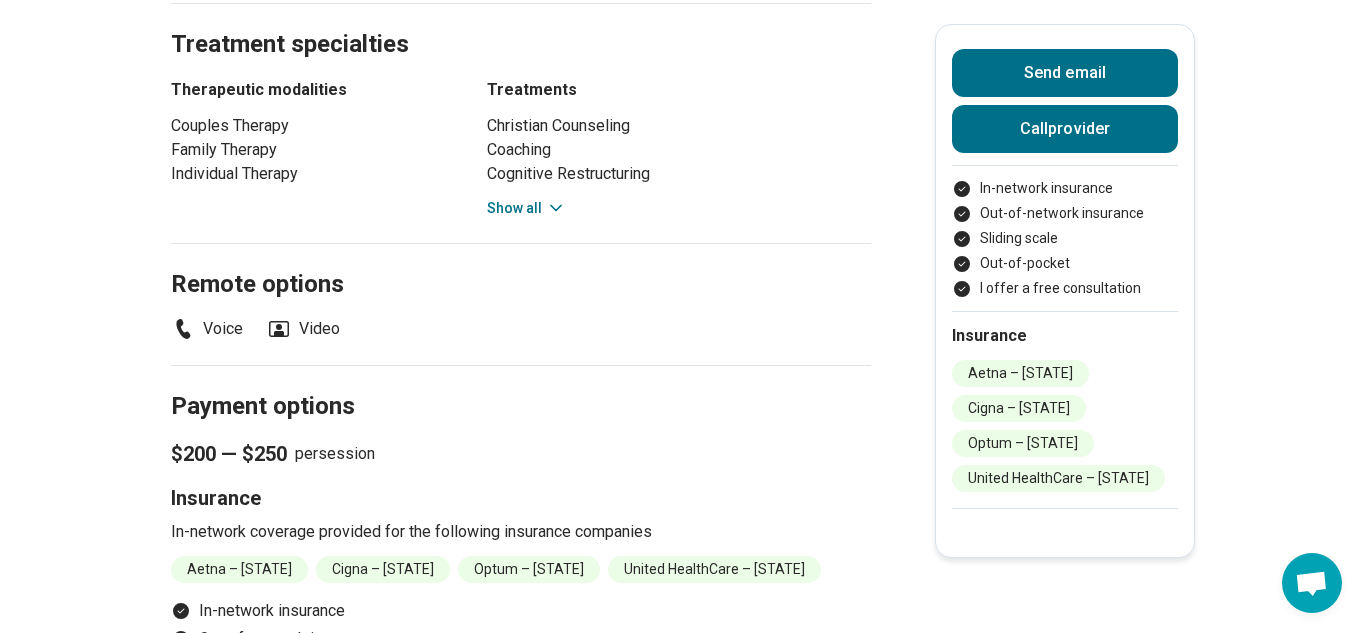 click on "Show all" at bounding box center (526, 208) 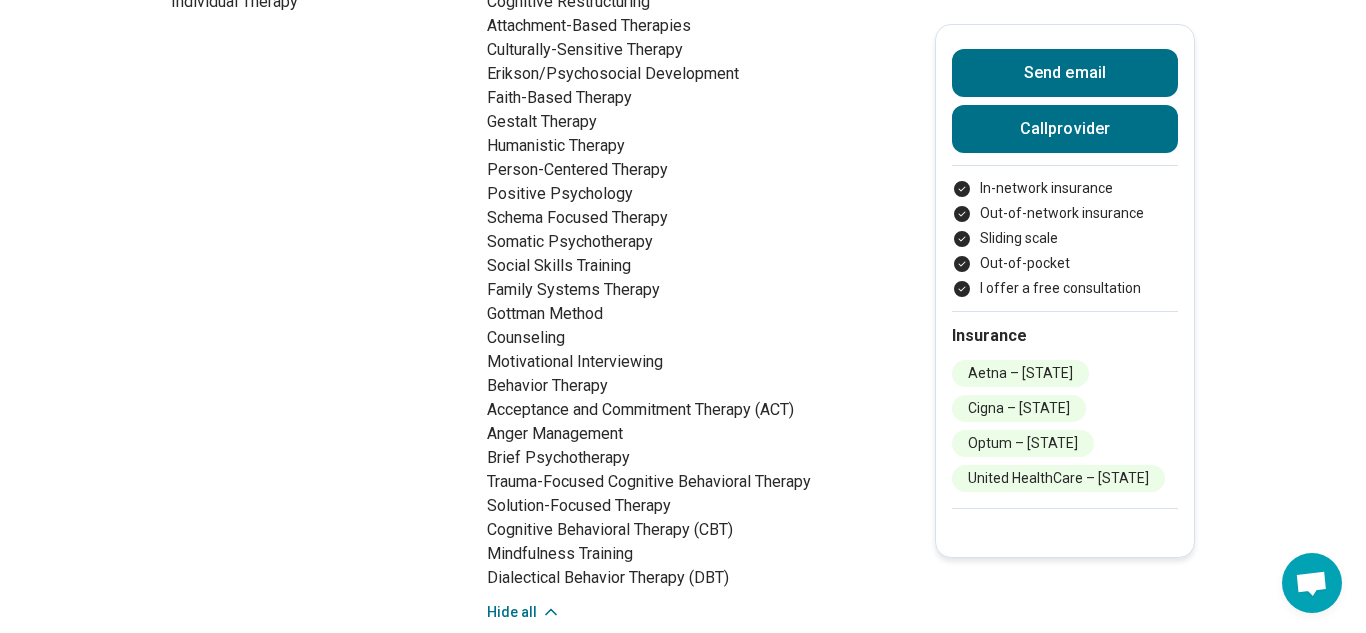 scroll, scrollTop: 0, scrollLeft: 0, axis: both 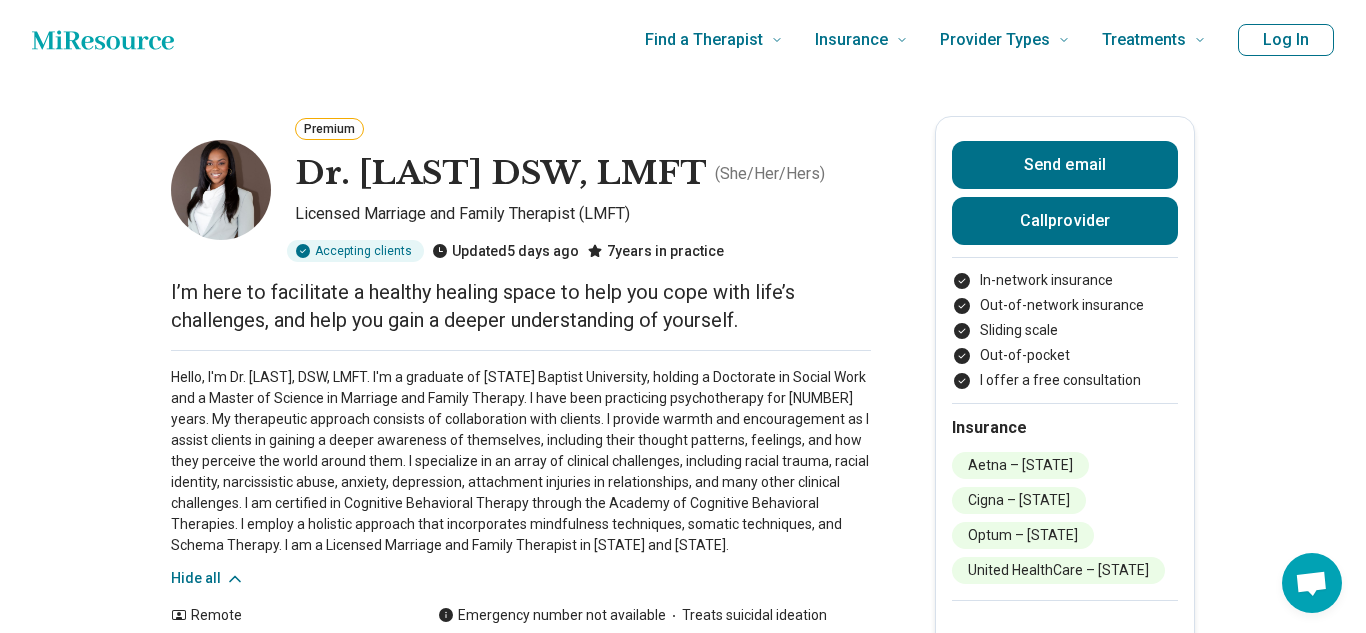 drag, startPoint x: 173, startPoint y: 384, endPoint x: 758, endPoint y: 547, distance: 607.2841 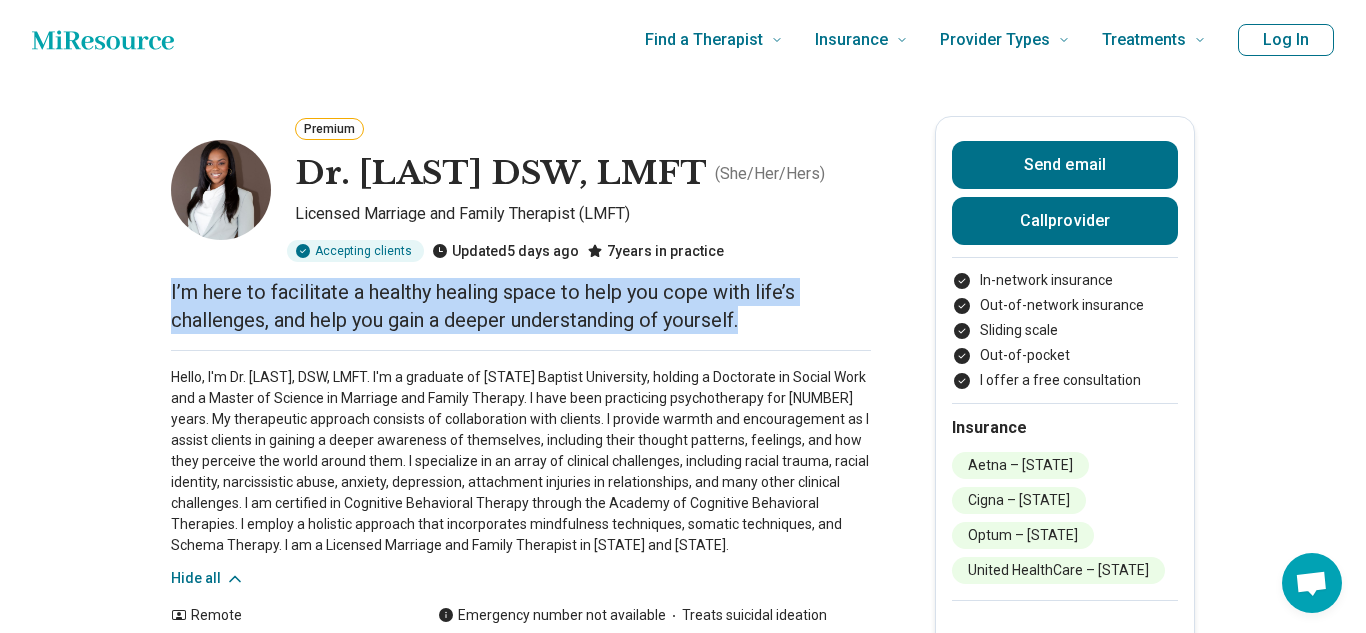 drag, startPoint x: 172, startPoint y: 299, endPoint x: 767, endPoint y: 329, distance: 595.7558 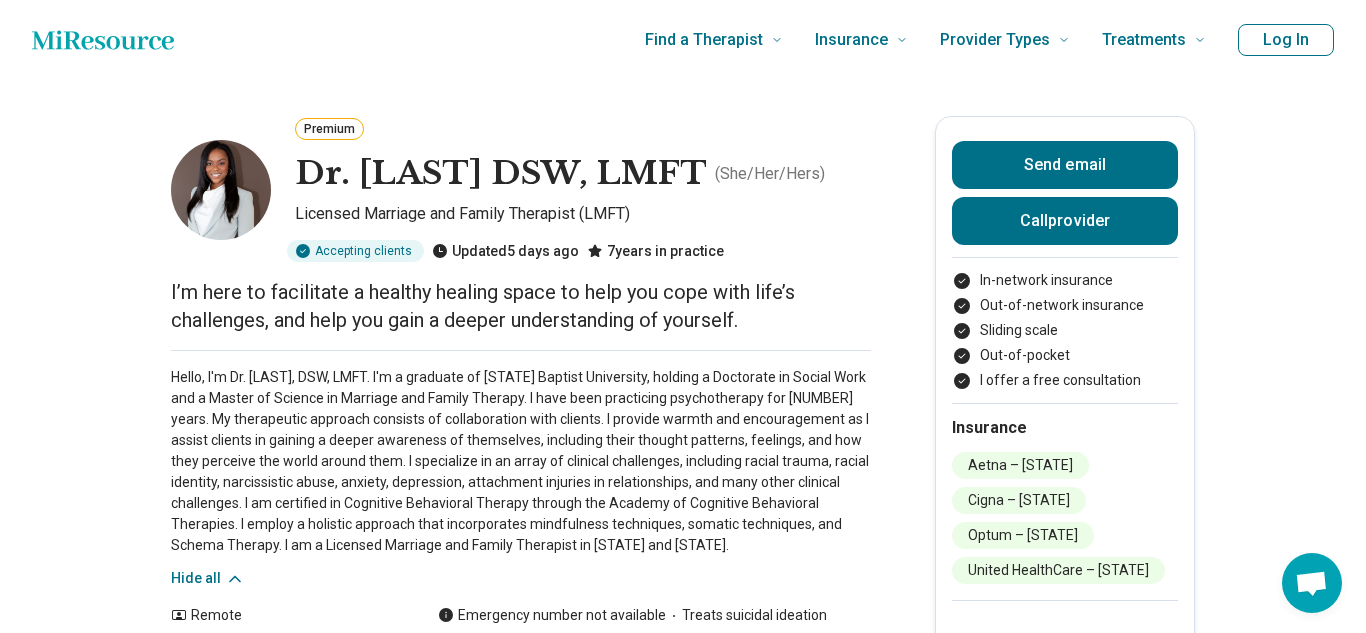 click on "Premium Dr. Talyah Polee DSW, LMFT ( She/Her/Hers ) Licensed Marriage and Family Therapist (LMFT) Accepting clients Updated  5 days ago 7  years in practice I’m here to facilitate a healthy healing space to help you cope with life’s challenges, and help you gain a deeper understanding of yourself. Hide all Remote Speaks  English, Other Emergency number not available Treats suicidal ideation African American/Black Cisgender Woman Heterosexual Send email Call  provider In-network insurance Out-of-network insurance Sliding scale Out-of-pocket I offer a free consultation Insurance Aetna – California Cigna – California Optum – California United HealthCare – California Schedule Areas of focus Treatments Remote Payment Credentials Other Practice hours  (PDT) Sun closed Mon 8:00 am  –   7:00 pm Tue 8:00 am  –   7:00 pm Wed 8:00 am  –   7:00 pm Thu 8:30 am  –   7:00 pm Fri 8:00 am  –   7:00 pm Sat closed Areas of focus Areas of expertise Abuse Academic Concerns Alcohol Use Anger Issues Anxiety ," at bounding box center (683, 1813) 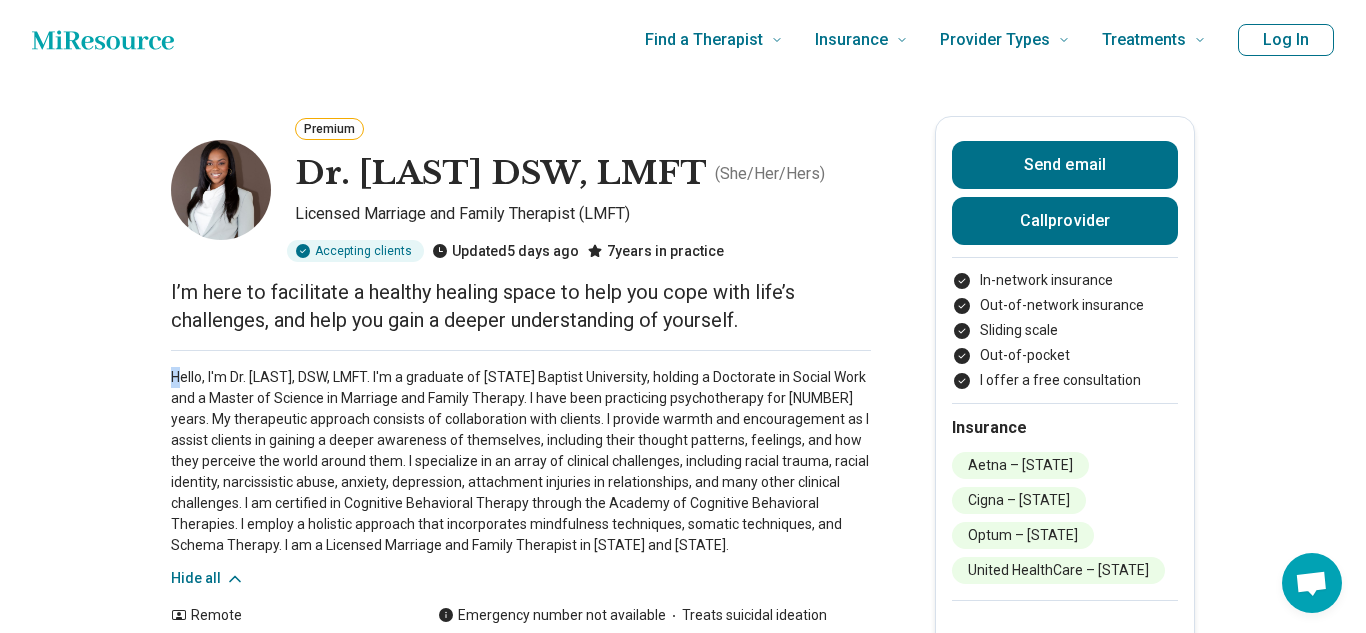 click on "Premium Dr. Talyah Polee DSW, LMFT ( She/Her/Hers ) Licensed Marriage and Family Therapist (LMFT) Accepting clients Updated  5 days ago 7  years in practice I’m here to facilitate a healthy healing space to help you cope with life’s challenges, and help you gain a deeper understanding of yourself. Hide all Remote Speaks  English, Other Emergency number not available Treats suicidal ideation African American/Black Cisgender Woman Heterosexual Send email Call  provider In-network insurance Out-of-network insurance Sliding scale Out-of-pocket I offer a free consultation Insurance Aetna – California Cigna – California Optum – California United HealthCare – California Schedule Areas of focus Treatments Remote Payment Credentials Other Practice hours  (PDT) Sun closed Mon 8:00 am  –   7:00 pm Tue 8:00 am  –   7:00 pm Wed 8:00 am  –   7:00 pm Thu 8:30 am  –   7:00 pm Fri 8:00 am  –   7:00 pm Sat closed Areas of focus Areas of expertise Abuse Academic Concerns Alcohol Use Anger Issues Anxiety ," at bounding box center [683, 1813] 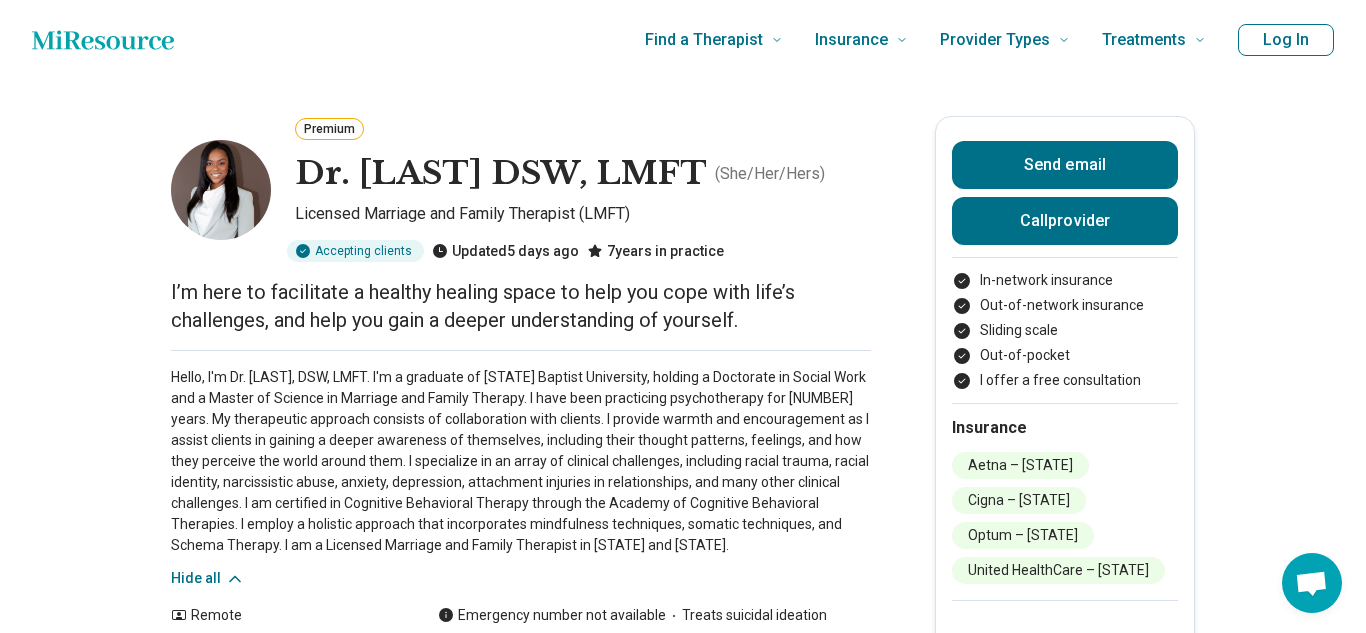 click on "Premium Dr. Talyah Polee DSW, LMFT ( She/Her/Hers ) Licensed Marriage and Family Therapist (LMFT) Accepting clients Updated  5 days ago 7  years in practice I’m here to facilitate a healthy healing space to help you cope with life’s challenges, and help you gain a deeper understanding of yourself. Hide all Remote Speaks  English, Other Emergency number not available Treats suicidal ideation African American/Black Cisgender Woman Heterosexual Send email Call  provider In-network insurance Out-of-network insurance Sliding scale Out-of-pocket I offer a free consultation Insurance Aetna – California Cigna – California Optum – California United HealthCare – California Schedule Areas of focus Treatments Remote Payment Credentials Other Practice hours  (PDT) Sun closed Mon 8:00 am  –   7:00 pm Tue 8:00 am  –   7:00 pm Wed 8:00 am  –   7:00 pm Thu 8:30 am  –   7:00 pm Fri 8:00 am  –   7:00 pm Sat closed Areas of focus Areas of expertise Abuse Academic Concerns Alcohol Use Anger Issues Anxiety ," at bounding box center (683, 1813) 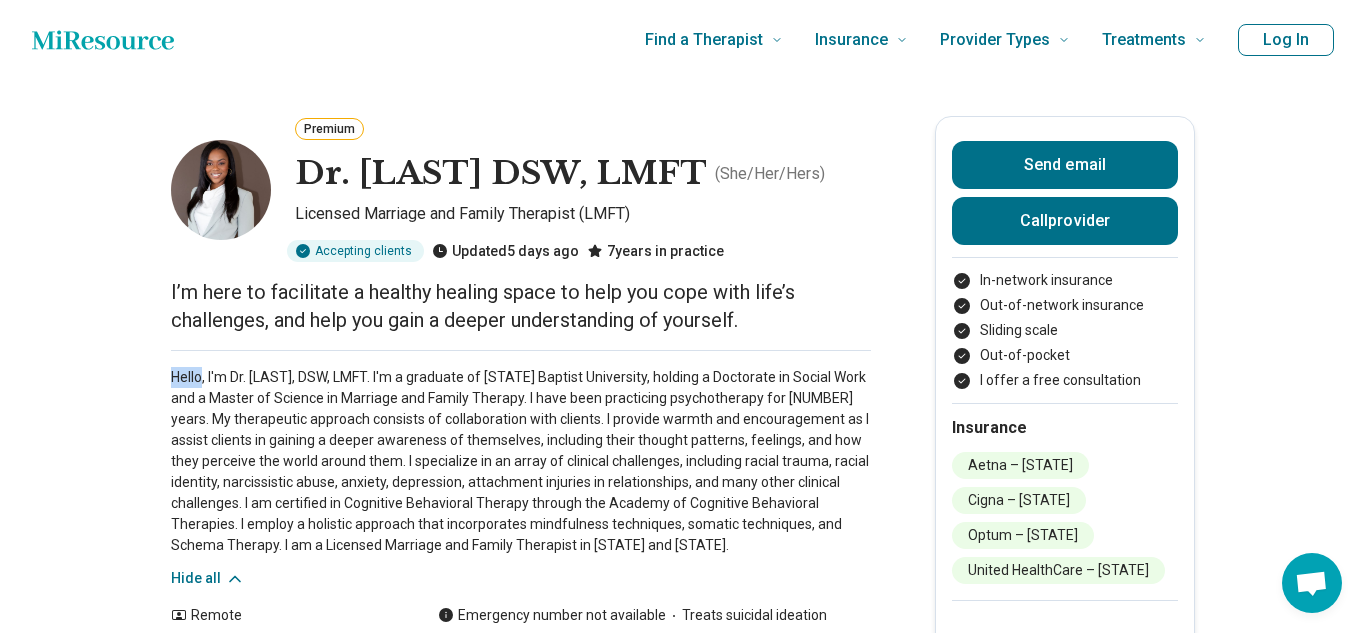 click on "Hello, I'm Dr. Talyah Polee, DSW, LMFT. I'm a graduate of California Baptist University, holding a Doctorate in Social Work and a Master of Science in Marriage and Family Therapy. I have been practicing psychotherapy for 7 years. My therapeutic approach consists of collaboration with clients. I provide warmth and encouragement as I assist clients in gaining a deeper awareness of themselves, including their thought patterns, feelings, and how they perceive the world around them. I specialize in an array of clinical challenges, including racial trauma, racial identity, narcissistic abuse, anxiety, depression, attachment injuries in relationships, and many other clinical challenges. I am certified in Cognitive Behavioral Therapy through the Academy of Cognitive Behavioral Therapies. I employ a holistic approach that incorporates mindfulness techniques, somatic techniques, and Schema Therapy. I am a Licensed Marriage and Family Therapist in California and Nevada." at bounding box center (521, 461) 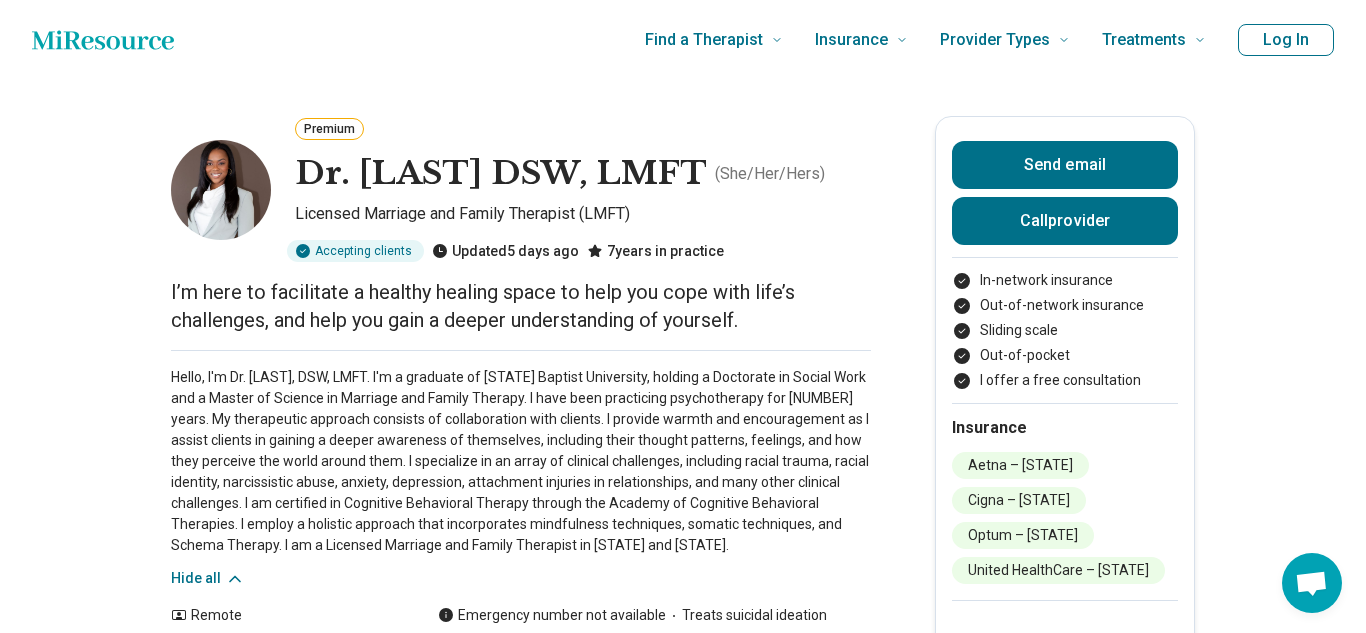 click on "Hello, I'm Dr. Talyah Polee, DSW, LMFT. I'm a graduate of California Baptist University, holding a Doctorate in Social Work and a Master of Science in Marriage and Family Therapy. I have been practicing psychotherapy for 7 years. My therapeutic approach consists of collaboration with clients. I provide warmth and encouragement as I assist clients in gaining a deeper awareness of themselves, including their thought patterns, feelings, and how they perceive the world around them. I specialize in an array of clinical challenges, including racial trauma, racial identity, narcissistic abuse, anxiety, depression, attachment injuries in relationships, and many other clinical challenges. I am certified in Cognitive Behavioral Therapy through the Academy of Cognitive Behavioral Therapies. I employ a holistic approach that incorporates mindfulness techniques, somatic techniques, and Schema Therapy. I am a Licensed Marriage and Family Therapist in California and Nevada." at bounding box center (521, 461) 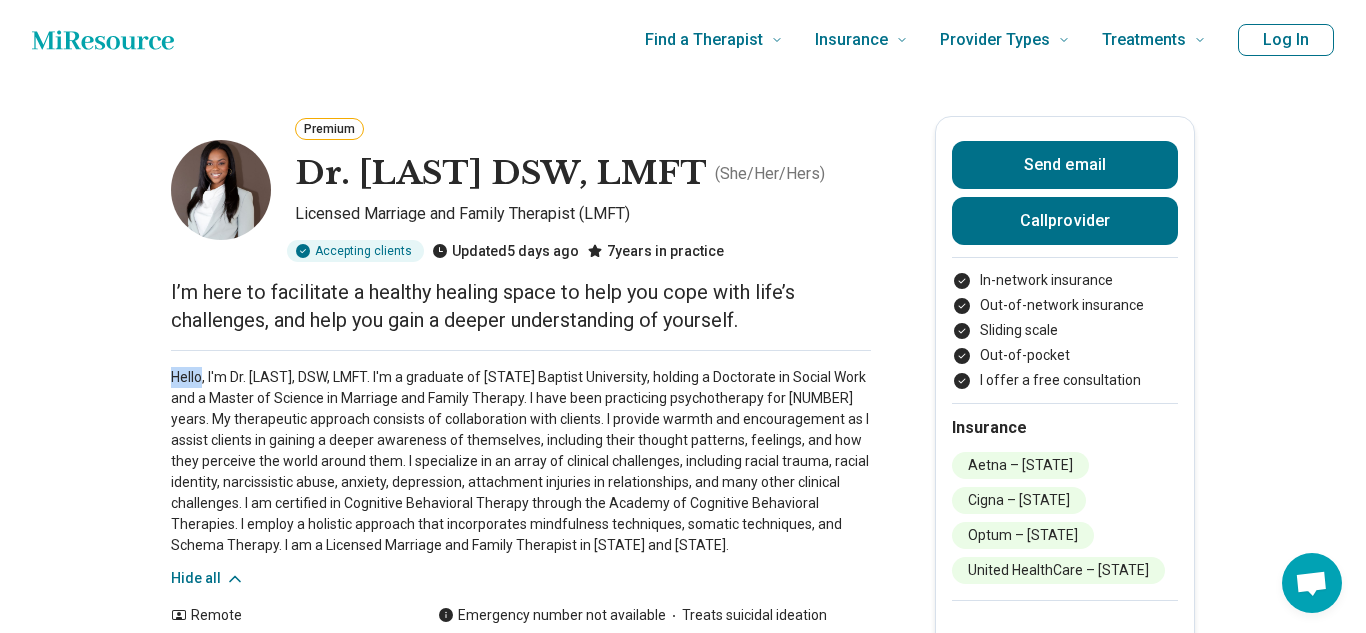 click on "Hello, I'm Dr. Talyah Polee, DSW, LMFT. I'm a graduate of California Baptist University, holding a Doctorate in Social Work and a Master of Science in Marriage and Family Therapy. I have been practicing psychotherapy for 7 years. My therapeutic approach consists of collaboration with clients. I provide warmth and encouragement as I assist clients in gaining a deeper awareness of themselves, including their thought patterns, feelings, and how they perceive the world around them. I specialize in an array of clinical challenges, including racial trauma, racial identity, narcissistic abuse, anxiety, depression, attachment injuries in relationships, and many other clinical challenges. I am certified in Cognitive Behavioral Therapy through the Academy of Cognitive Behavioral Therapies. I employ a holistic approach that incorporates mindfulness techniques, somatic techniques, and Schema Therapy. I am a Licensed Marriage and Family Therapist in California and Nevada." at bounding box center (521, 461) 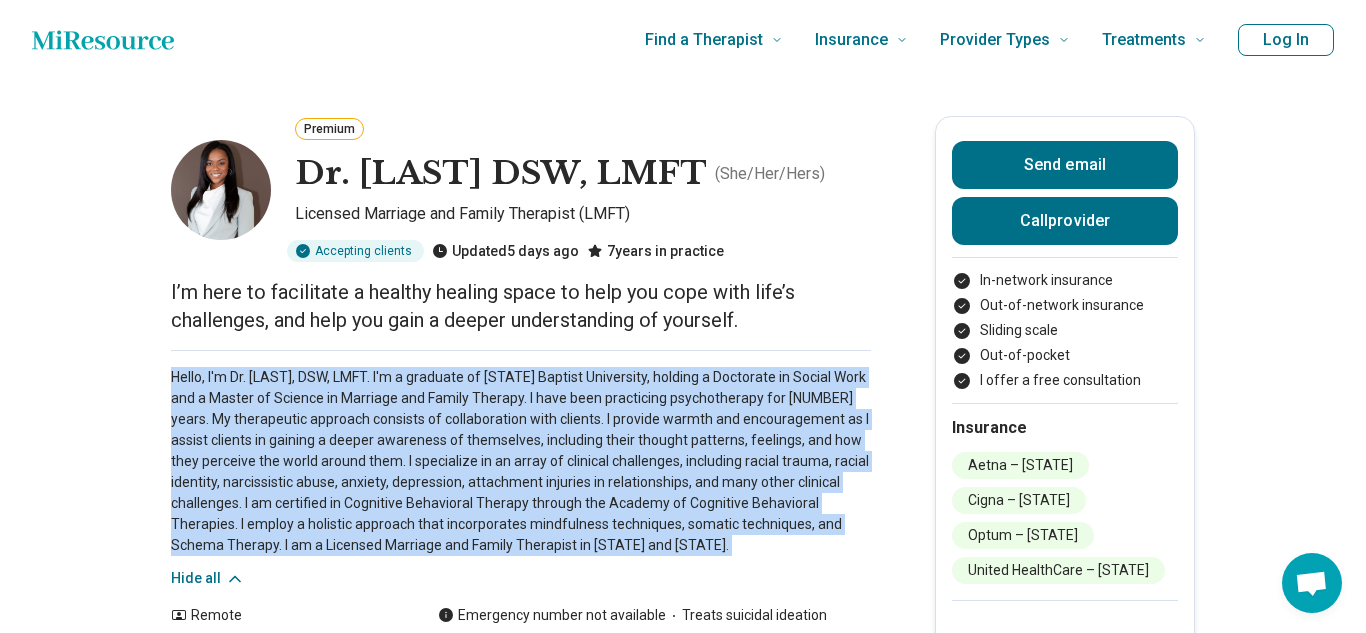 drag, startPoint x: 171, startPoint y: 380, endPoint x: 760, endPoint y: 556, distance: 614.7333 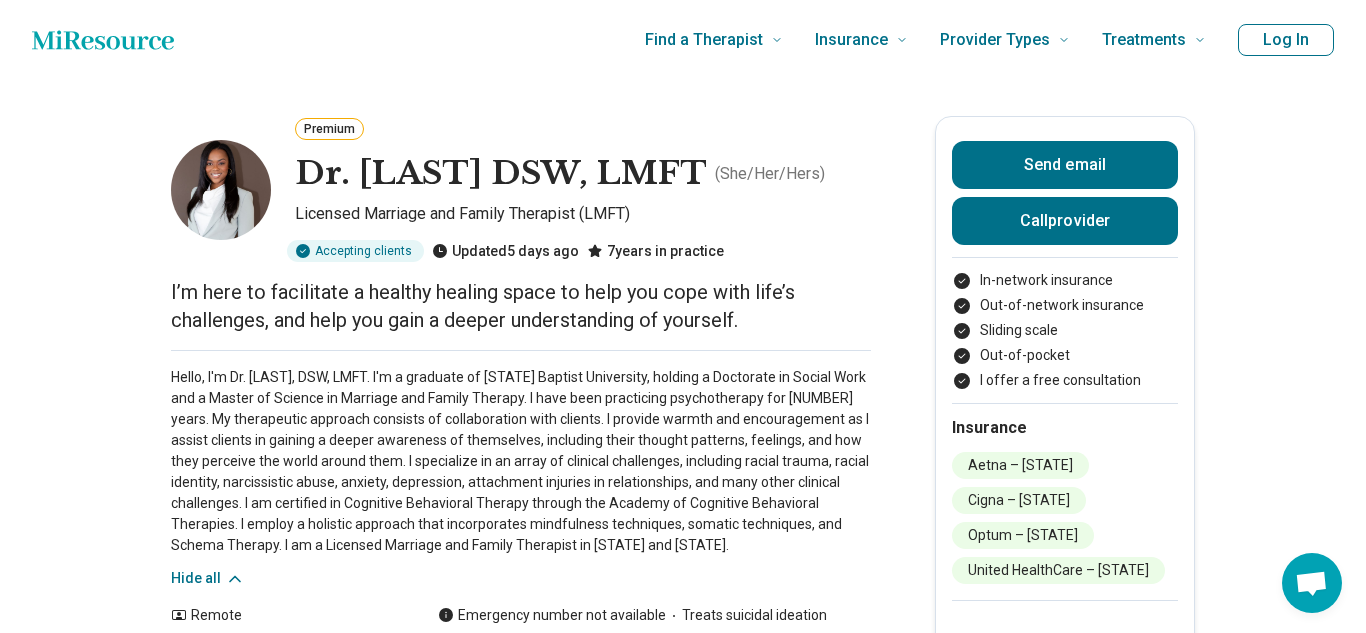 click on "Premium Dr. Talyah Polee DSW, LMFT ( She/Her/Hers ) Licensed Marriage and Family Therapist (LMFT) Accepting clients Updated  5 days ago 7  years in practice I’m here to facilitate a healthy healing space to help you cope with life’s challenges, and help you gain a deeper understanding of yourself. Hide all Remote Speaks  English, Other Emergency number not available Treats suicidal ideation African American/Black Cisgender Woman Heterosexual Send email Call  provider In-network insurance Out-of-network insurance Sliding scale Out-of-pocket I offer a free consultation Insurance Aetna – California Cigna – California Optum – California United HealthCare – California Schedule Areas of focus Treatments Remote Payment Credentials Other Practice hours  (PDT) Sun closed Mon 8:00 am  –   7:00 pm Tue 8:00 am  –   7:00 pm Wed 8:00 am  –   7:00 pm Thu 8:30 am  –   7:00 pm Fri 8:00 am  –   7:00 pm Sat closed Areas of focus Areas of expertise Abuse Academic Concerns Alcohol Use Anger Issues Anxiety ," at bounding box center (683, 1813) 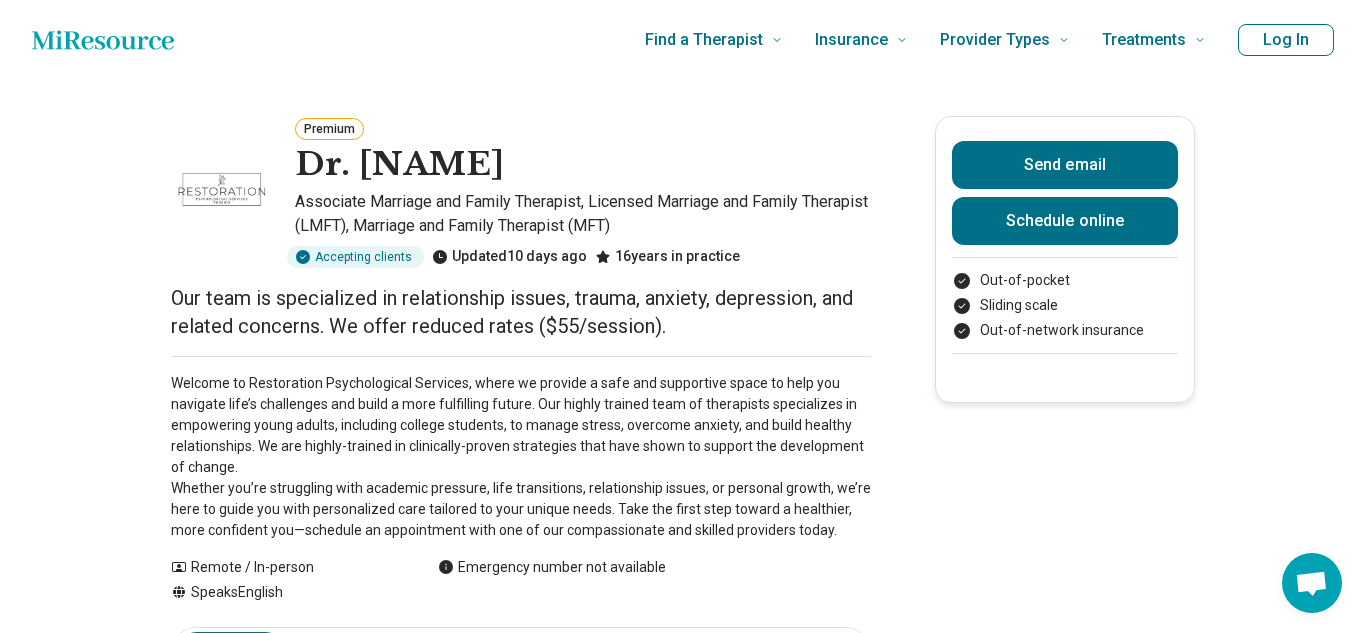 scroll, scrollTop: 172, scrollLeft: 0, axis: vertical 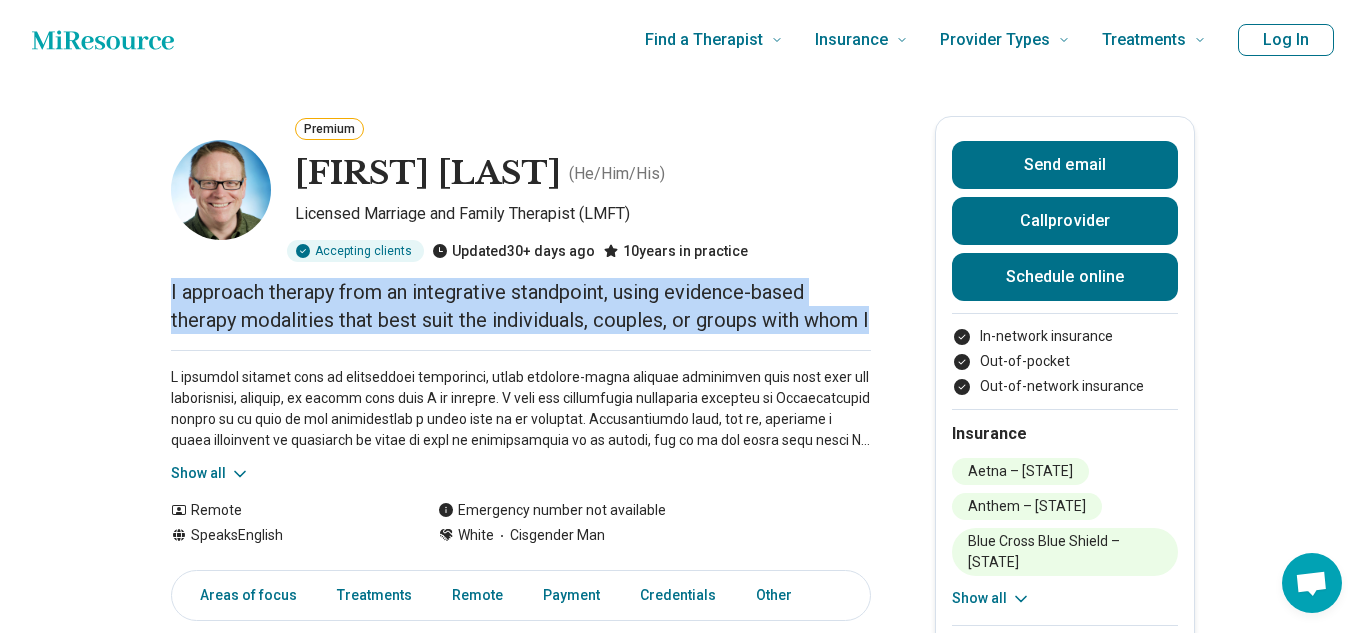 drag, startPoint x: 170, startPoint y: 291, endPoint x: 269, endPoint y: 368, distance: 125.4193 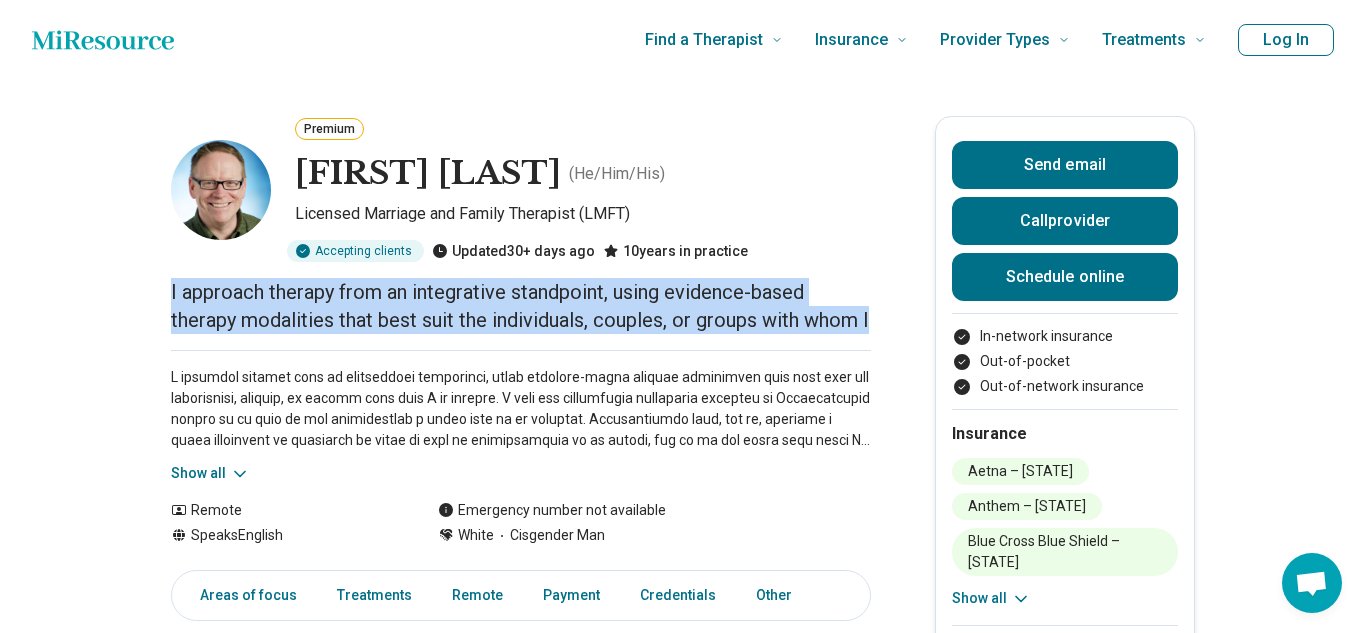 drag, startPoint x: 173, startPoint y: 295, endPoint x: 298, endPoint y: 353, distance: 137.80058 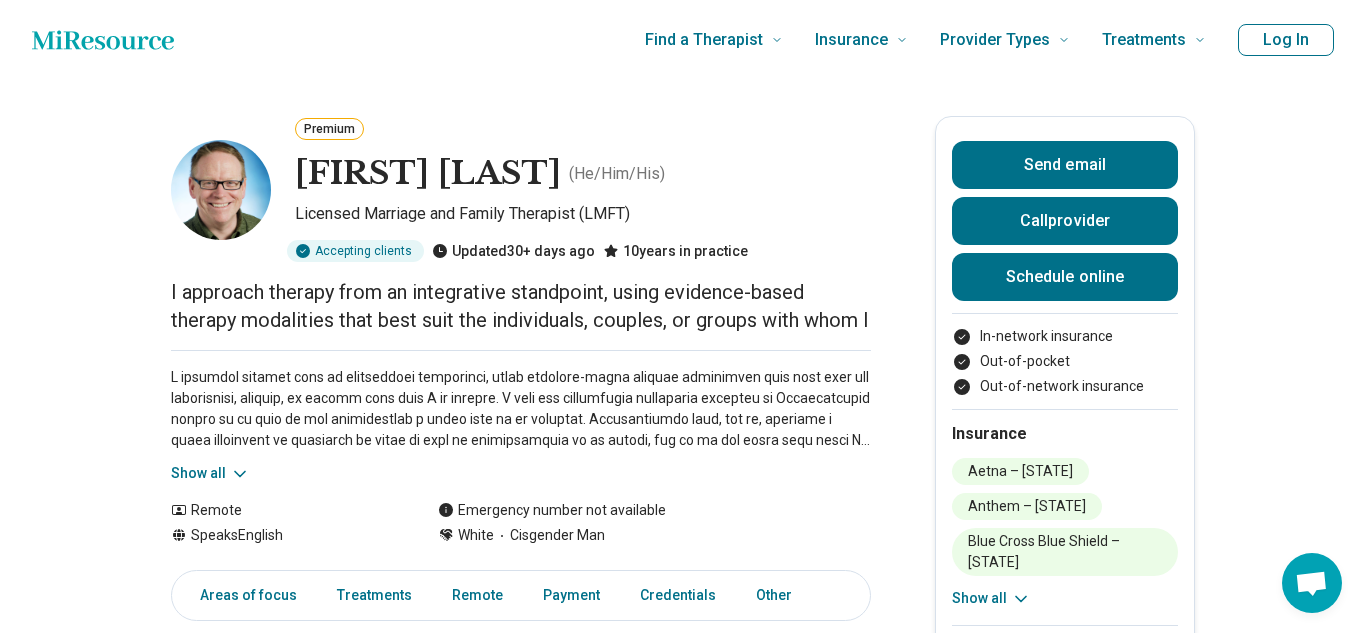 click on "Show all" at bounding box center (210, 473) 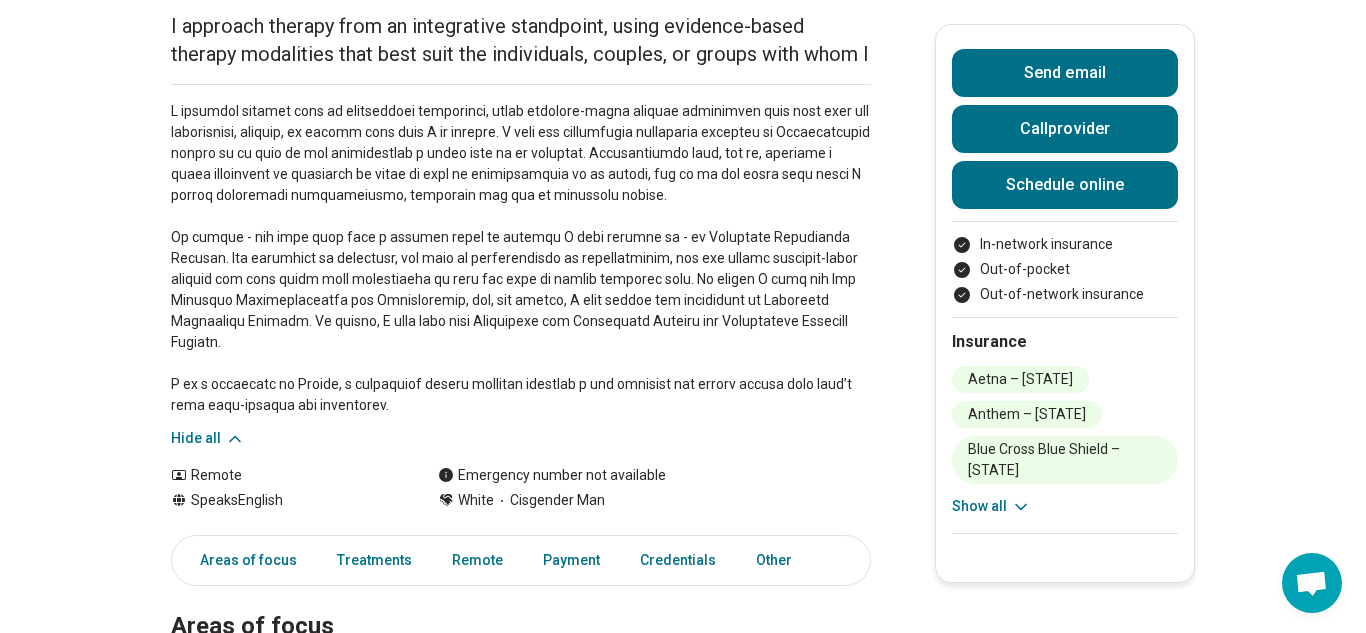 scroll, scrollTop: 265, scrollLeft: 0, axis: vertical 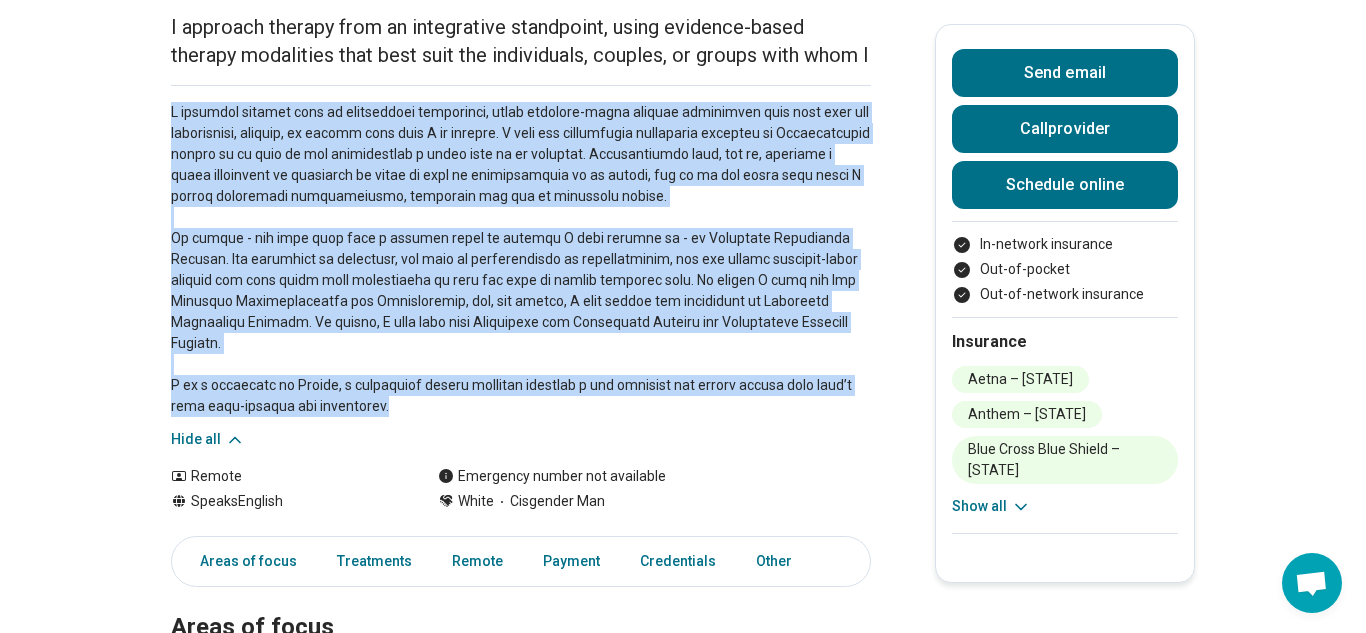 drag, startPoint x: 170, startPoint y: 140, endPoint x: 417, endPoint y: 411, distance: 366.67426 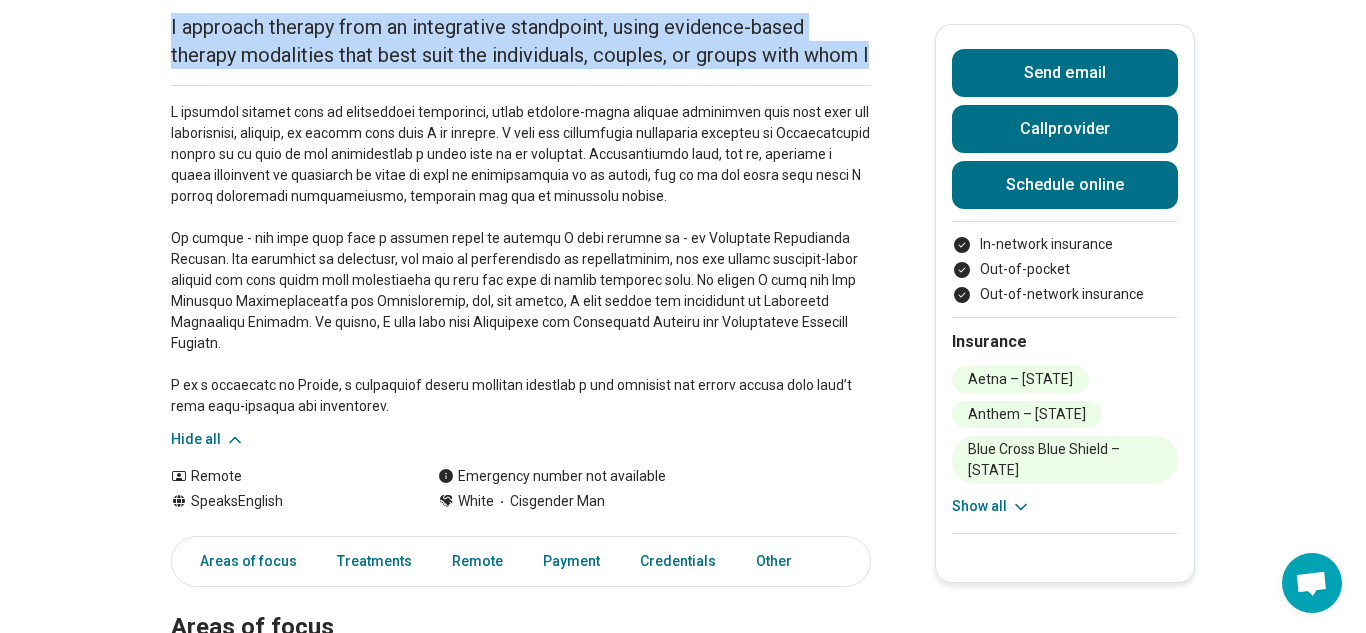 drag, startPoint x: 171, startPoint y: 25, endPoint x: 245, endPoint y: 102, distance: 106.7942 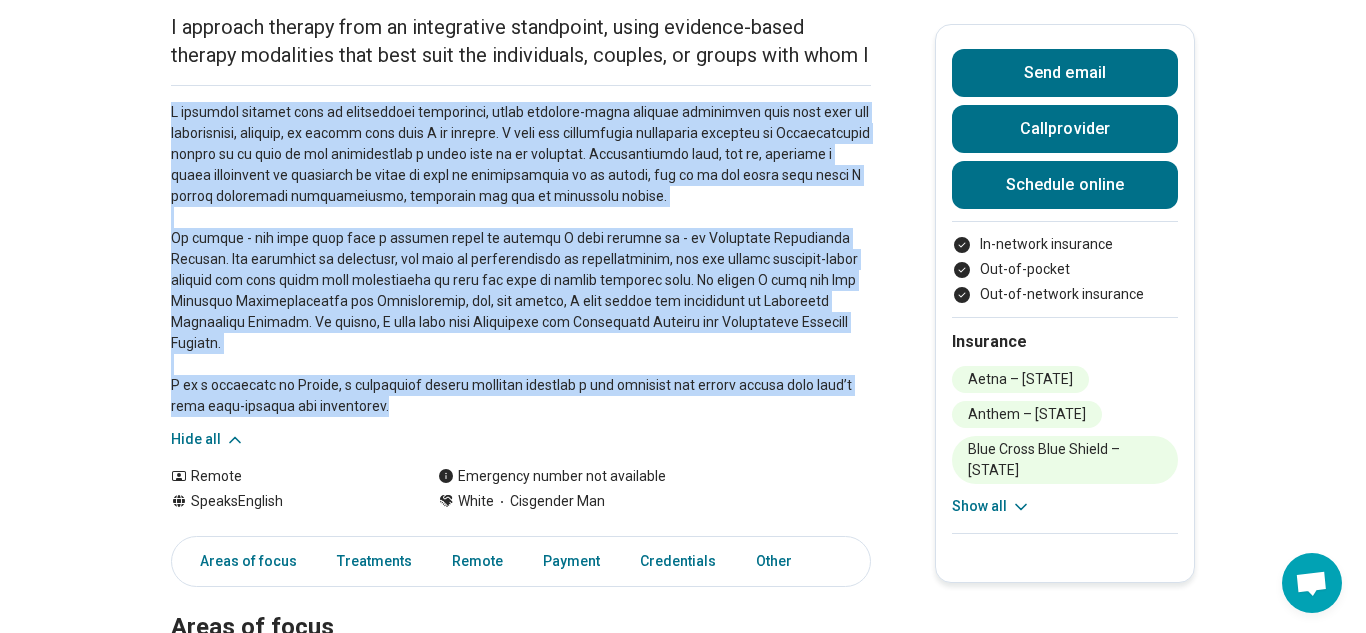 drag, startPoint x: 172, startPoint y: 139, endPoint x: 404, endPoint y: 408, distance: 355.22528 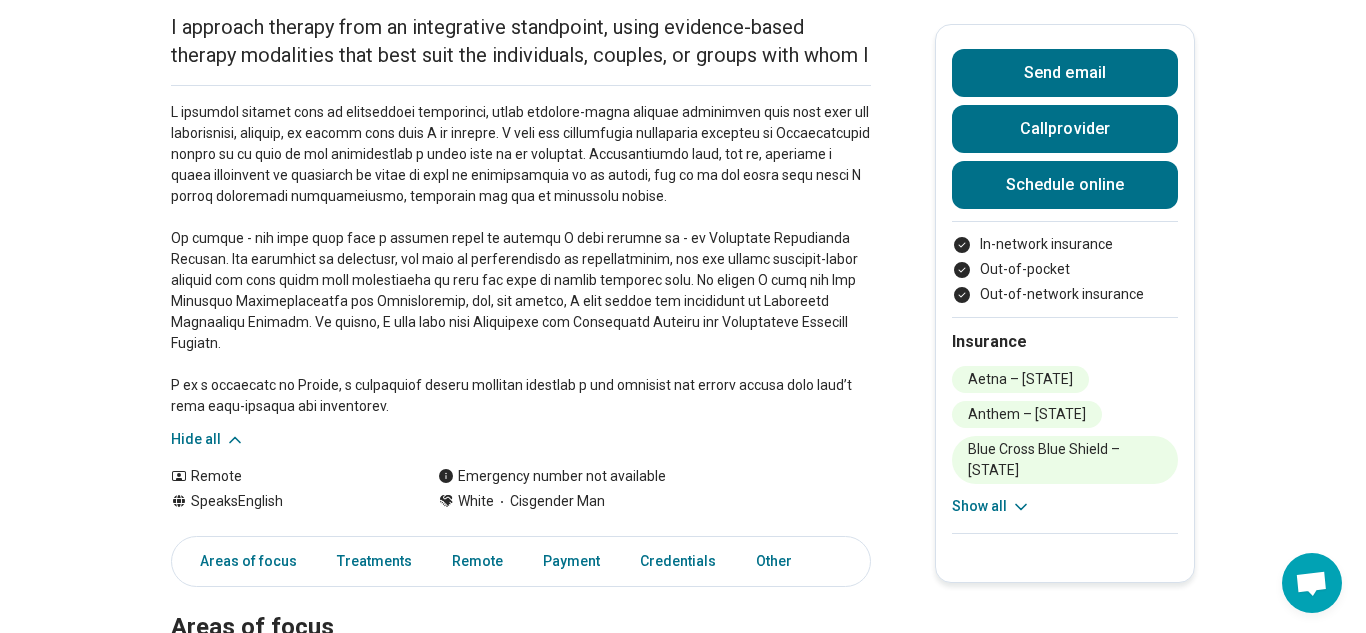 click at bounding box center [521, 259] 